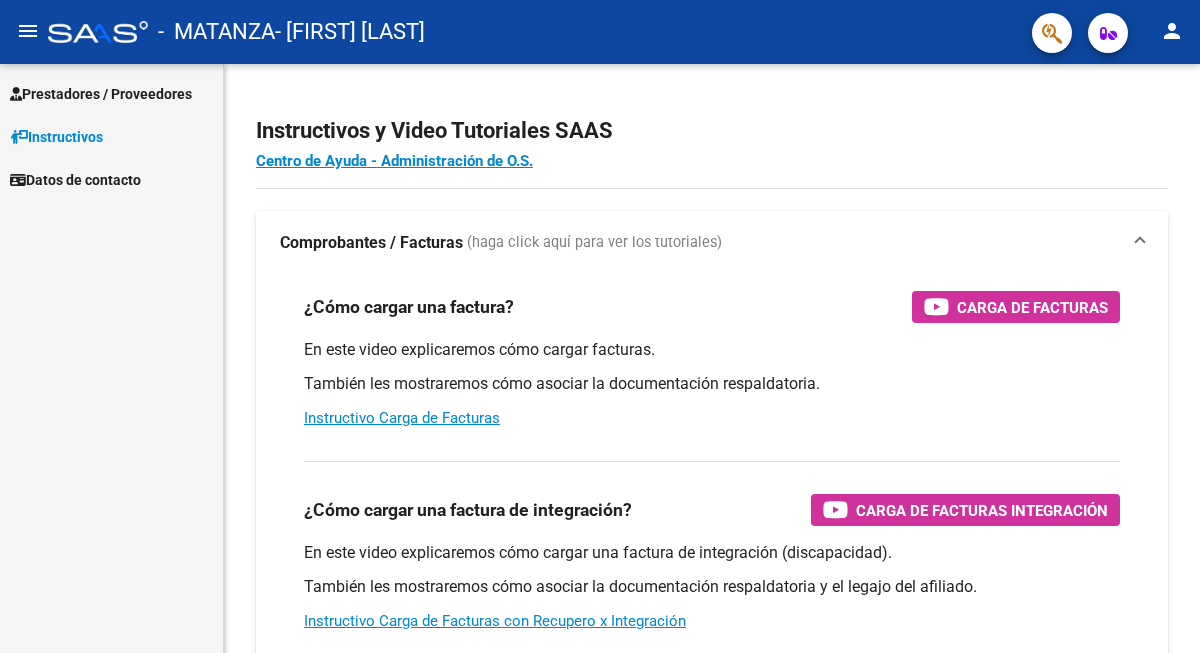 scroll, scrollTop: 0, scrollLeft: 0, axis: both 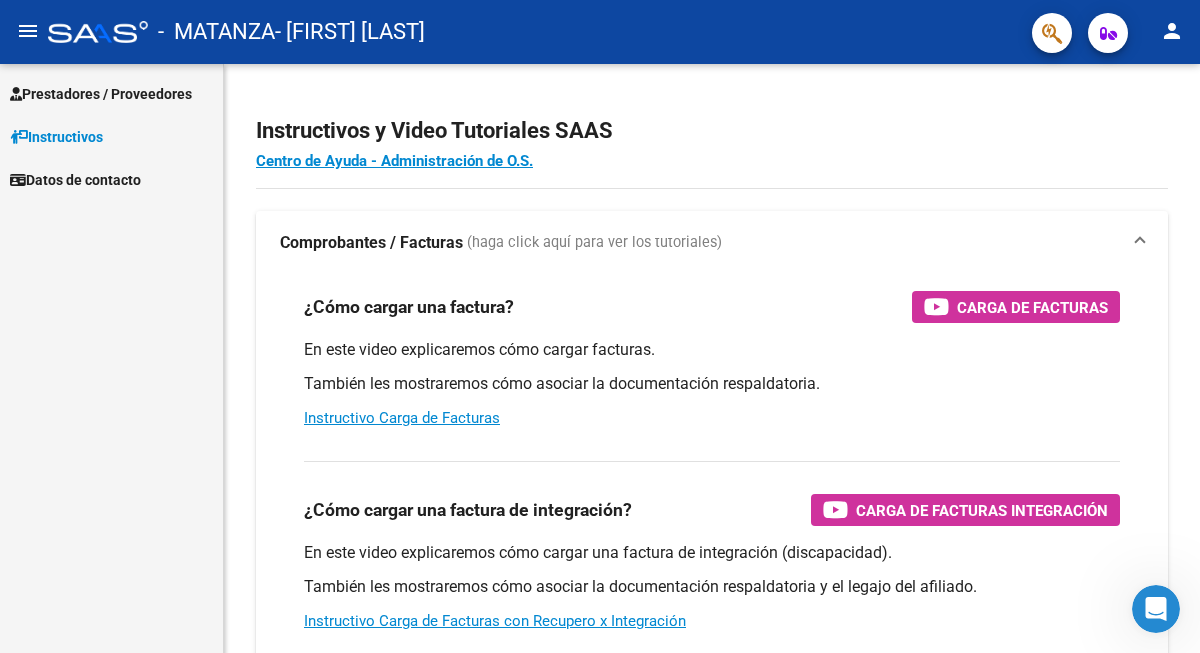 click on "Prestadores / Proveedores" at bounding box center (101, 94) 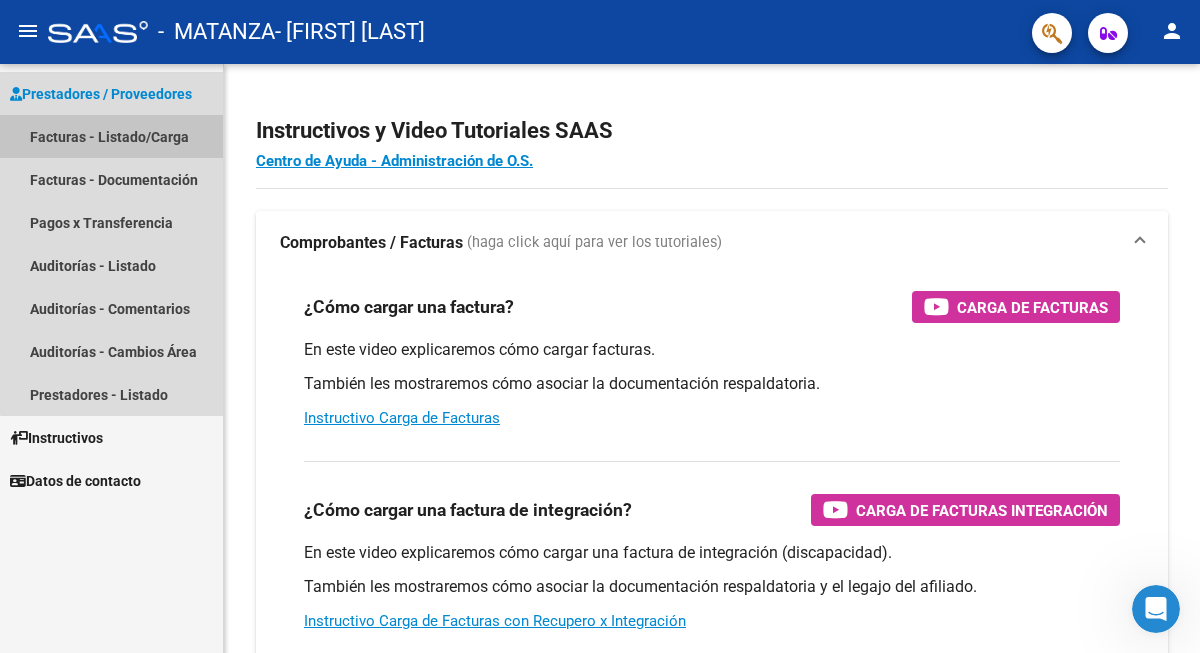 click on "Facturas - Listado/Carga" at bounding box center [111, 136] 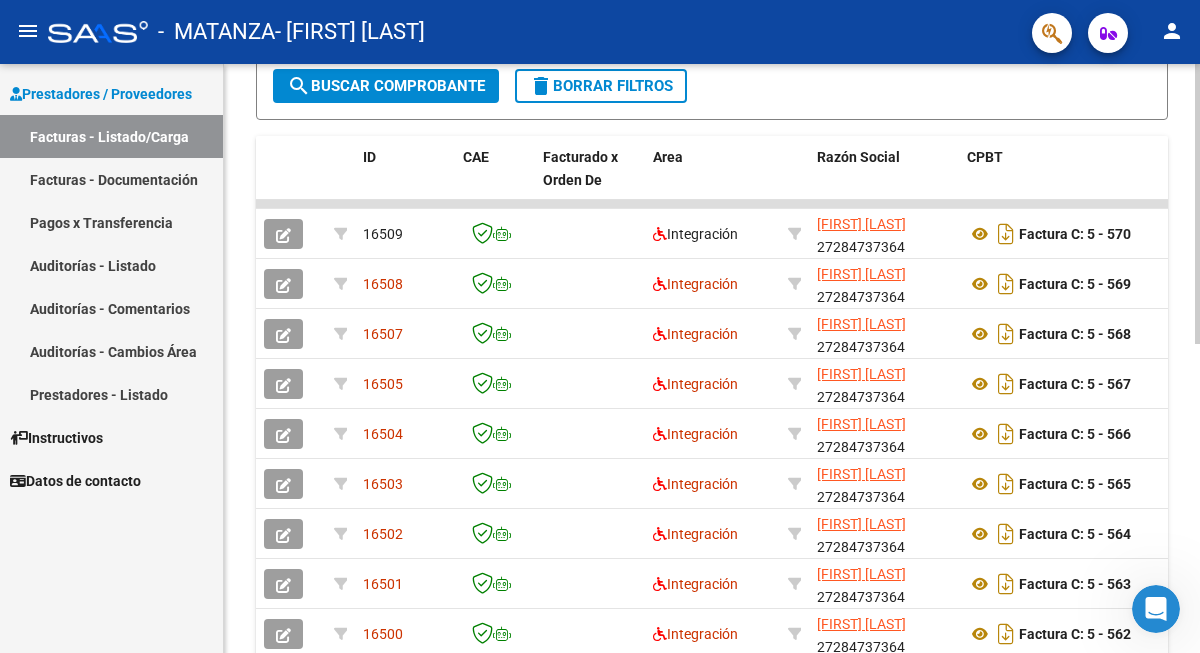 scroll, scrollTop: 652, scrollLeft: 0, axis: vertical 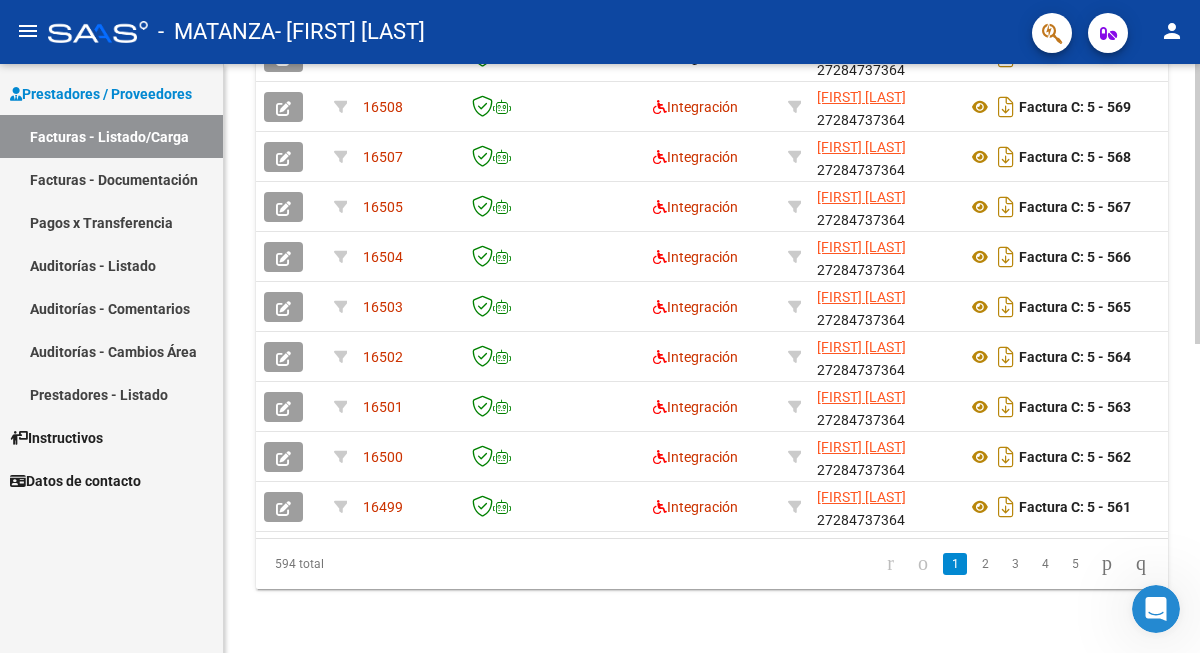 click on "3" 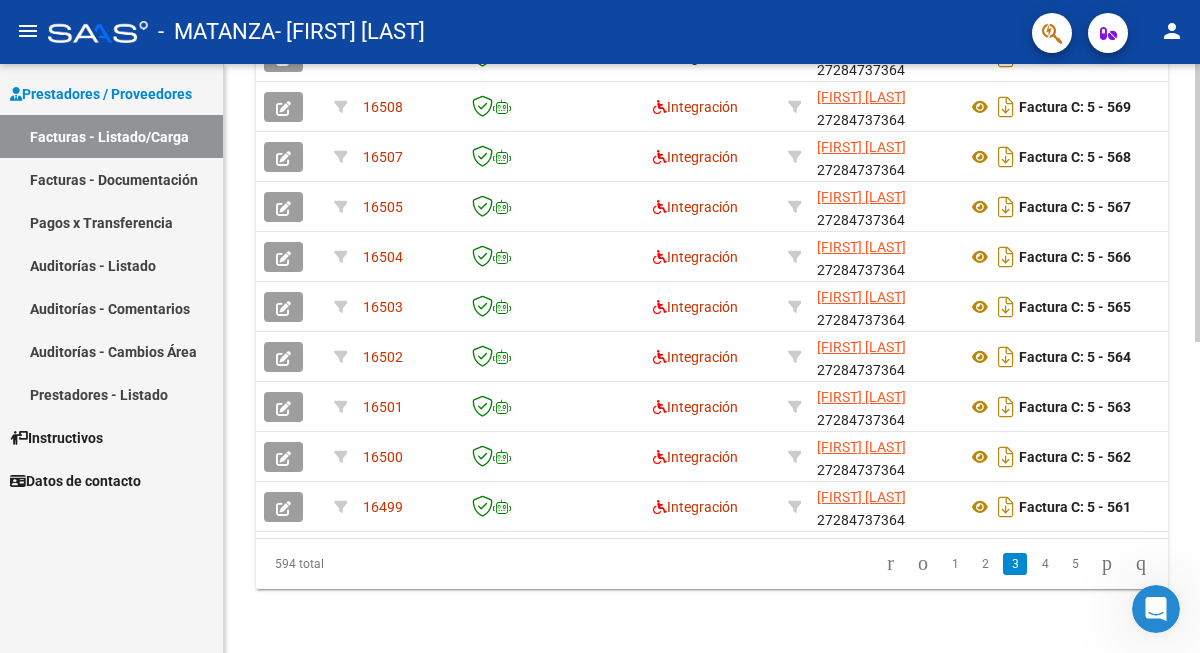 scroll, scrollTop: 652, scrollLeft: 0, axis: vertical 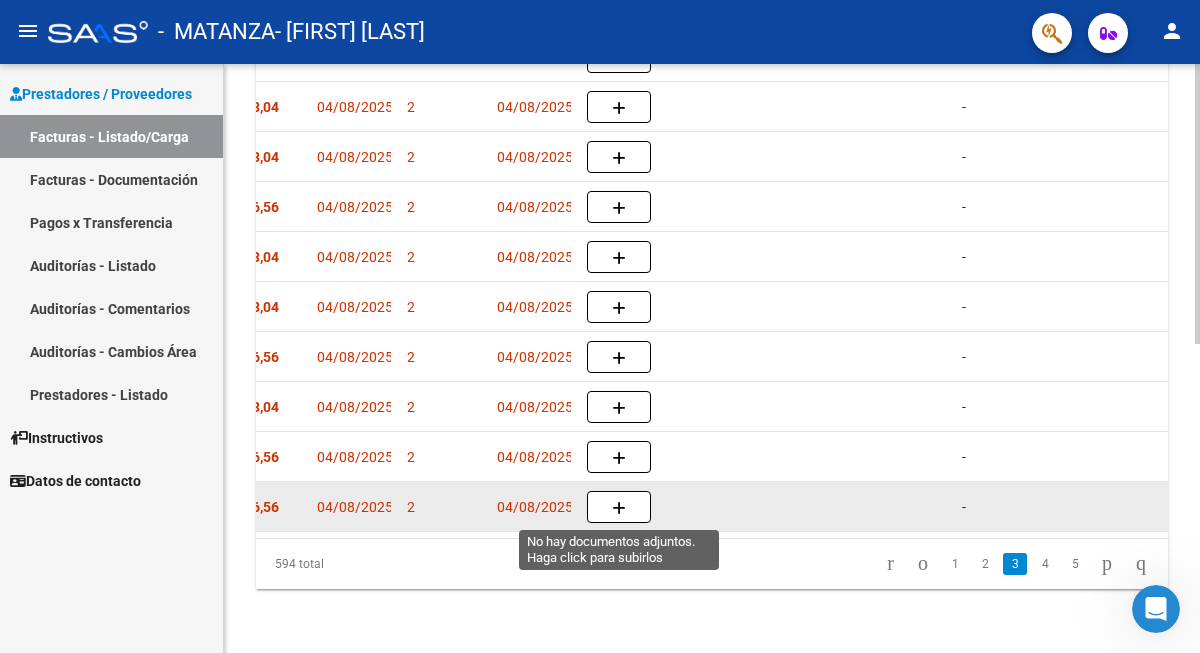click 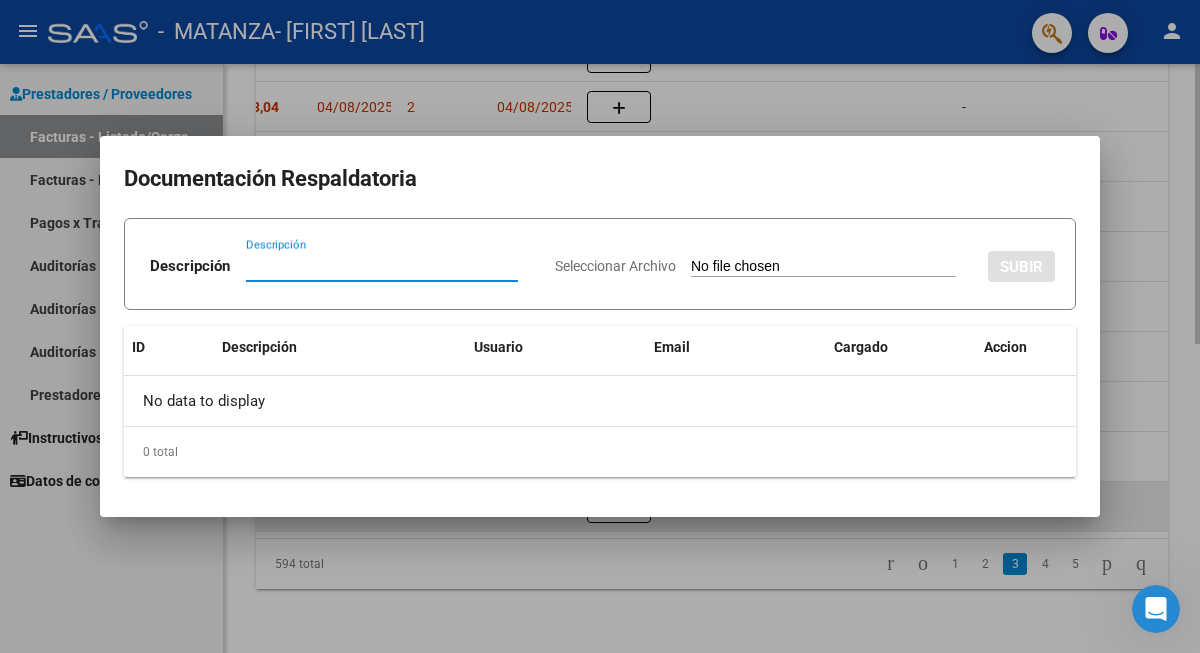 type on "O" 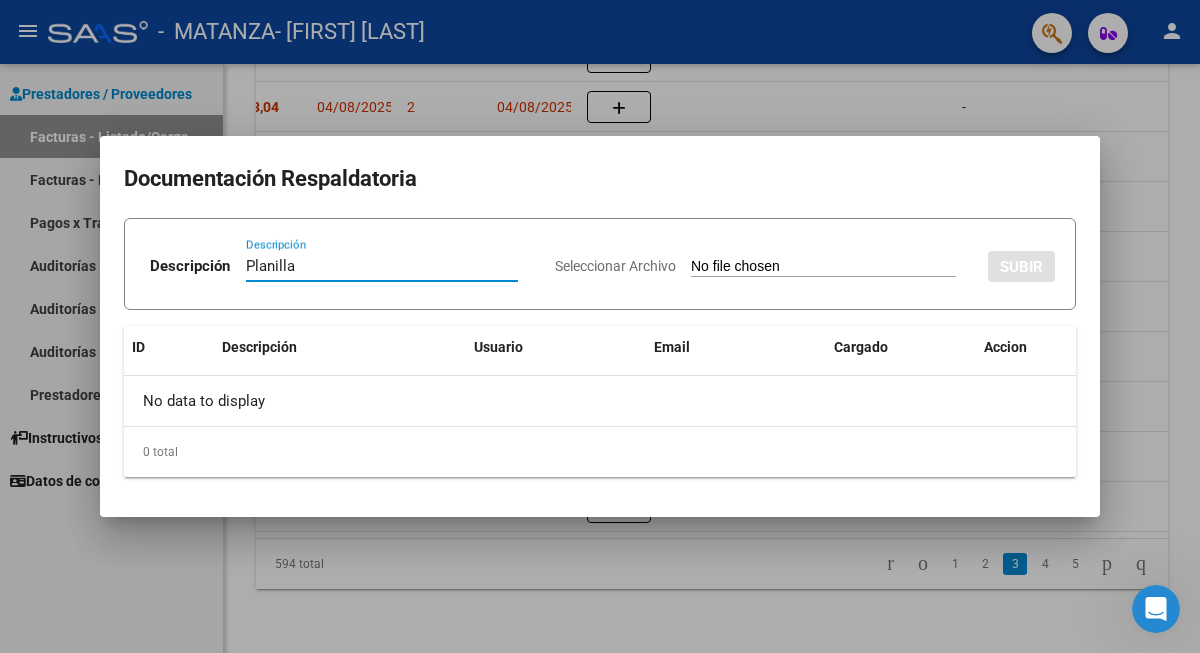type on "Planilla" 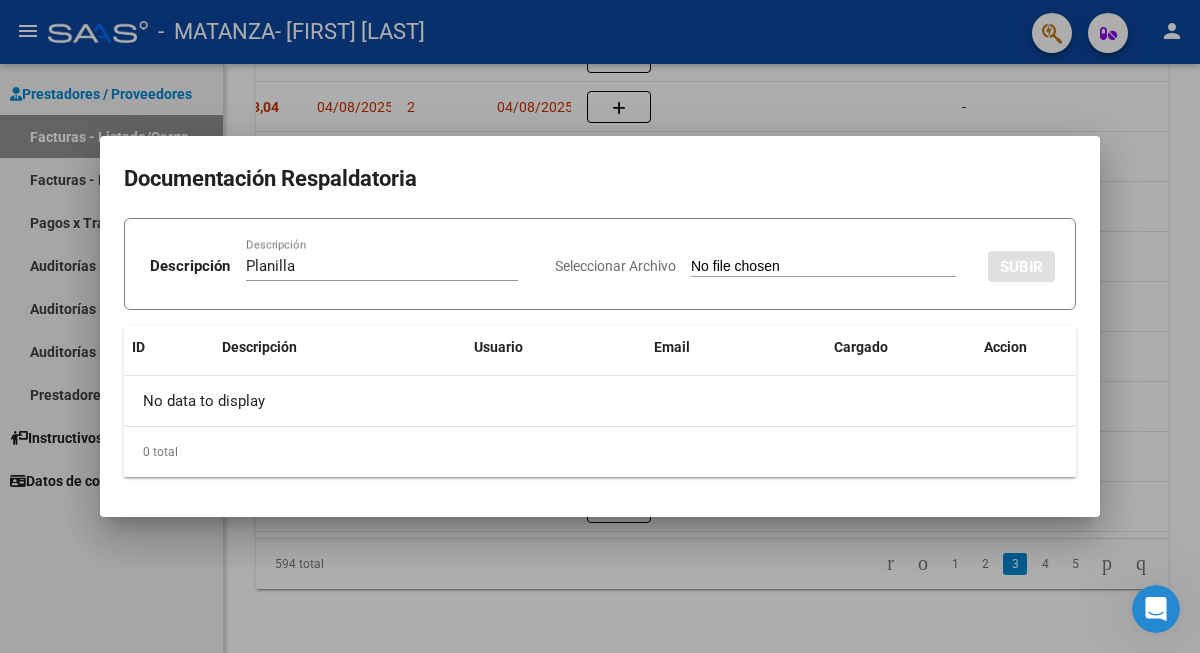 click on "Seleccionar Archivo" at bounding box center (823, 267) 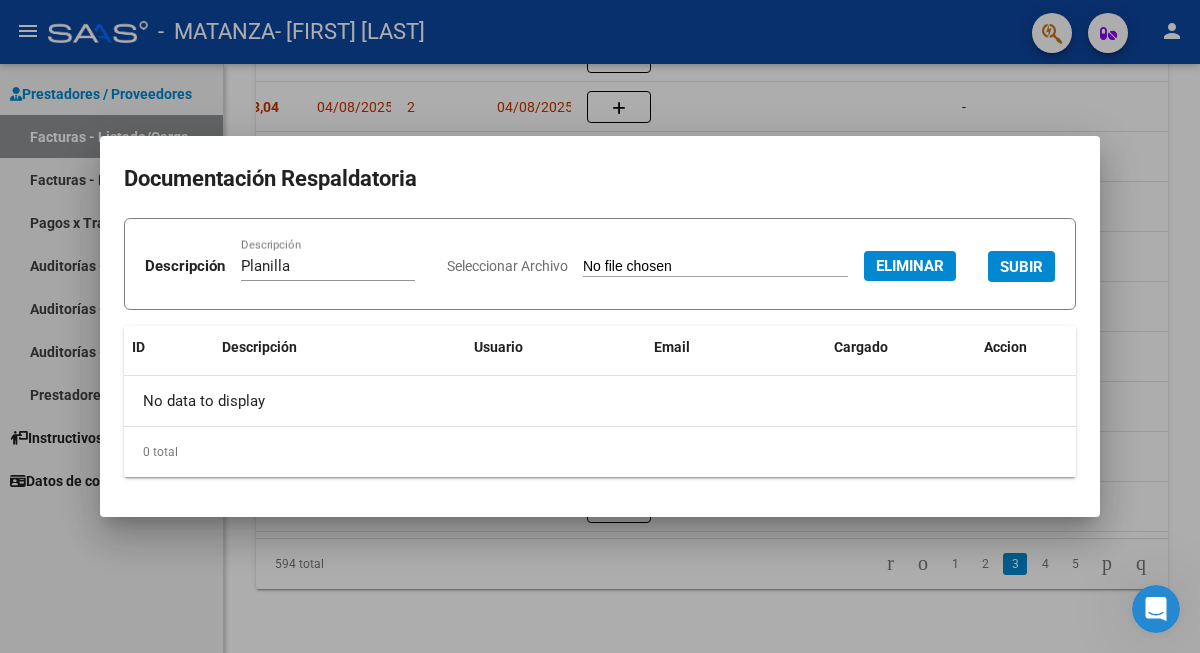 click on "SUBIR" at bounding box center [1021, 267] 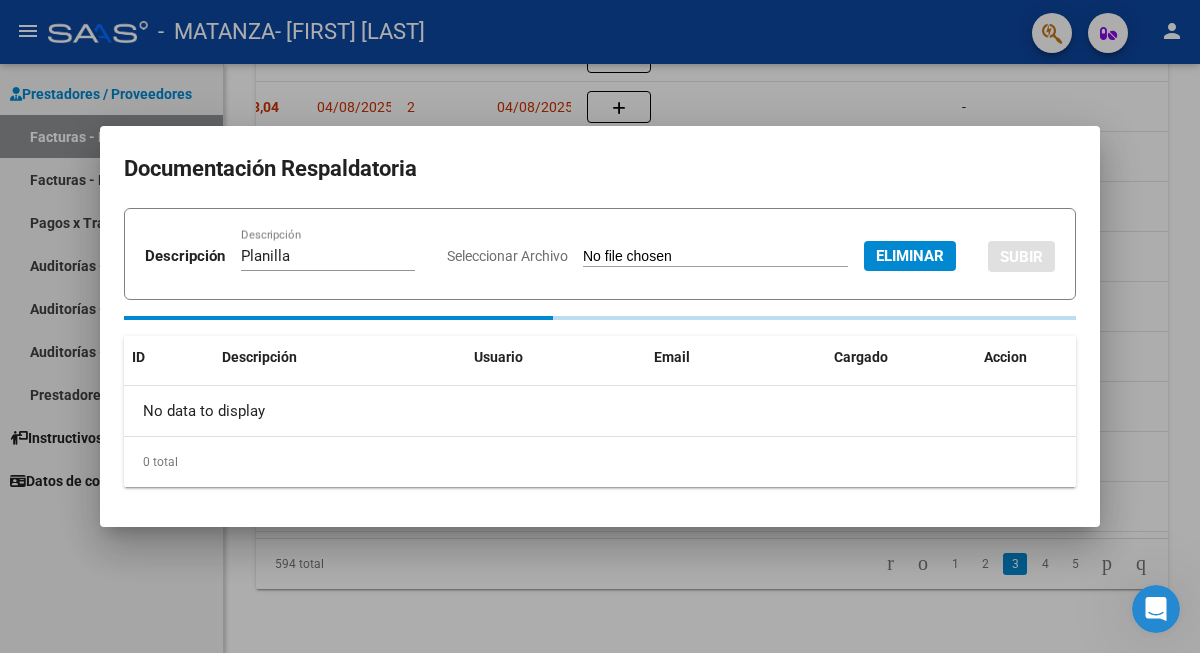 type 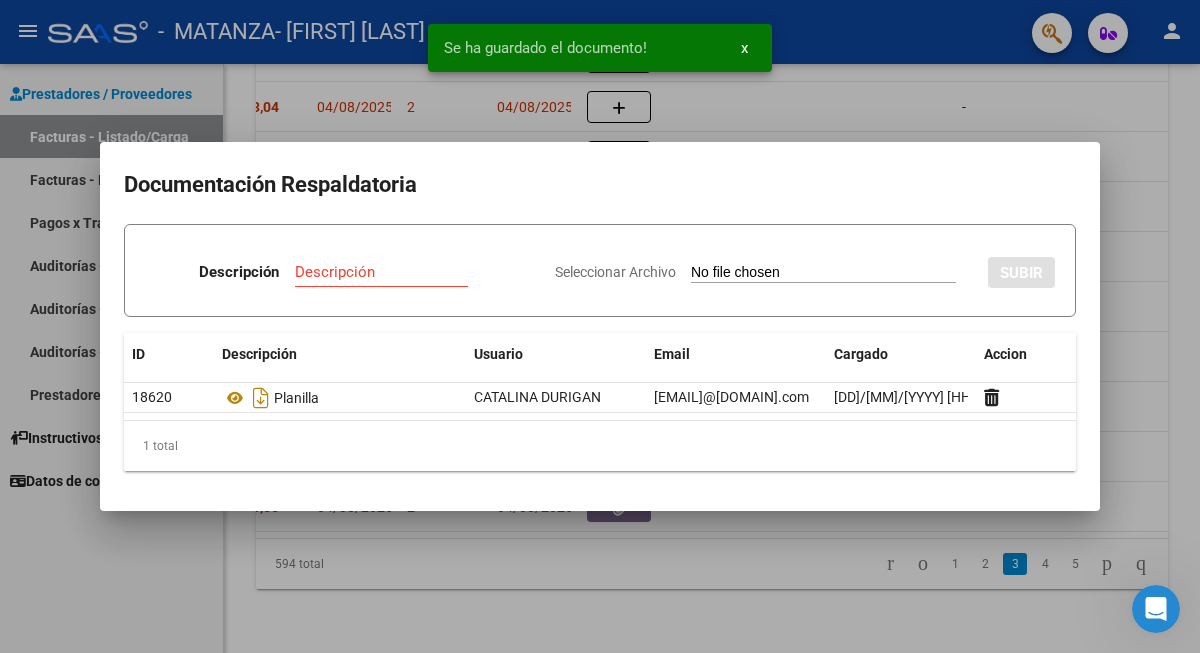 click at bounding box center [600, 326] 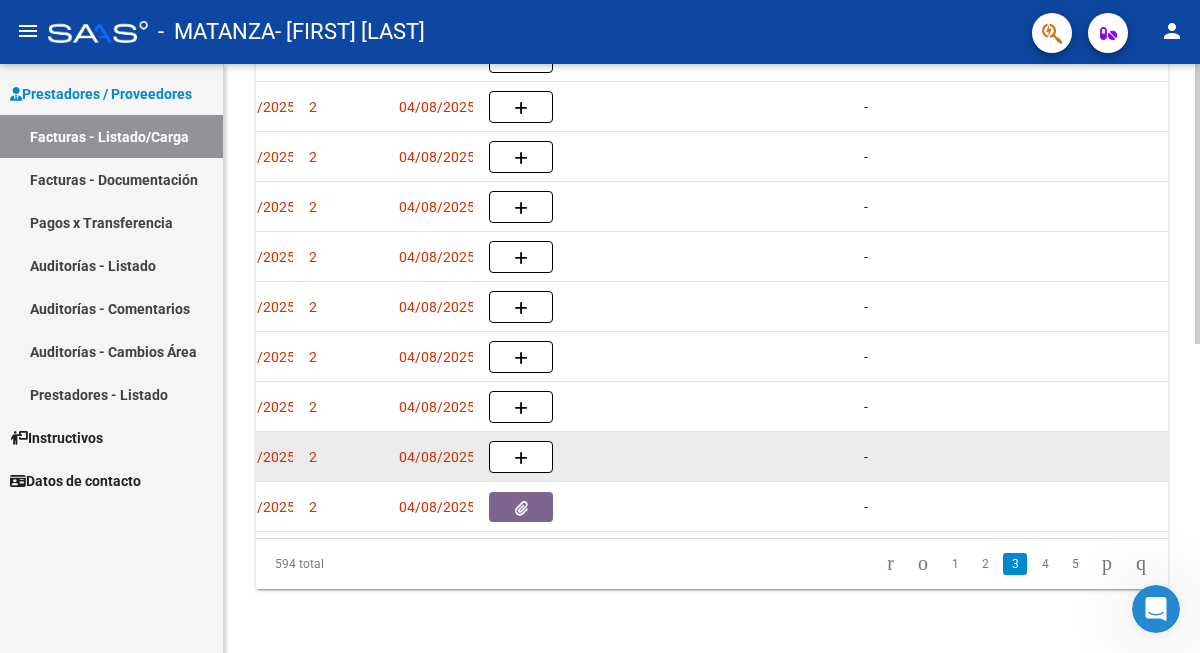 scroll, scrollTop: 0, scrollLeft: 806, axis: horizontal 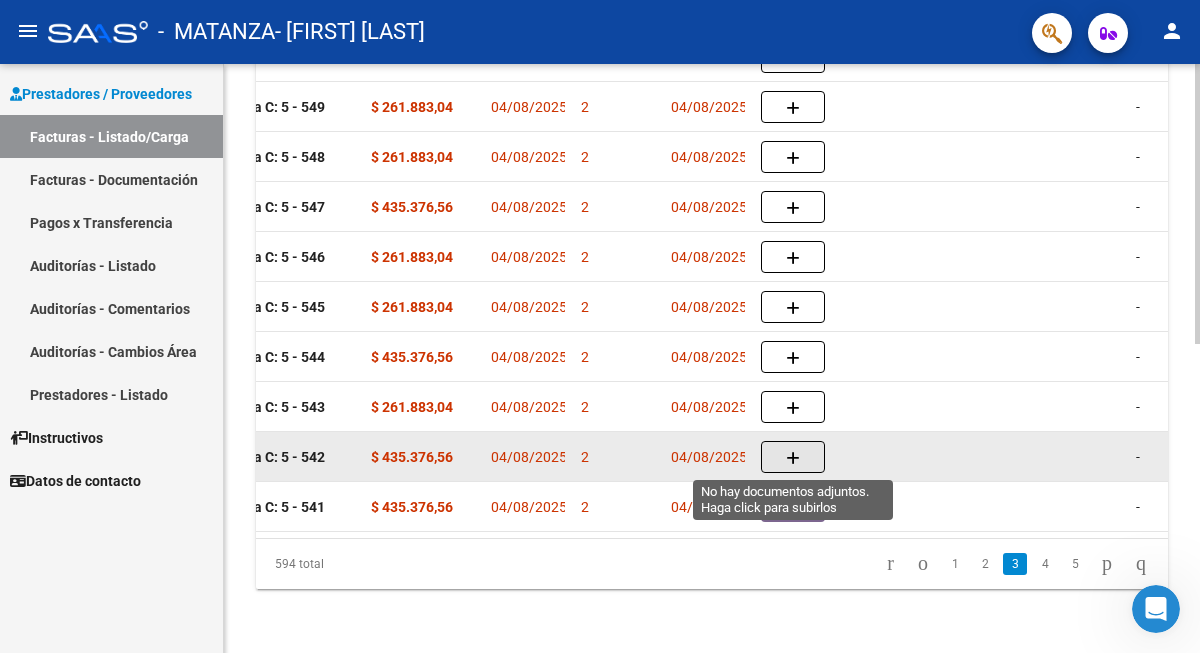 click 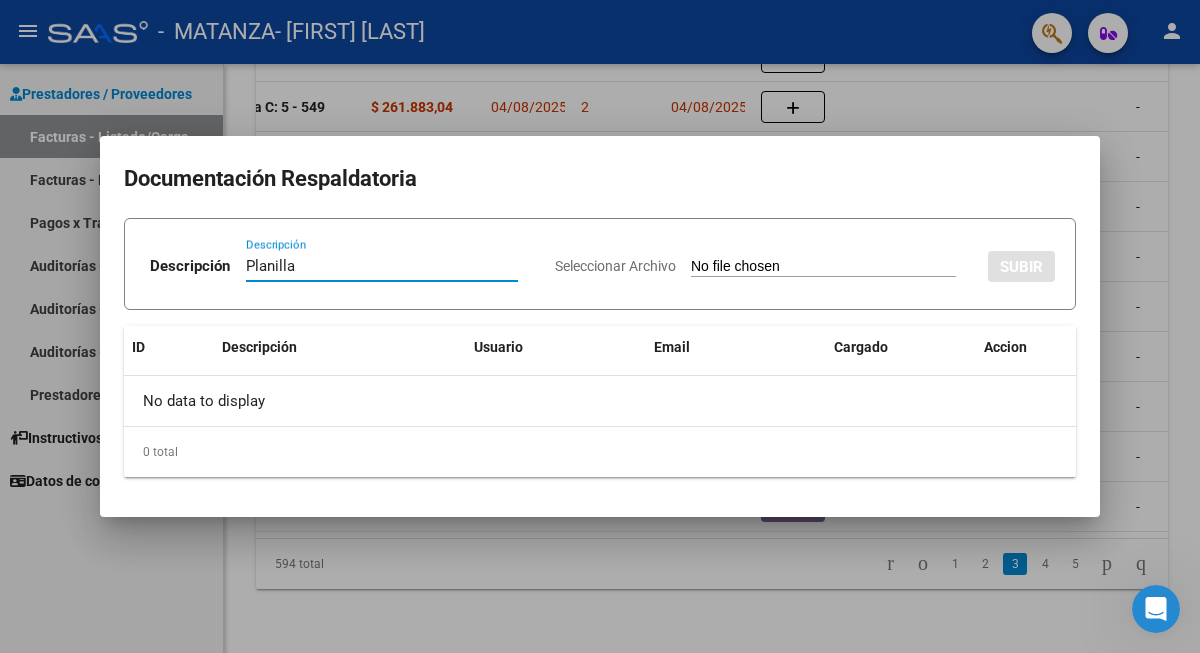 type on "Planilla" 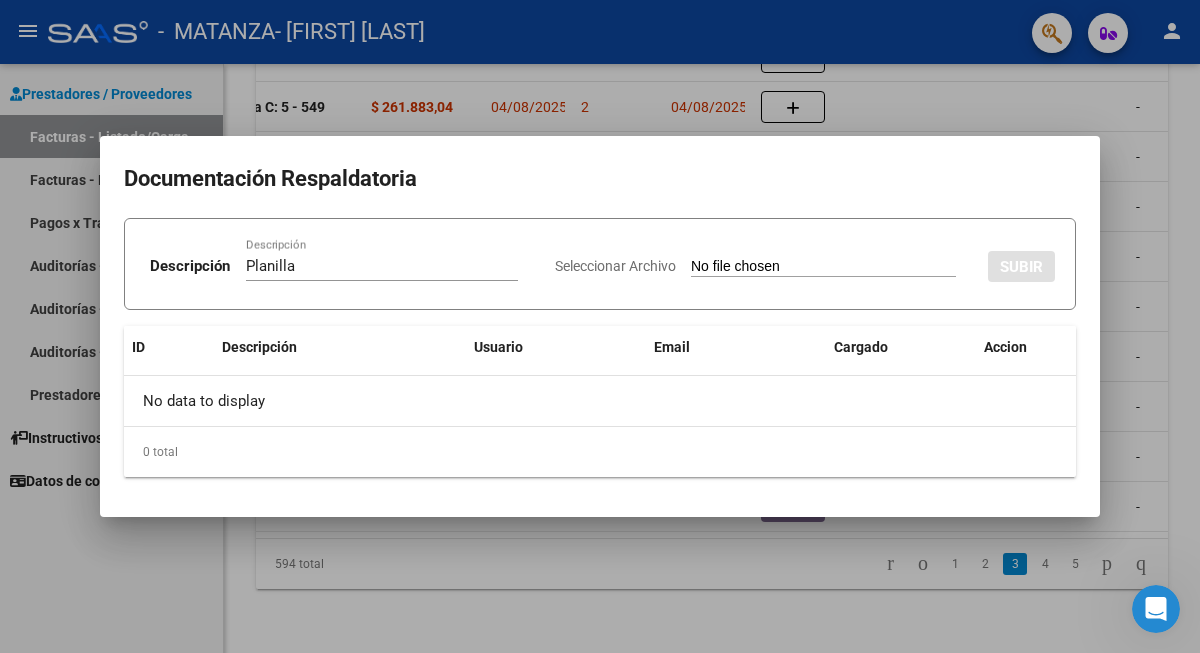 click on "Seleccionar Archivo" at bounding box center [823, 267] 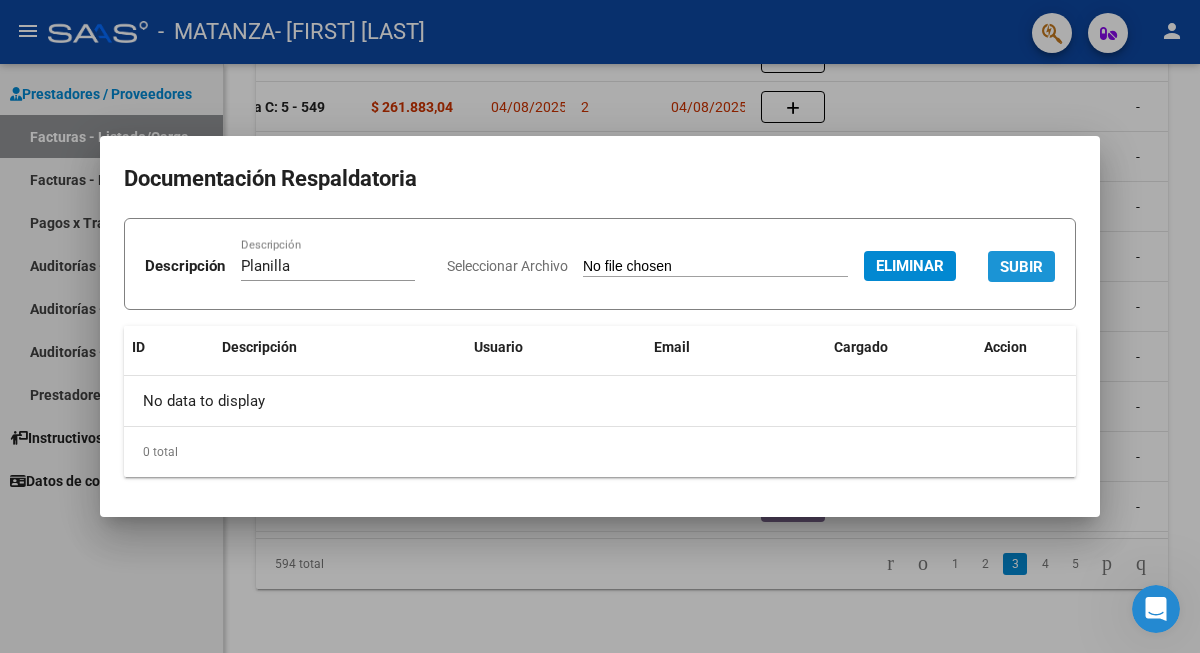 click on "SUBIR" at bounding box center [1021, 267] 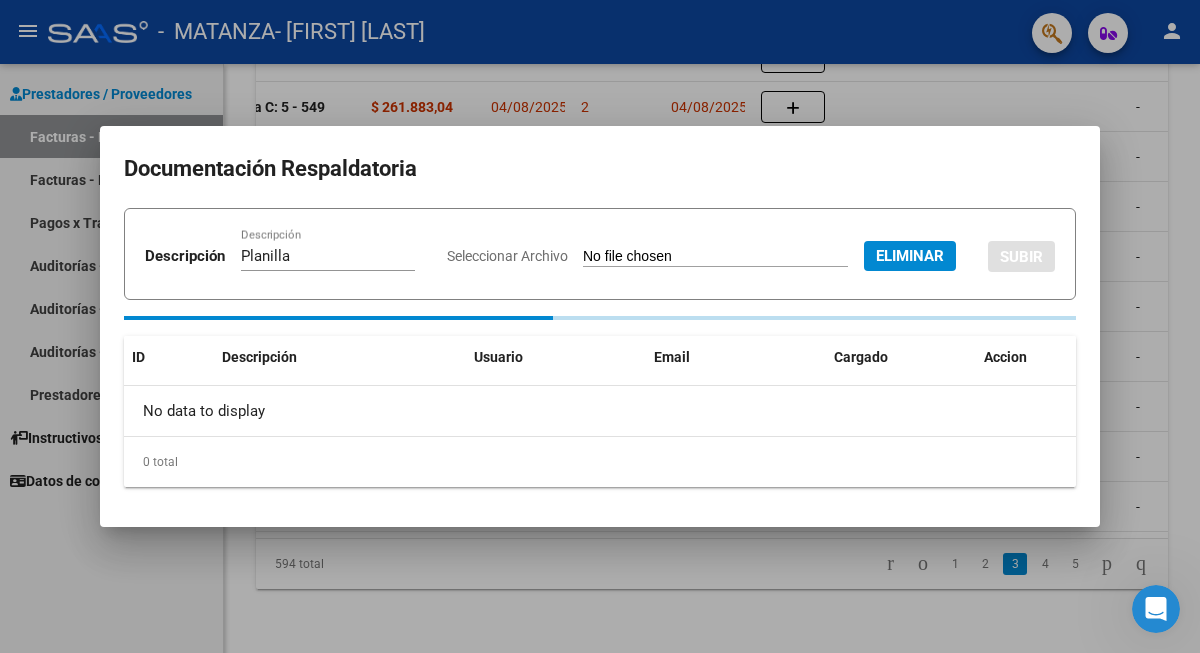 type 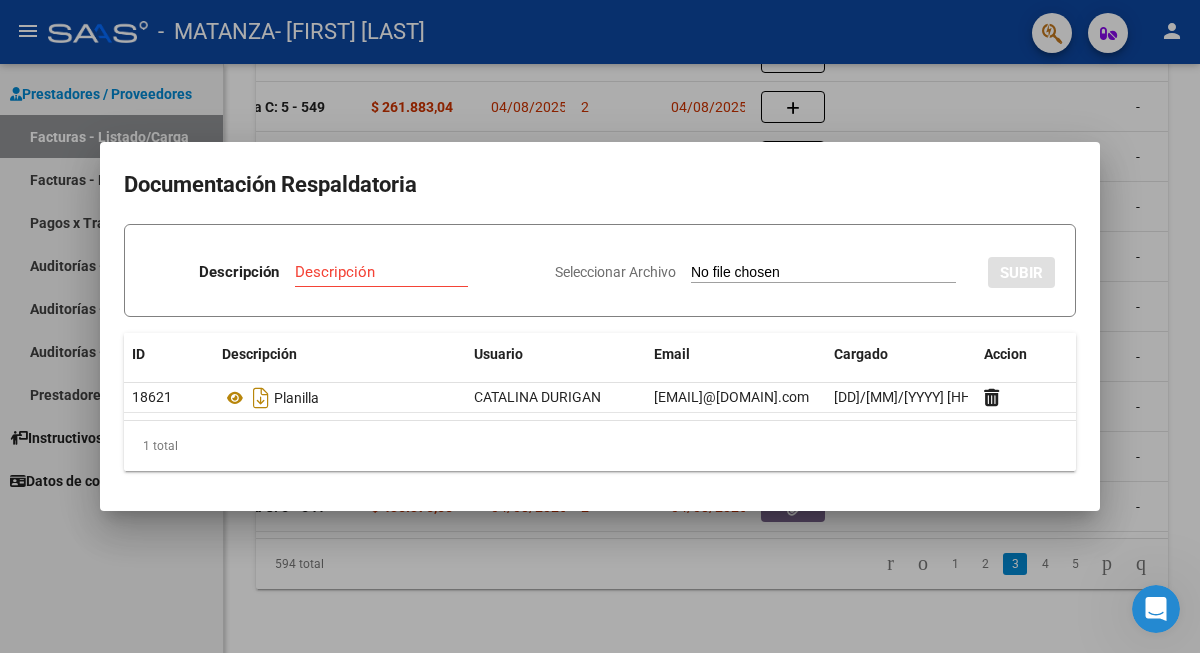 click at bounding box center [600, 326] 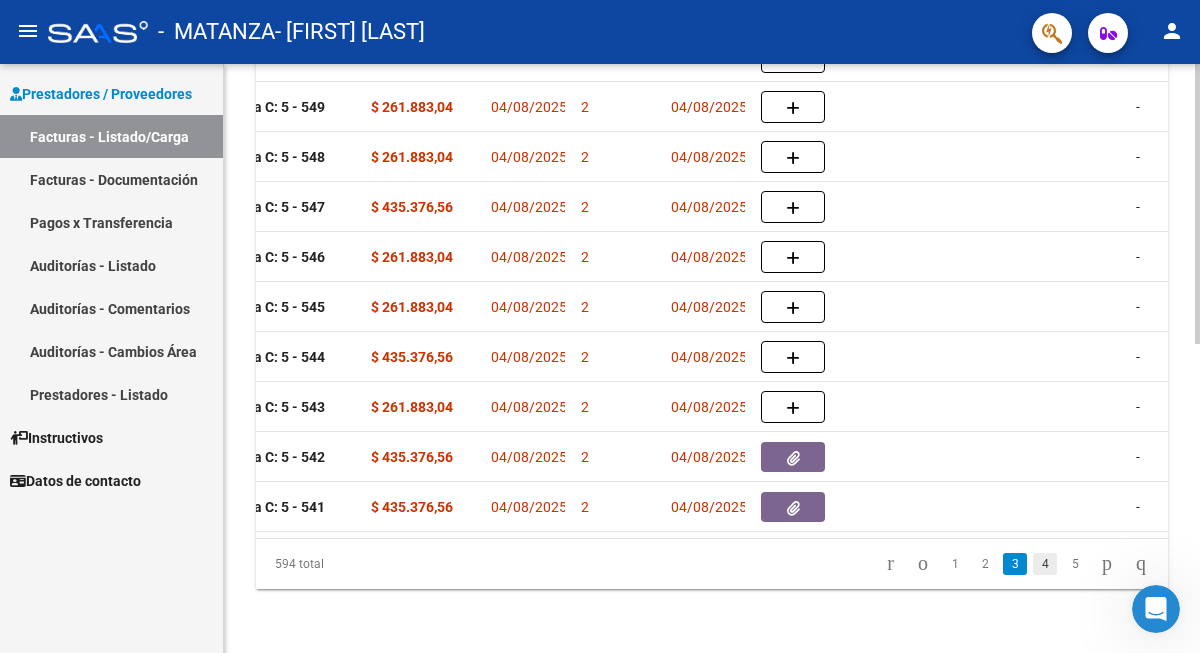 click on "4" 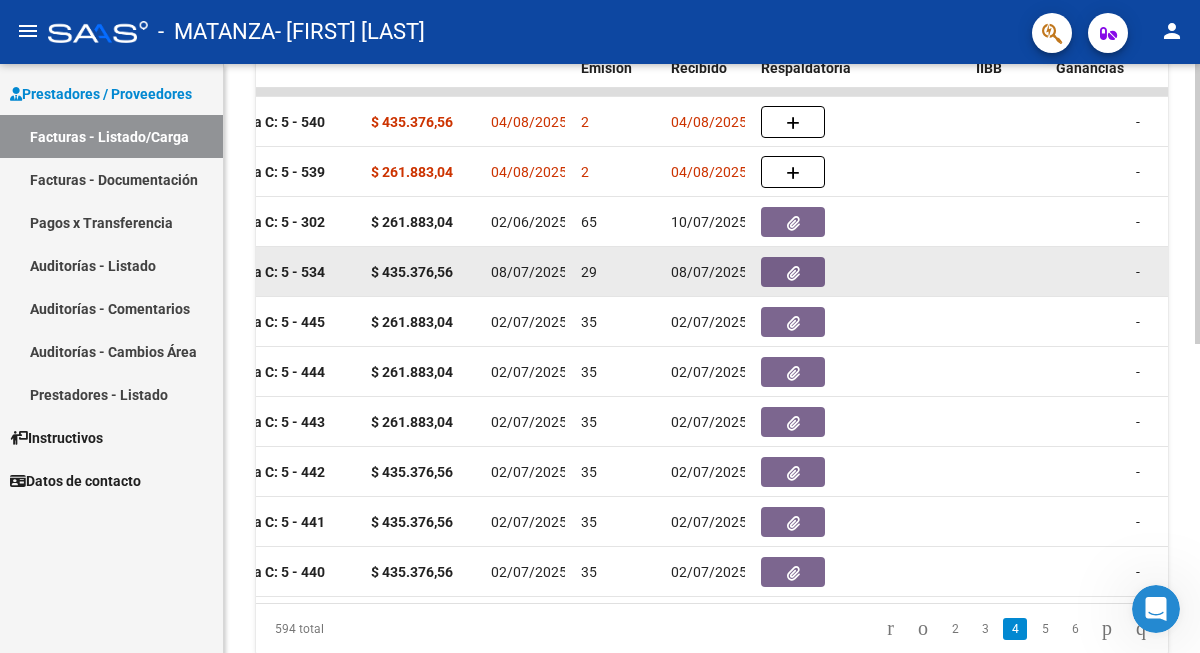 scroll, scrollTop: 567, scrollLeft: 0, axis: vertical 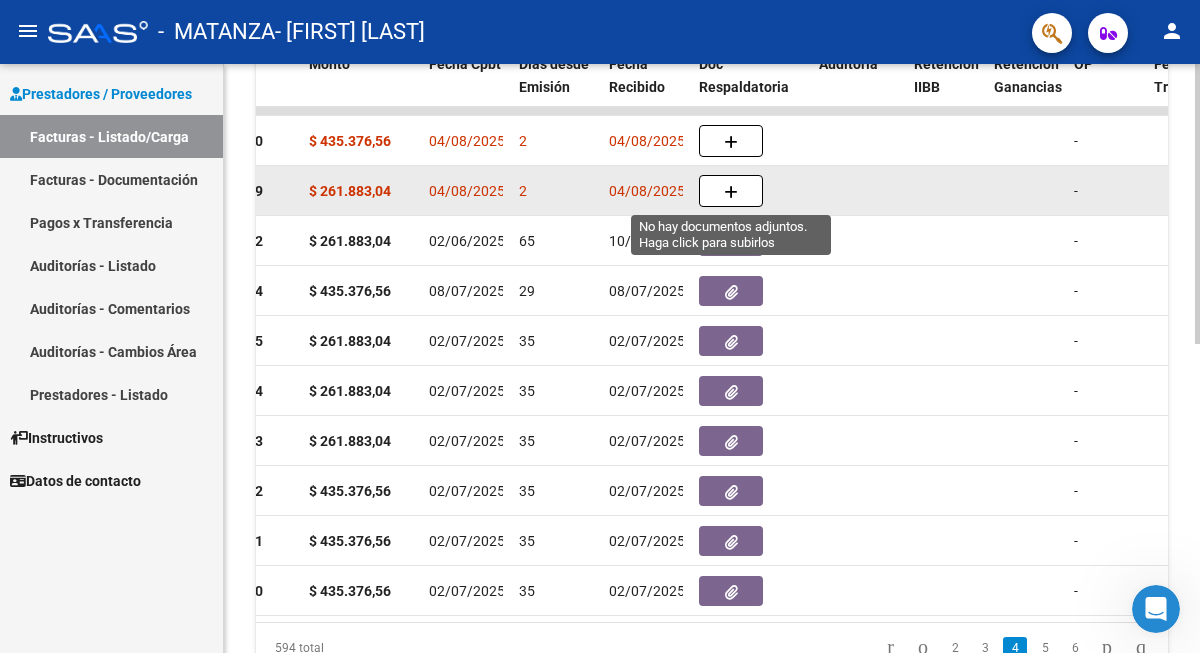 click 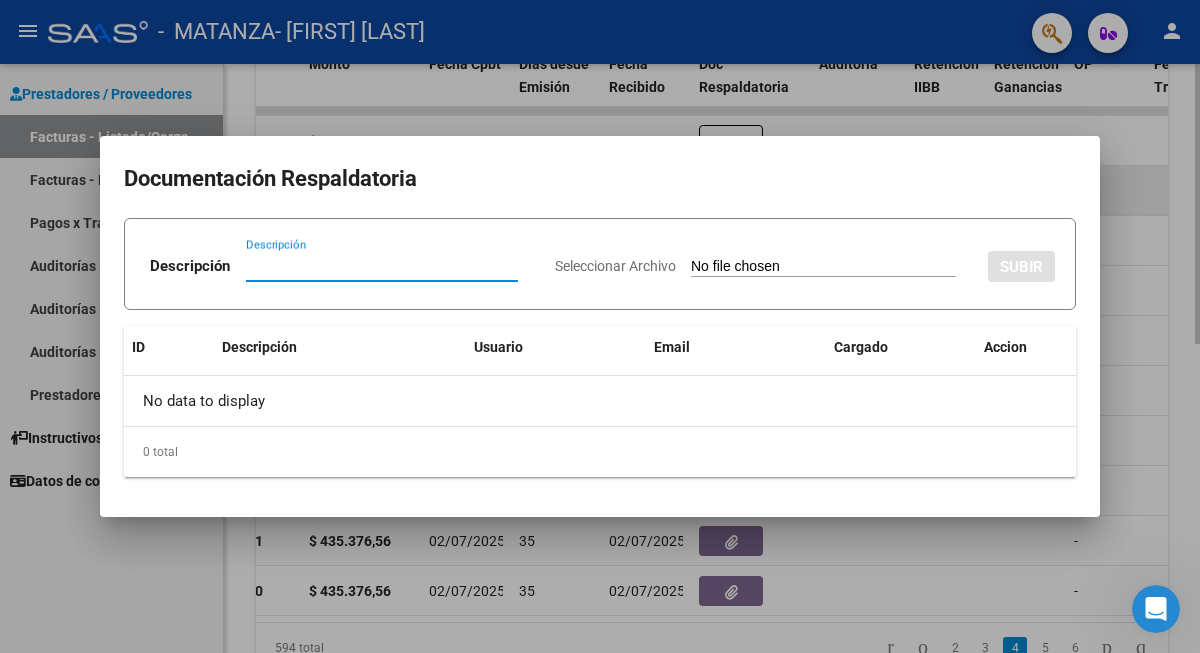 paste on "Planilla" 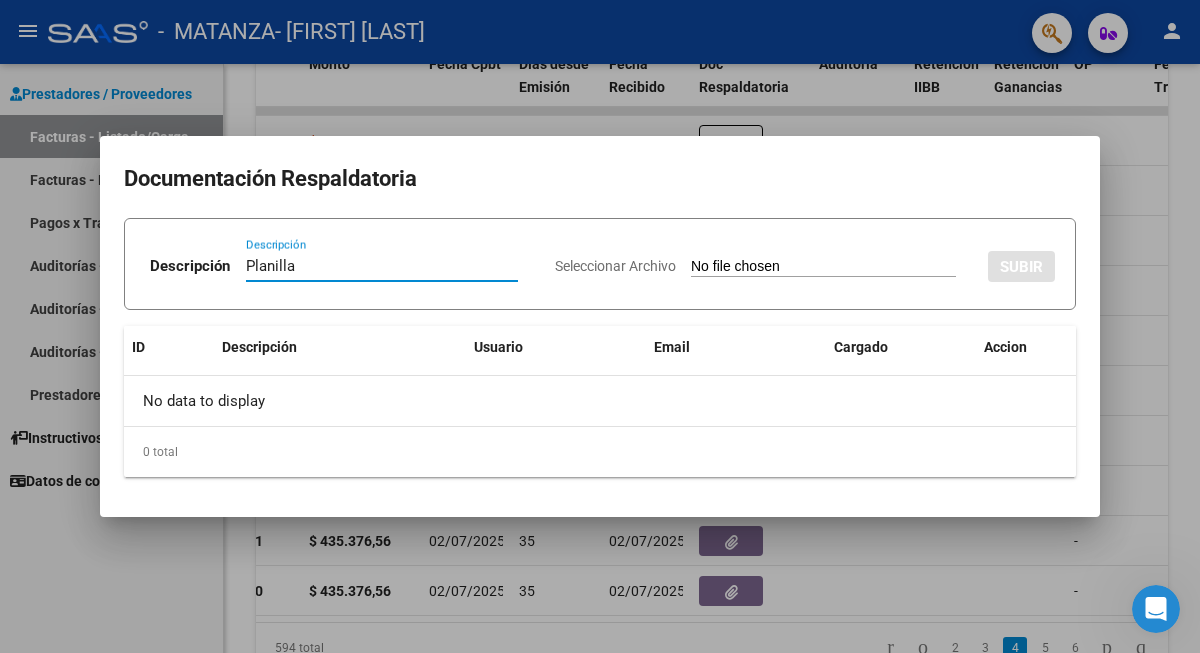 type on "Planilla" 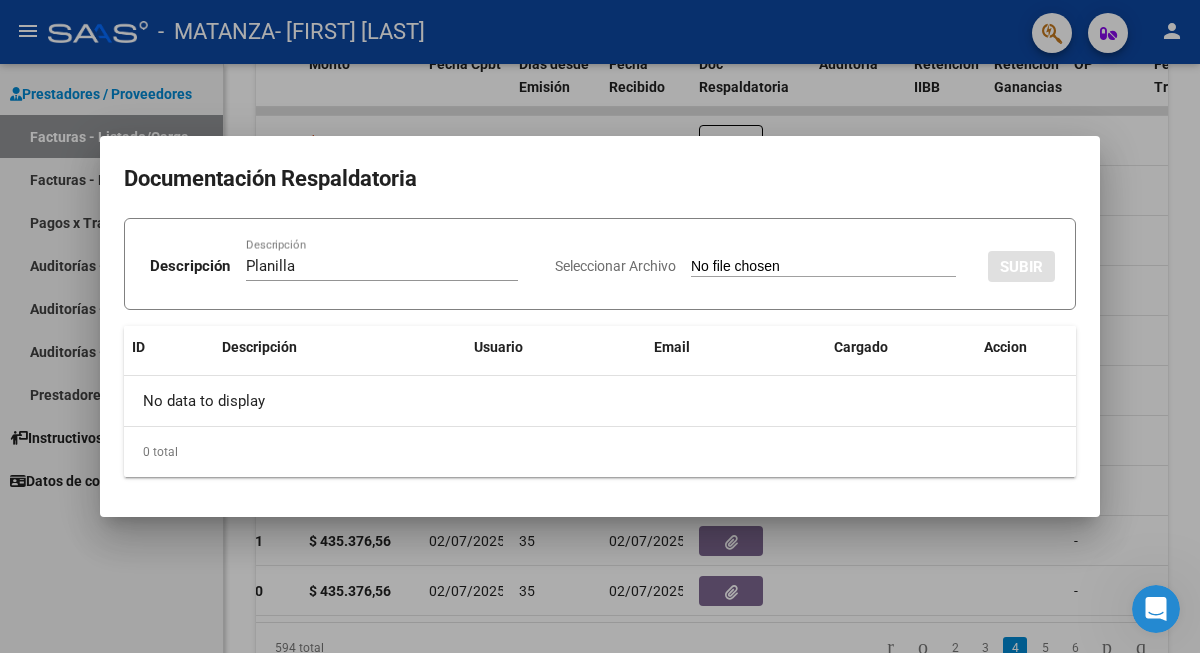 type on "C:\fakepath\[LAST] [YEAR].pdf" 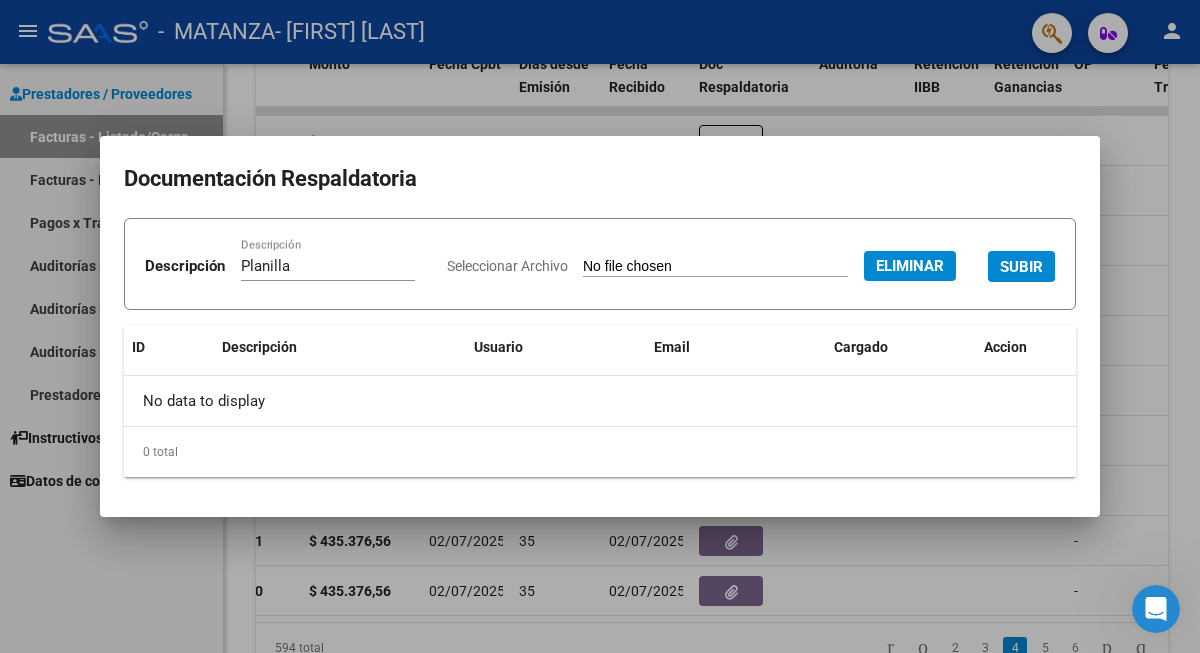 click on "SUBIR" at bounding box center (1021, 267) 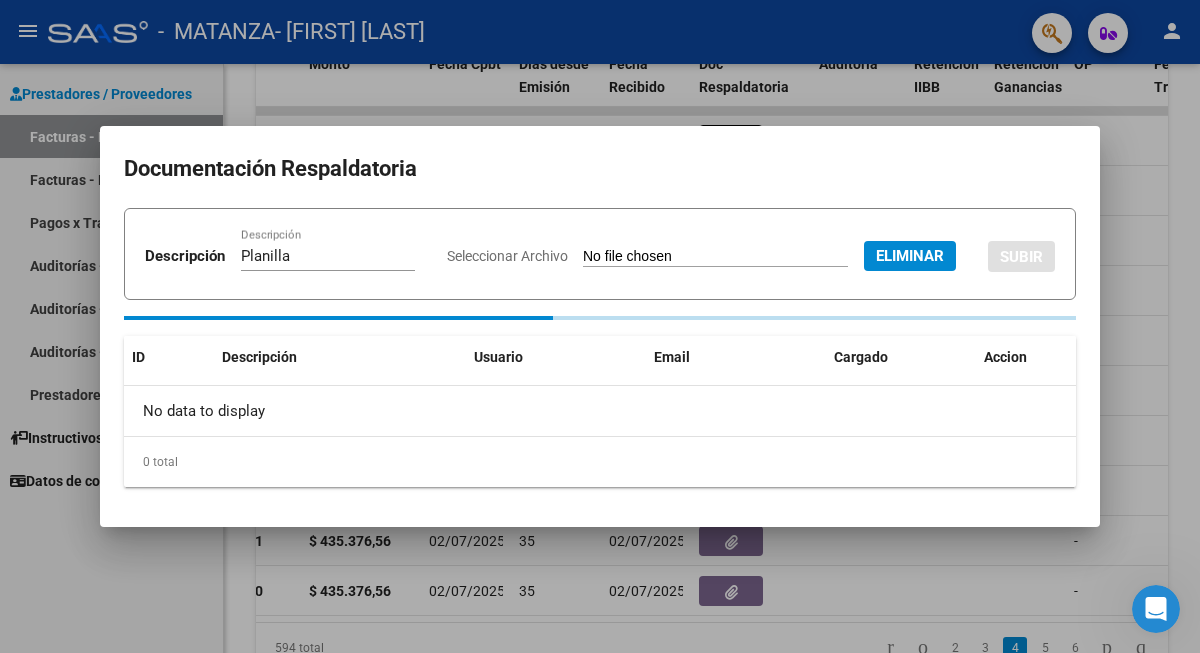 type 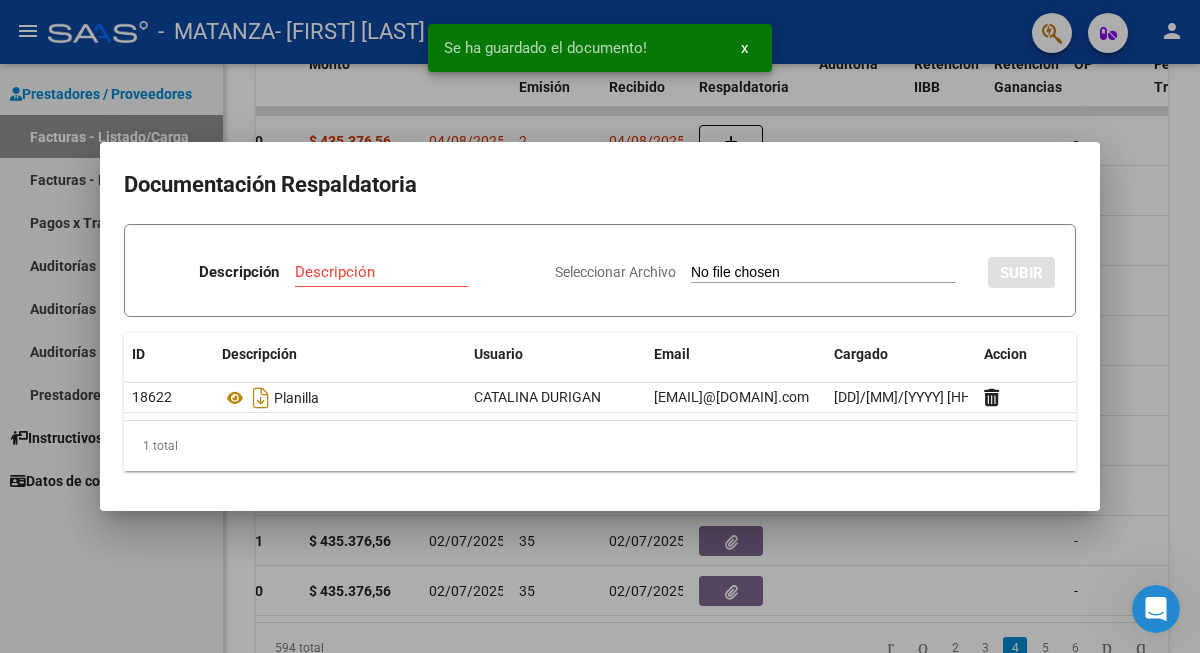 click at bounding box center (600, 326) 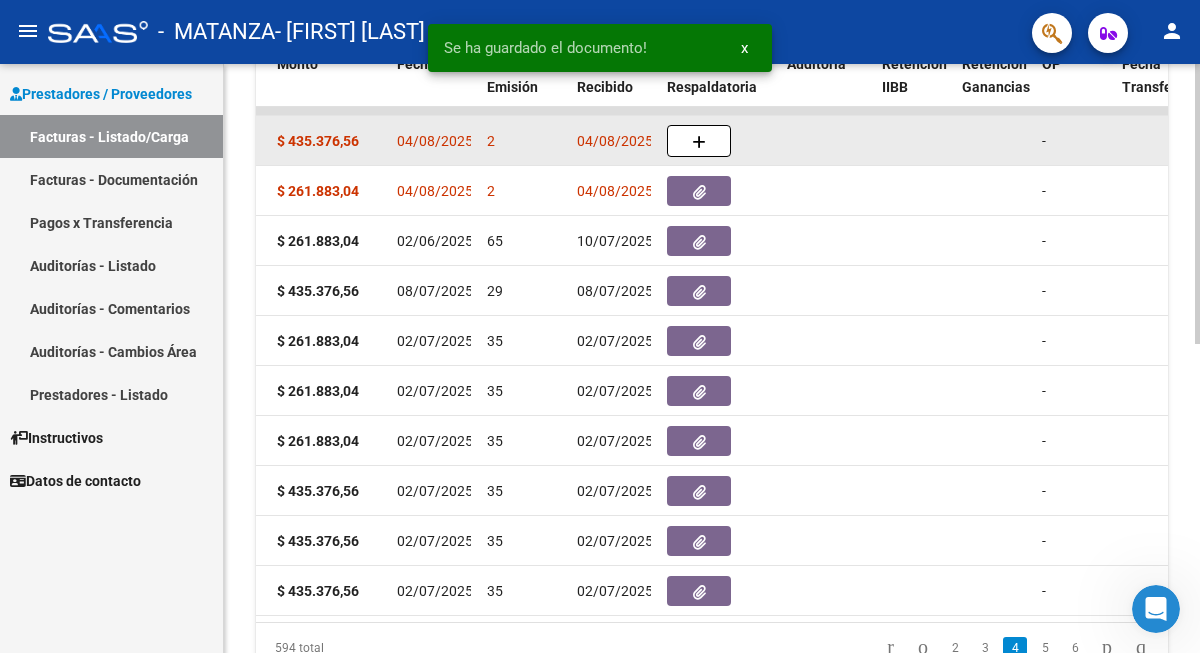 scroll, scrollTop: 0, scrollLeft: 648, axis: horizontal 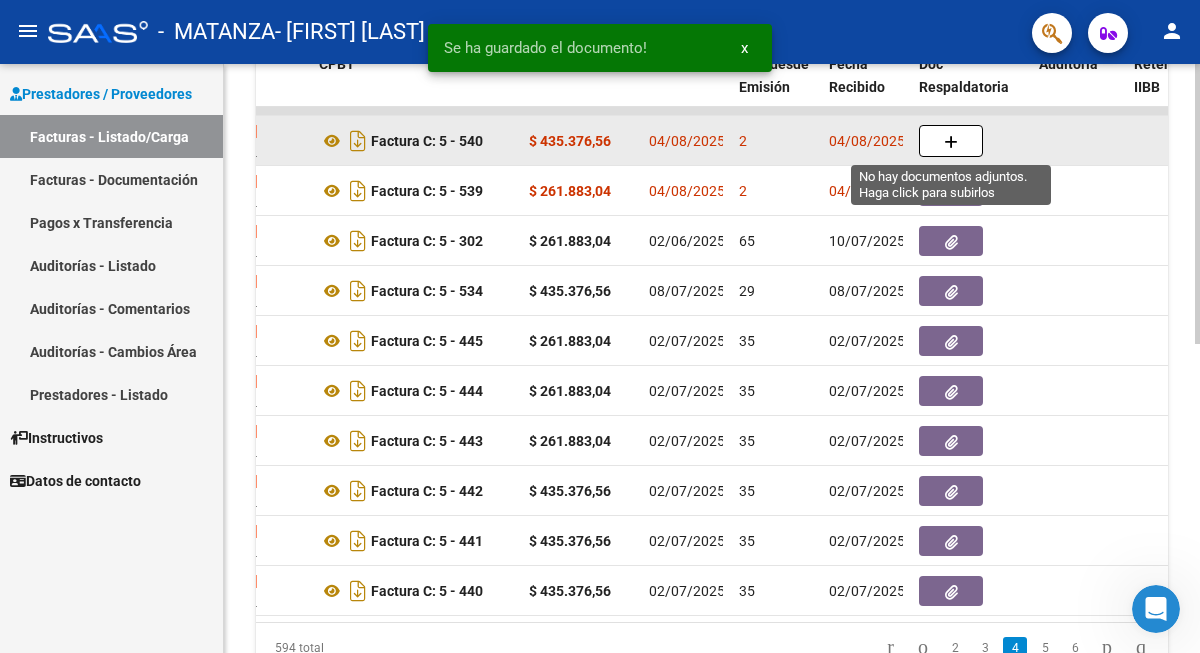click 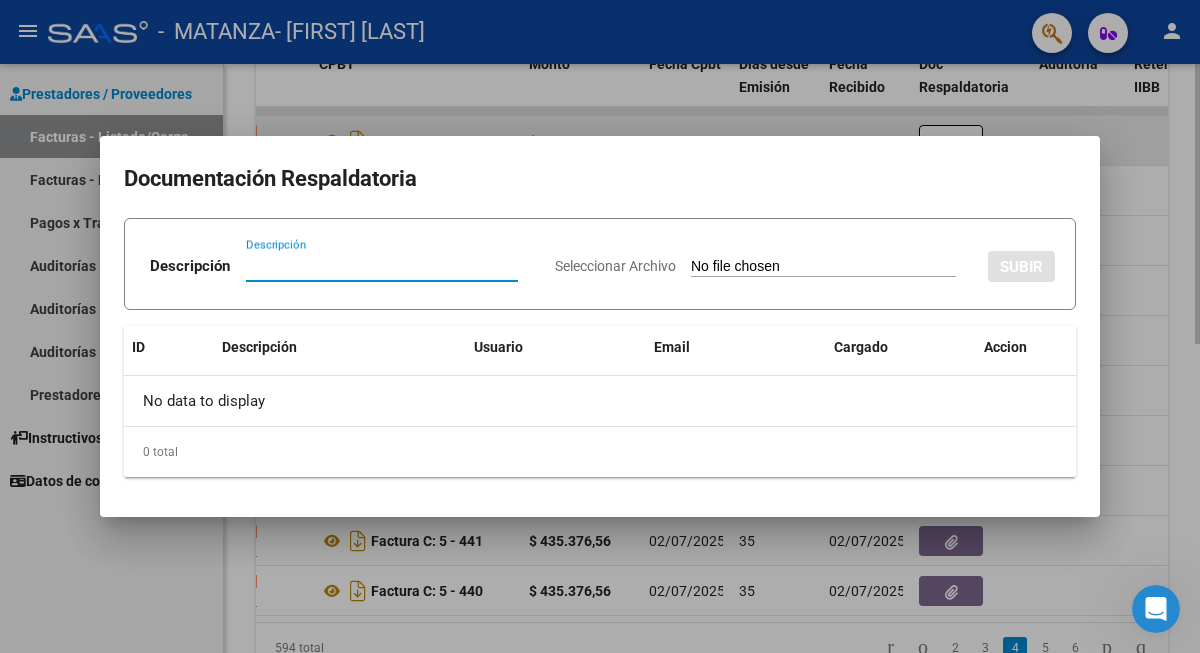 paste on "Planilla" 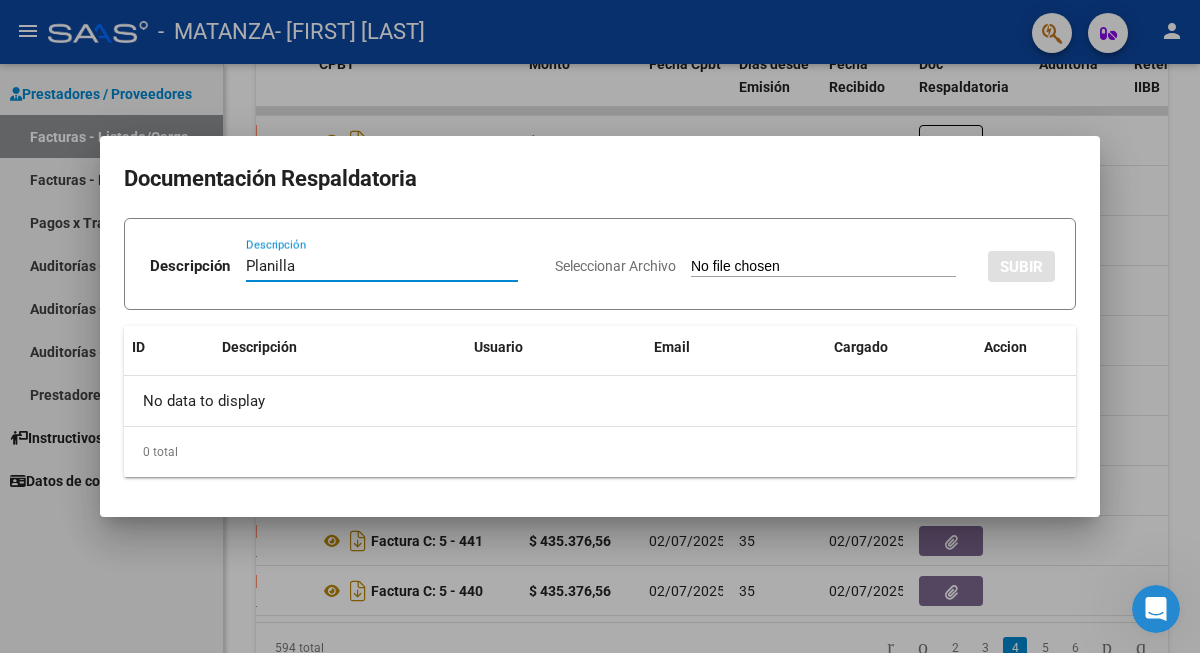 type on "Planilla" 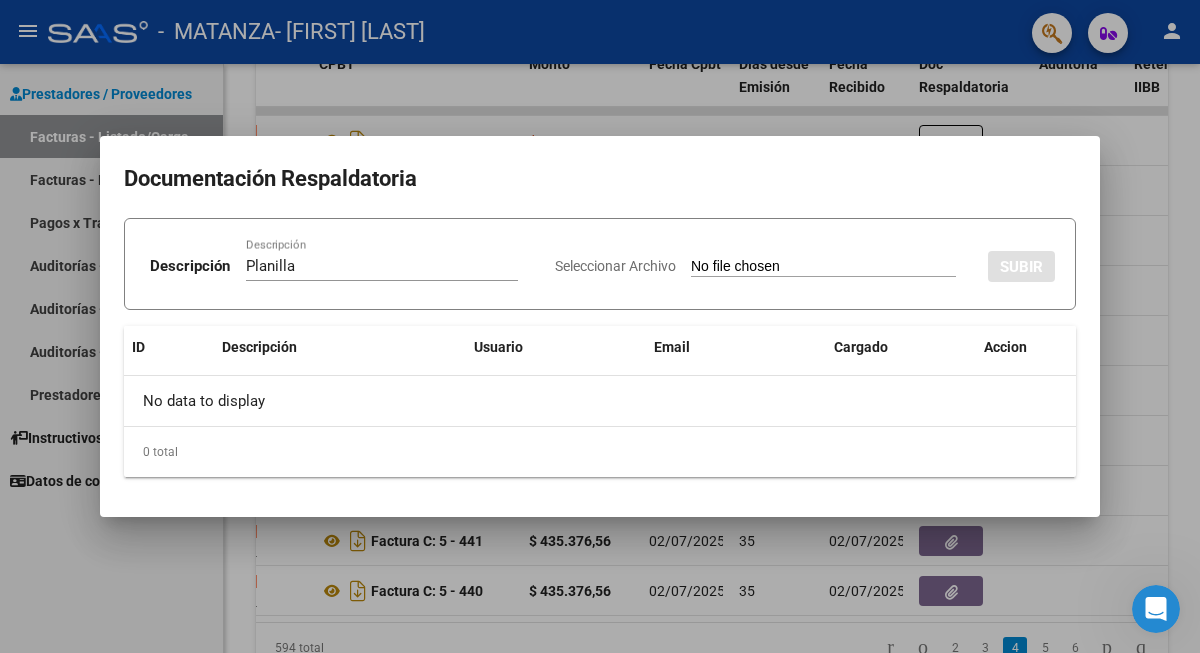 type on "C:\fakepath\[LAST] [YEAR].pdf" 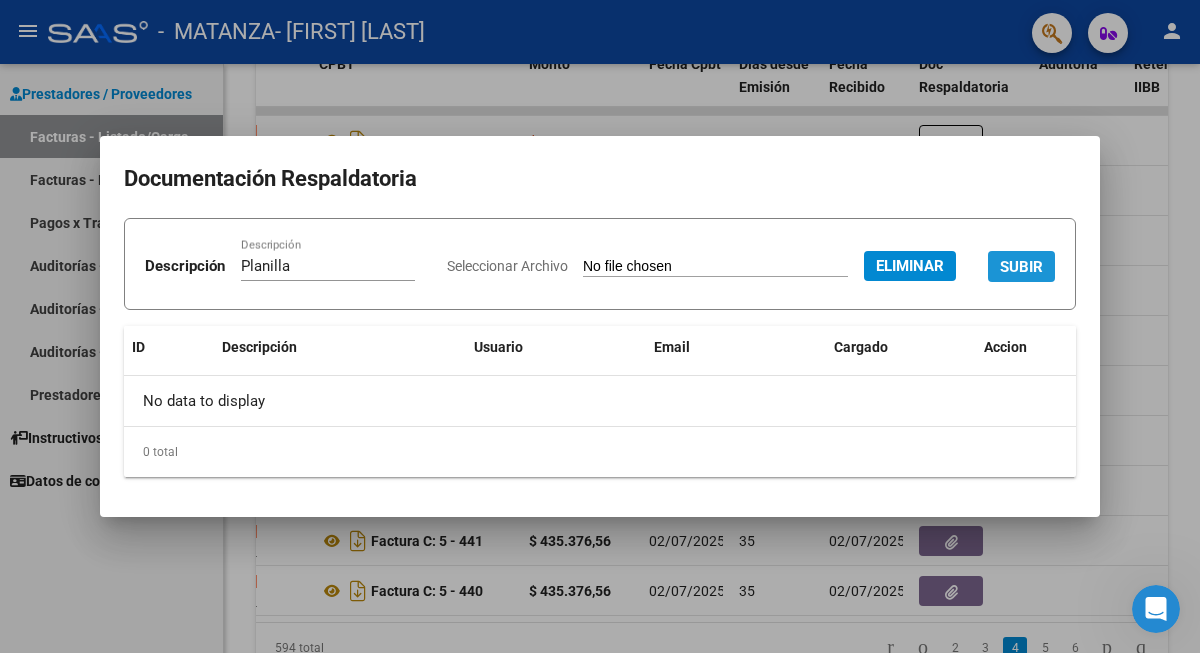 click on "SUBIR" at bounding box center [1021, 267] 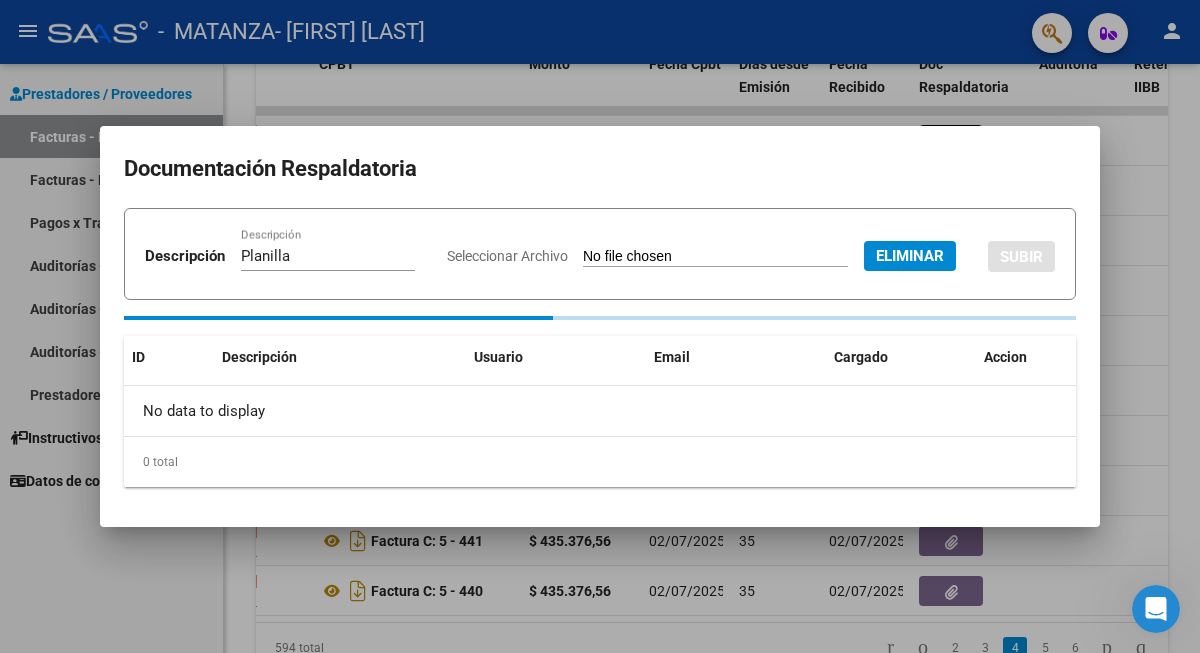 type 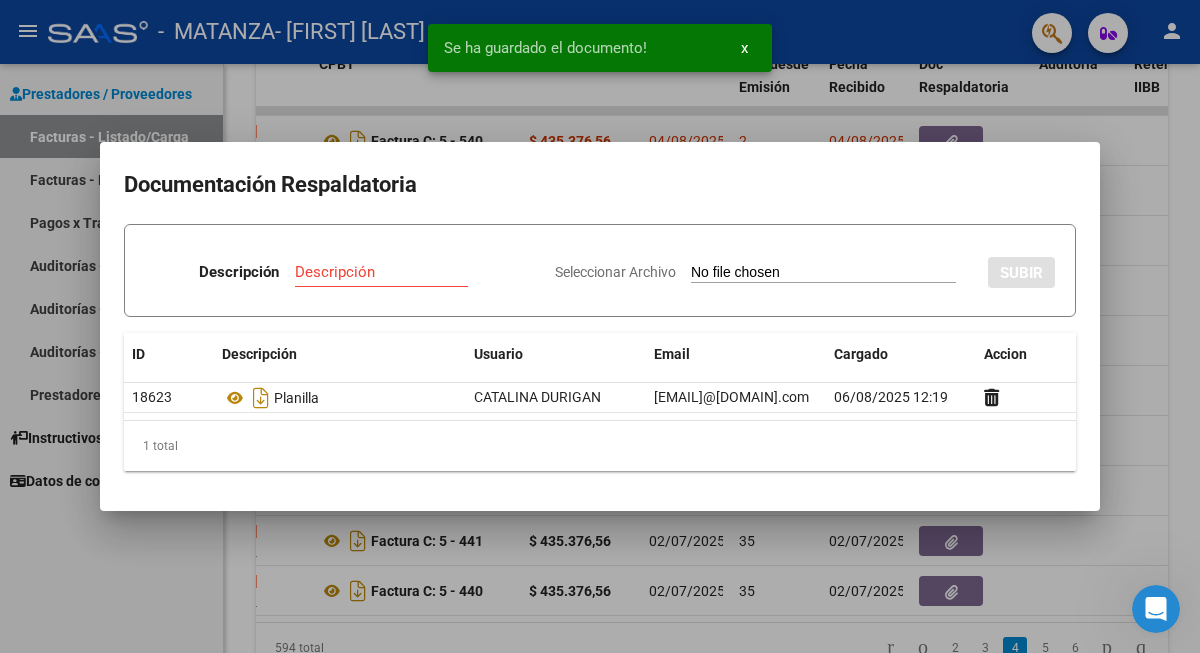 click at bounding box center [600, 326] 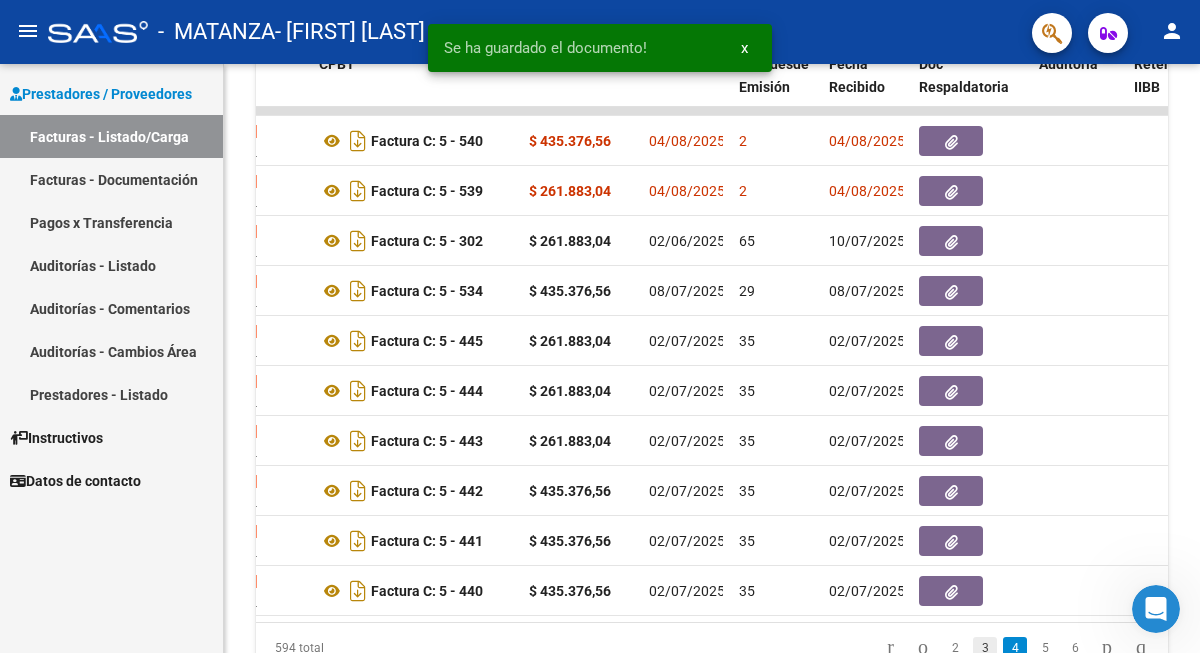 click on "3" 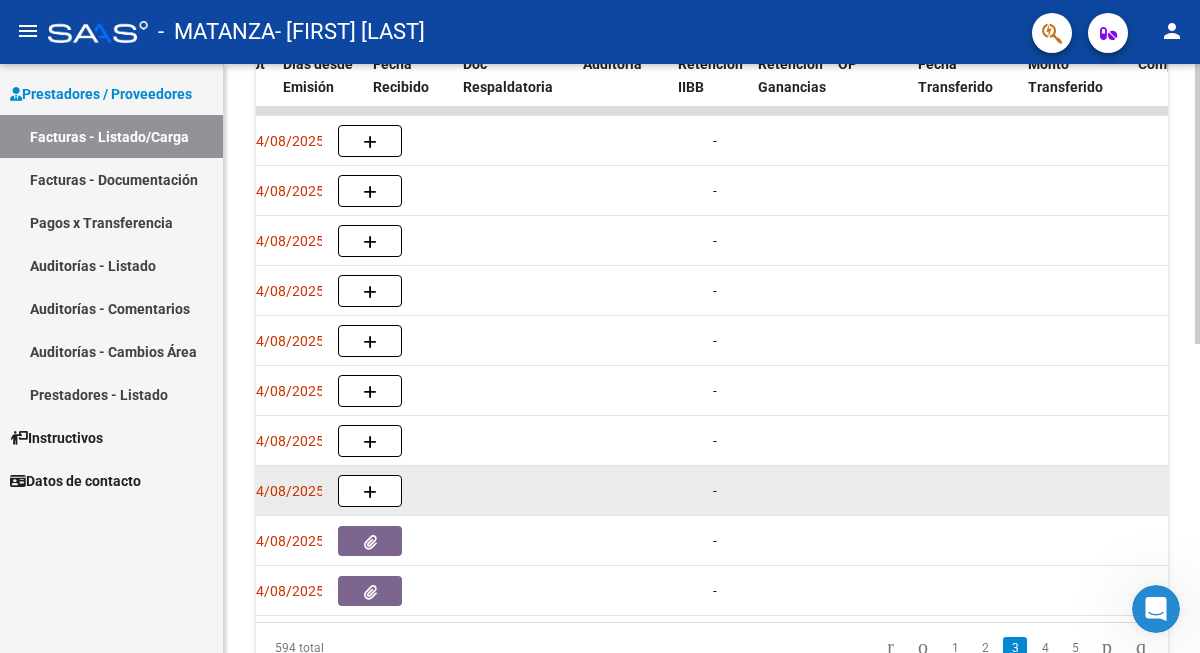 scroll, scrollTop: 0, scrollLeft: 977, axis: horizontal 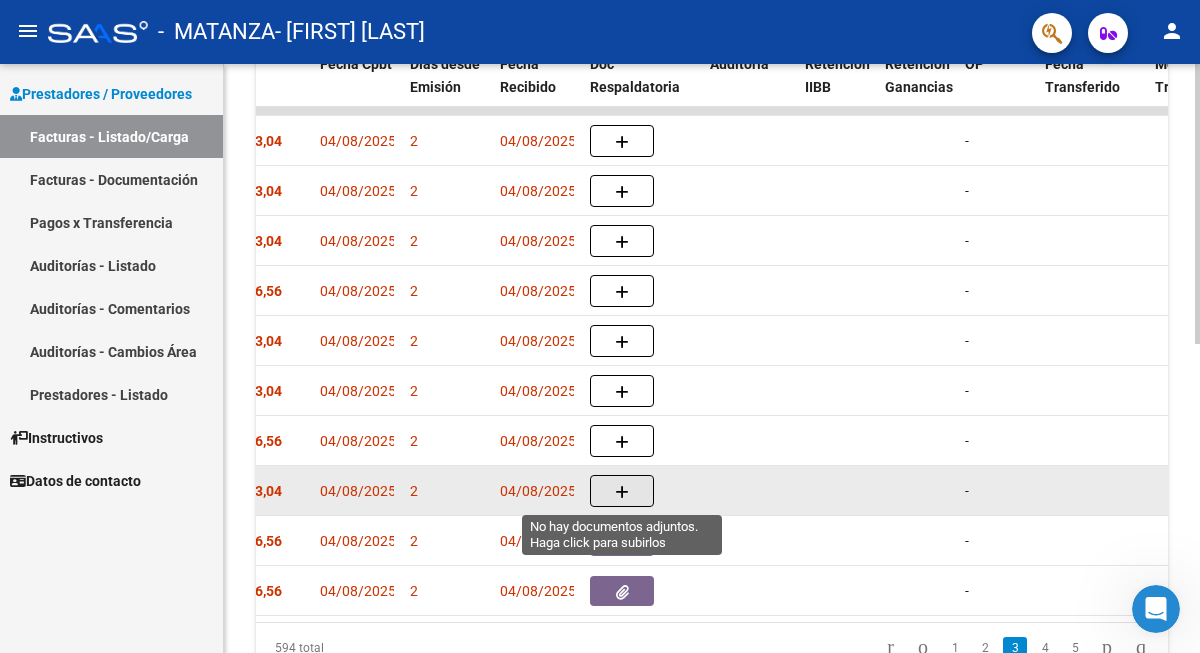 click 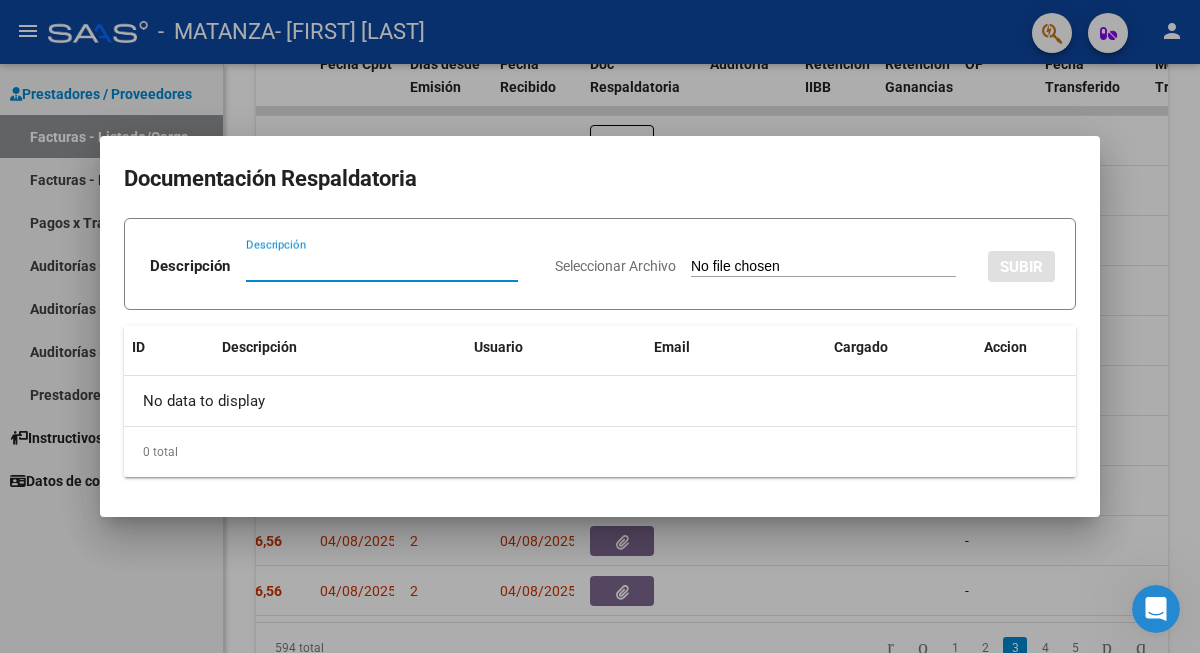 paste on "Planilla" 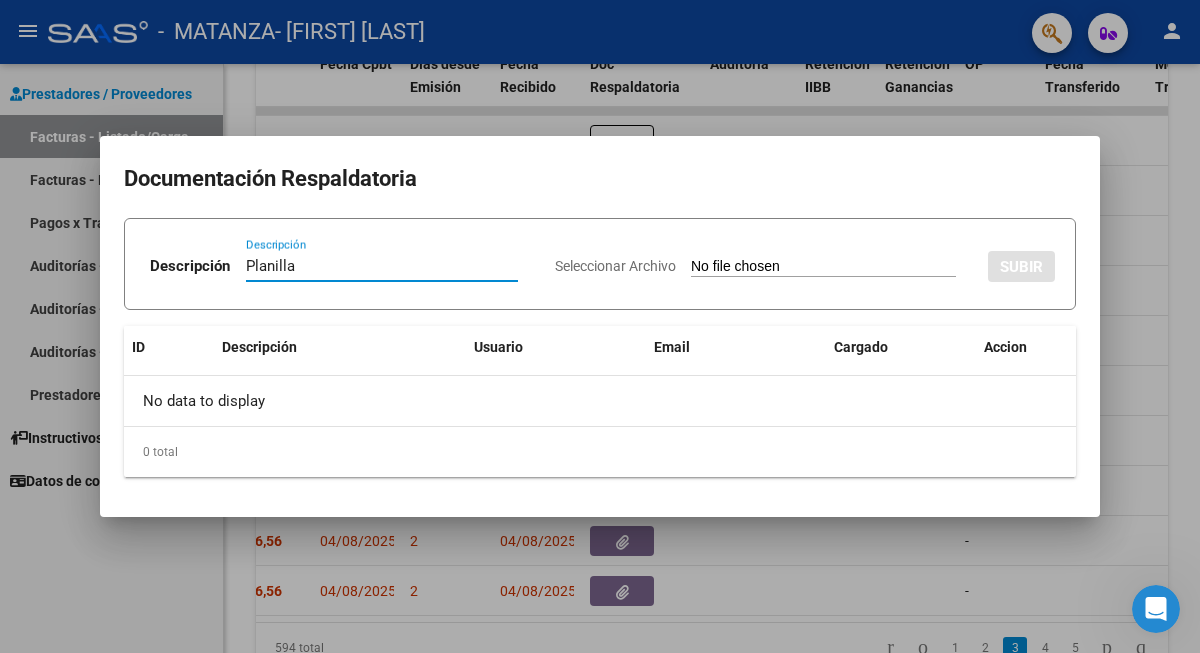 type on "Planilla" 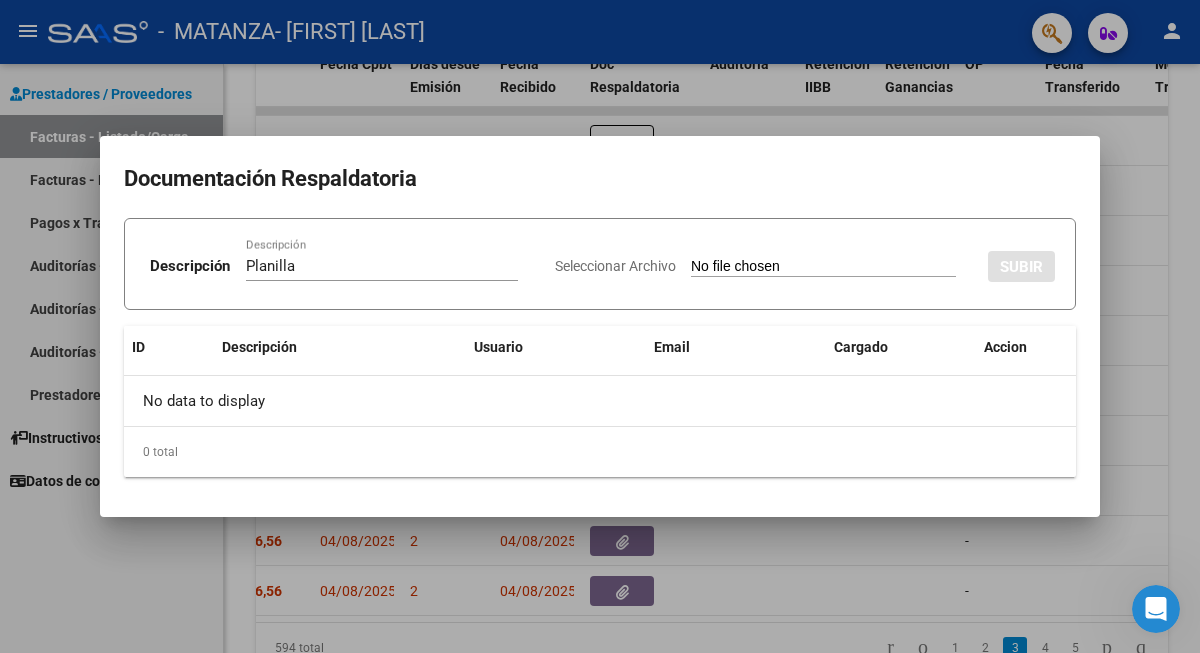 click on "Seleccionar Archivo" at bounding box center [823, 267] 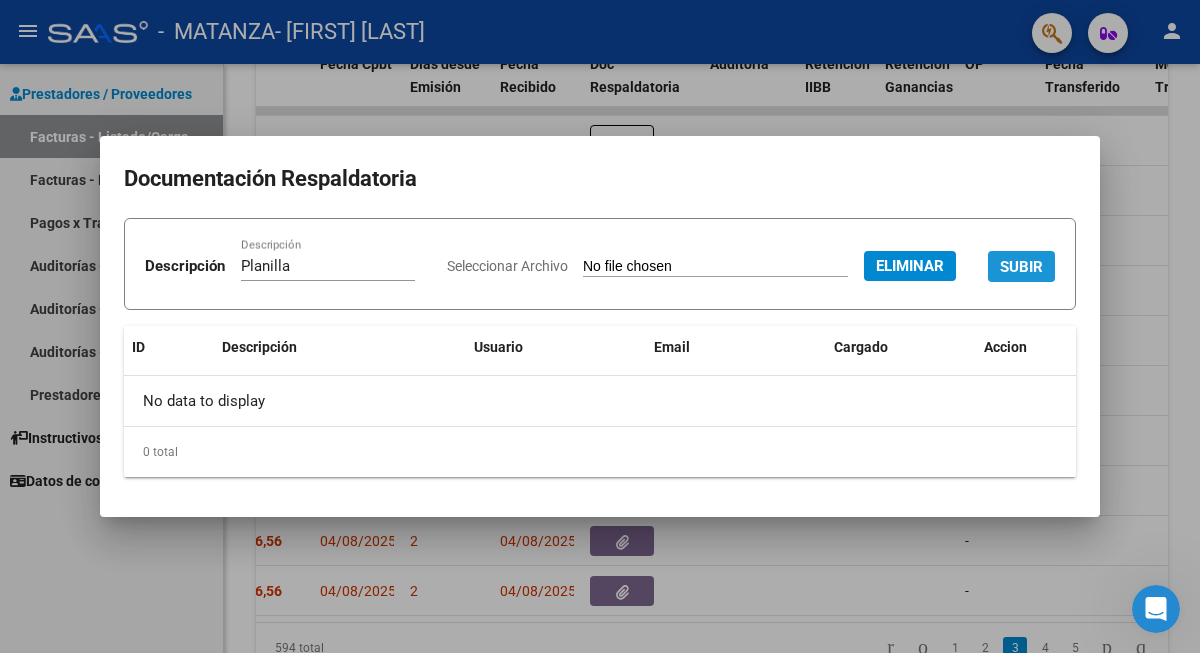 click on "SUBIR" at bounding box center [1021, 267] 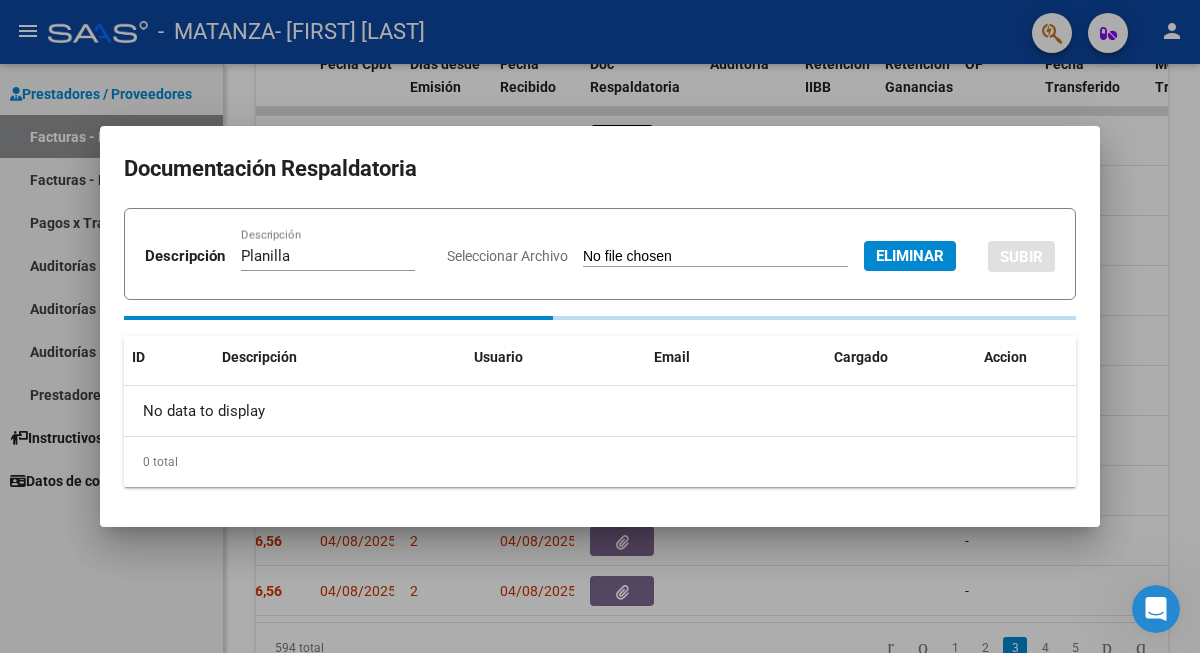 type 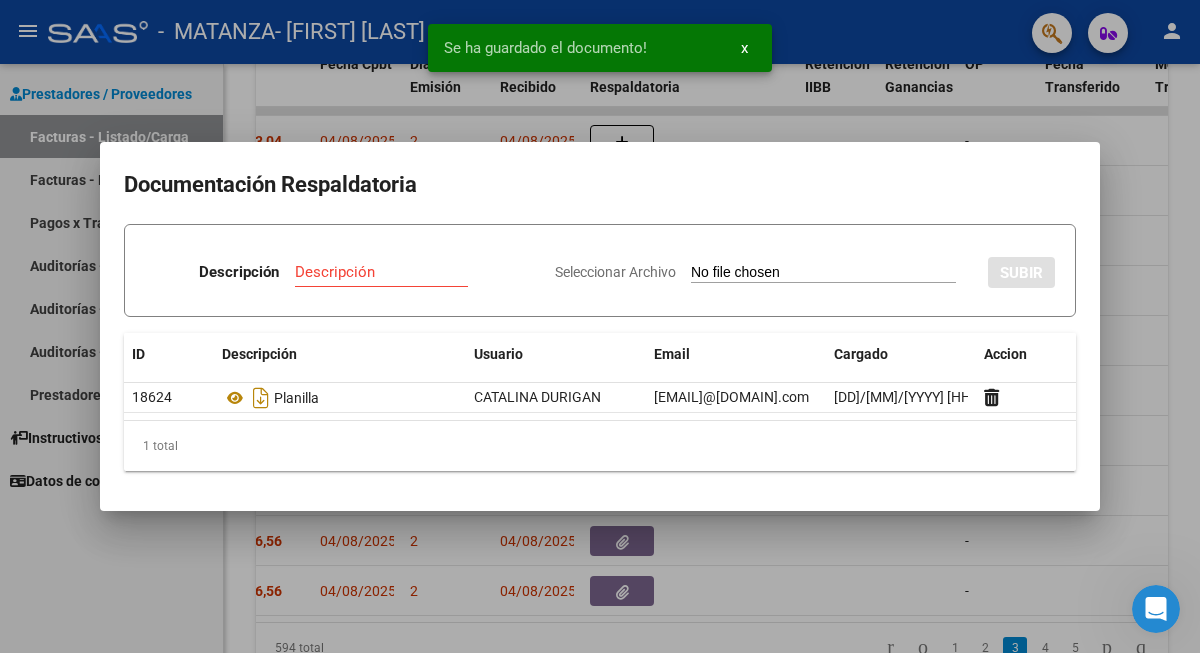 click at bounding box center (600, 326) 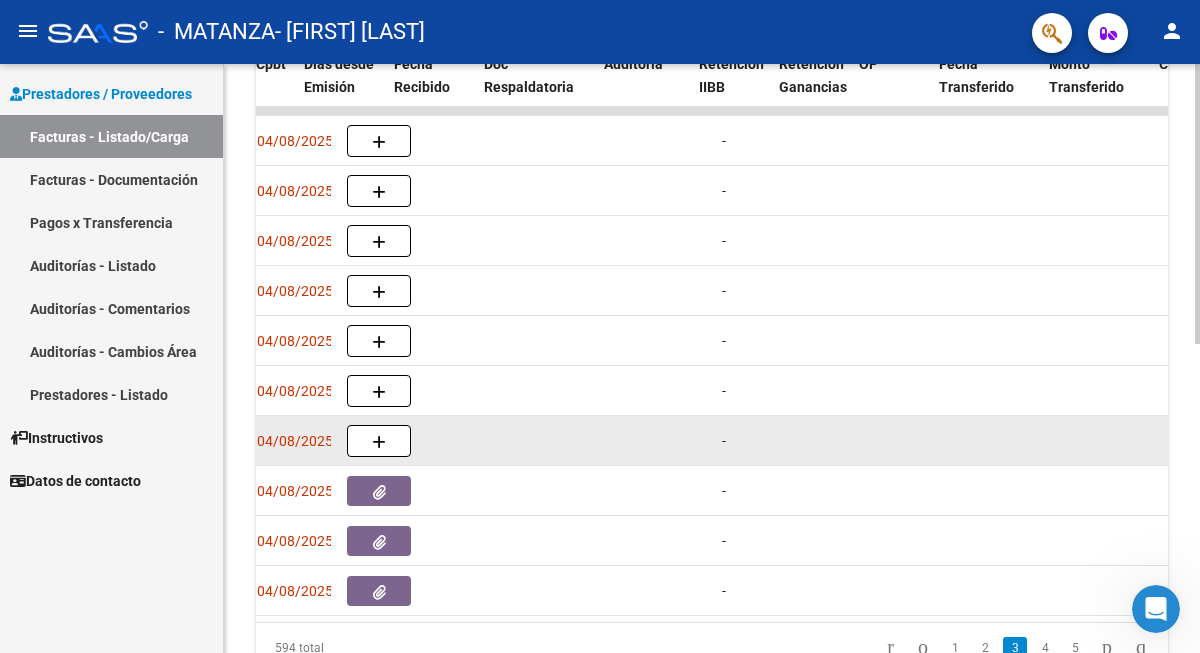 scroll, scrollTop: 0, scrollLeft: 872, axis: horizontal 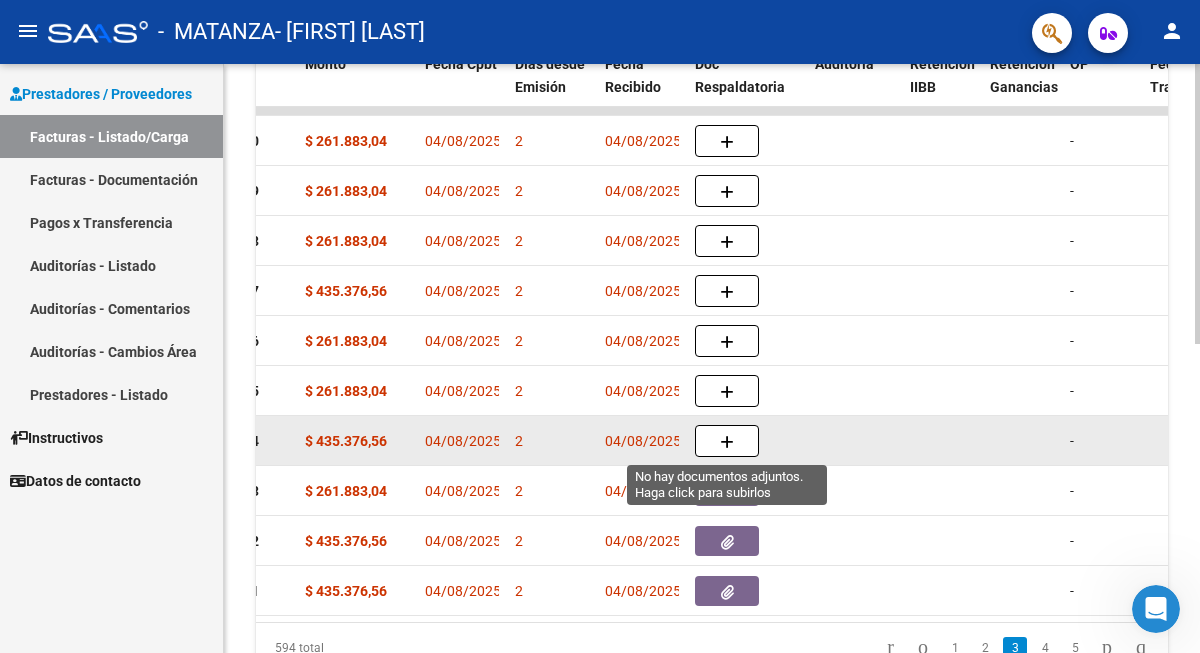 click 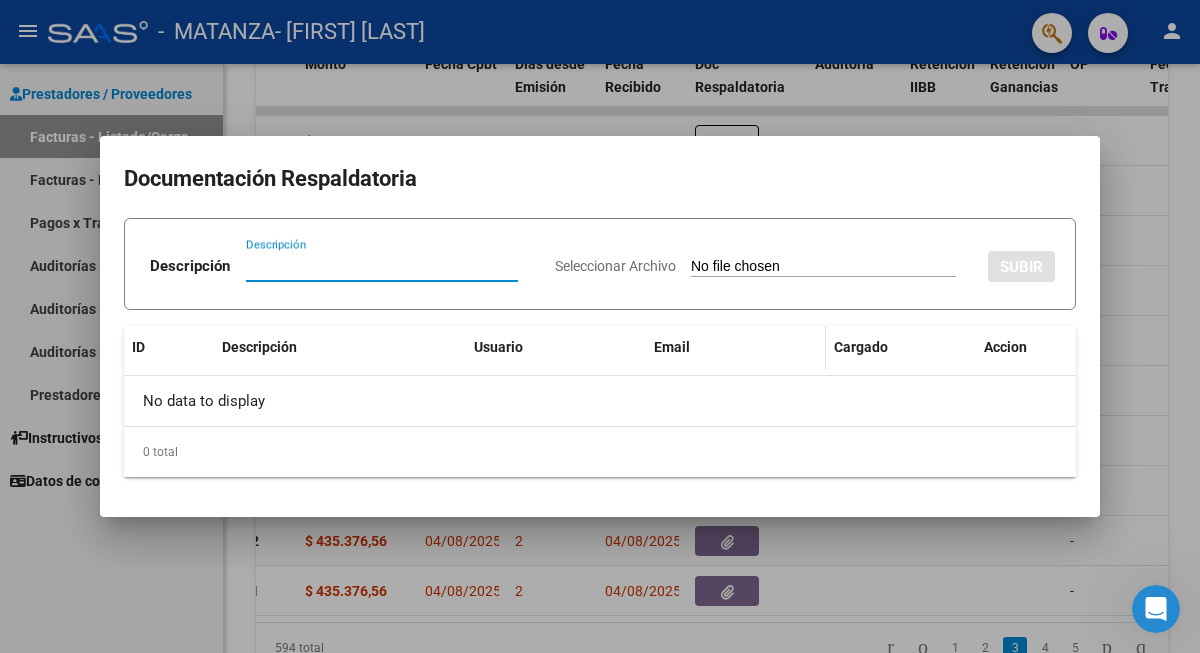 paste on "Planilla" 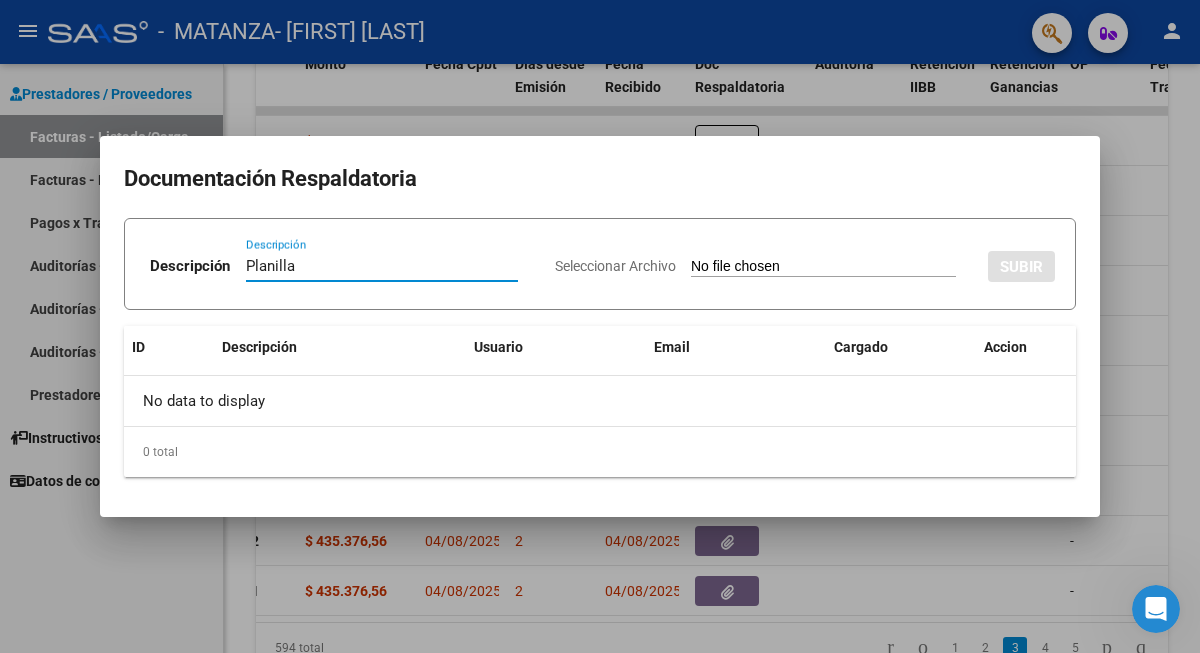 type on "Planilla" 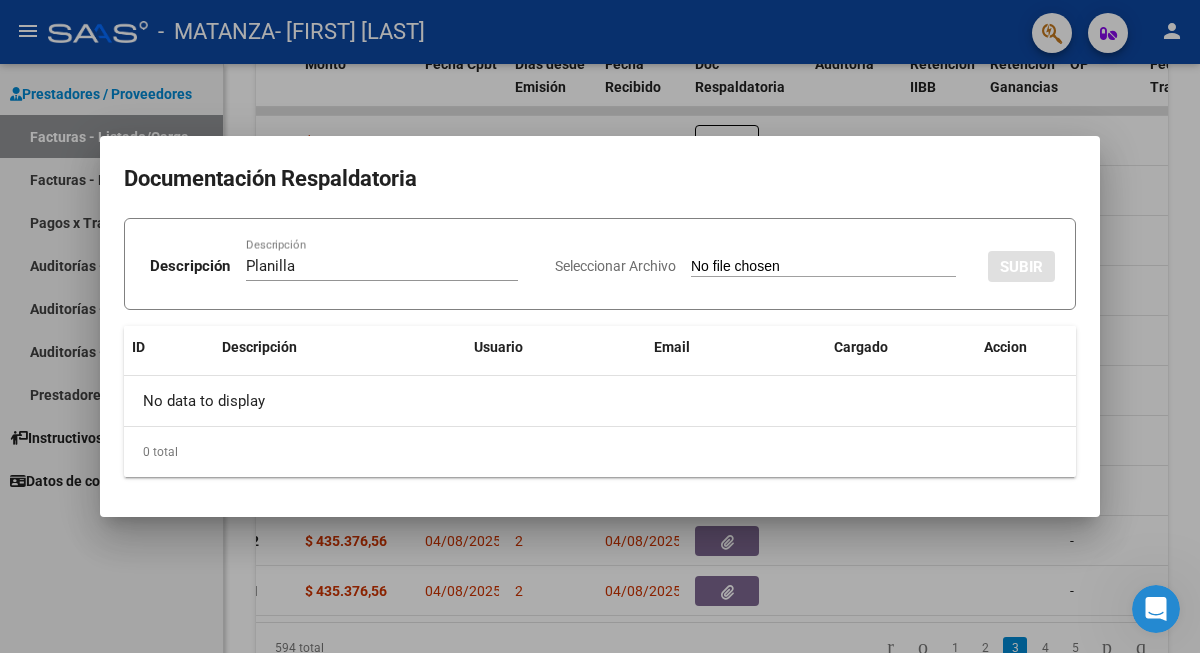 type on "C:\fakepath\[LAST] [FIRST] [YEAR].pdf" 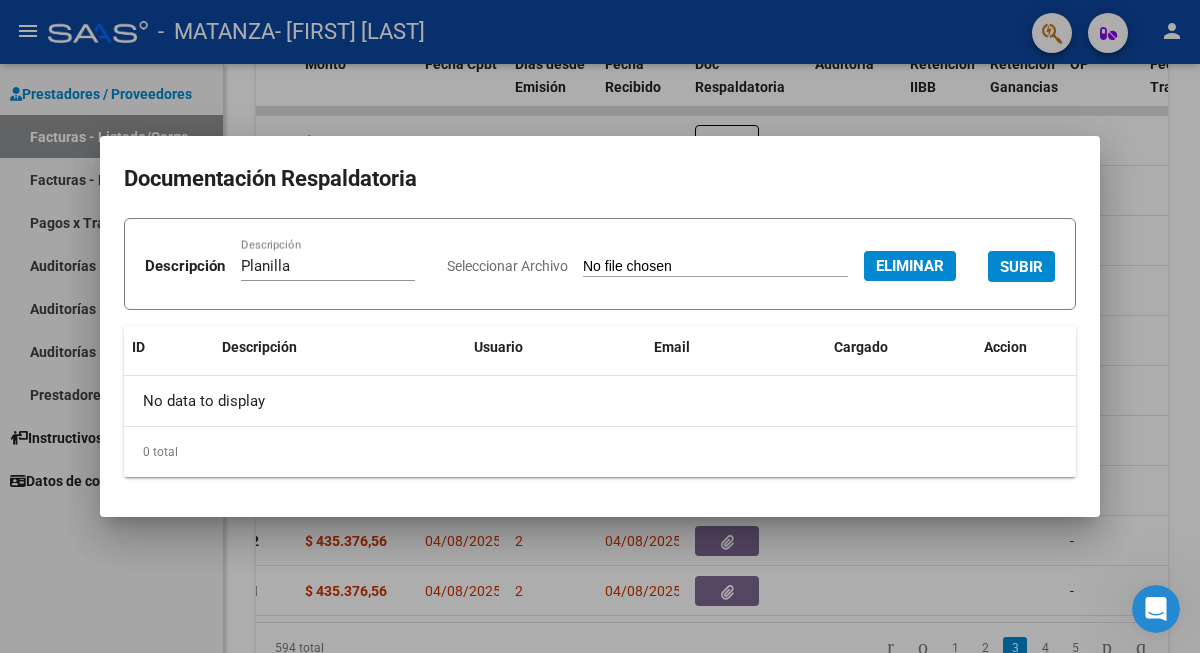 click on "SUBIR" at bounding box center [1021, 267] 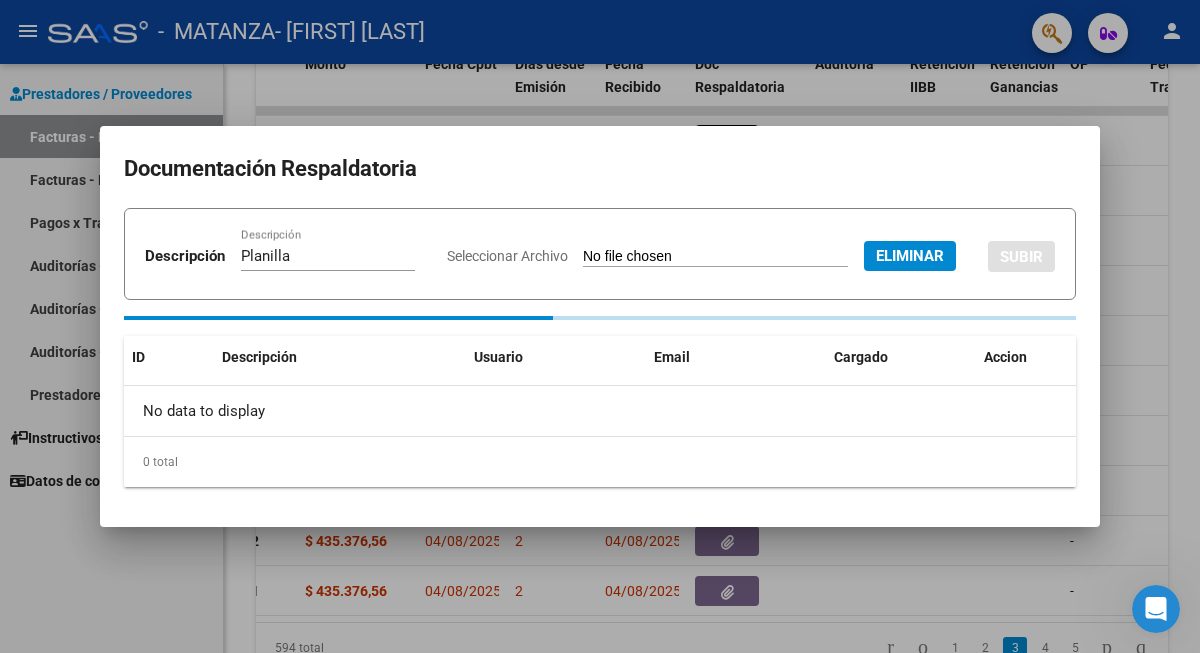 type 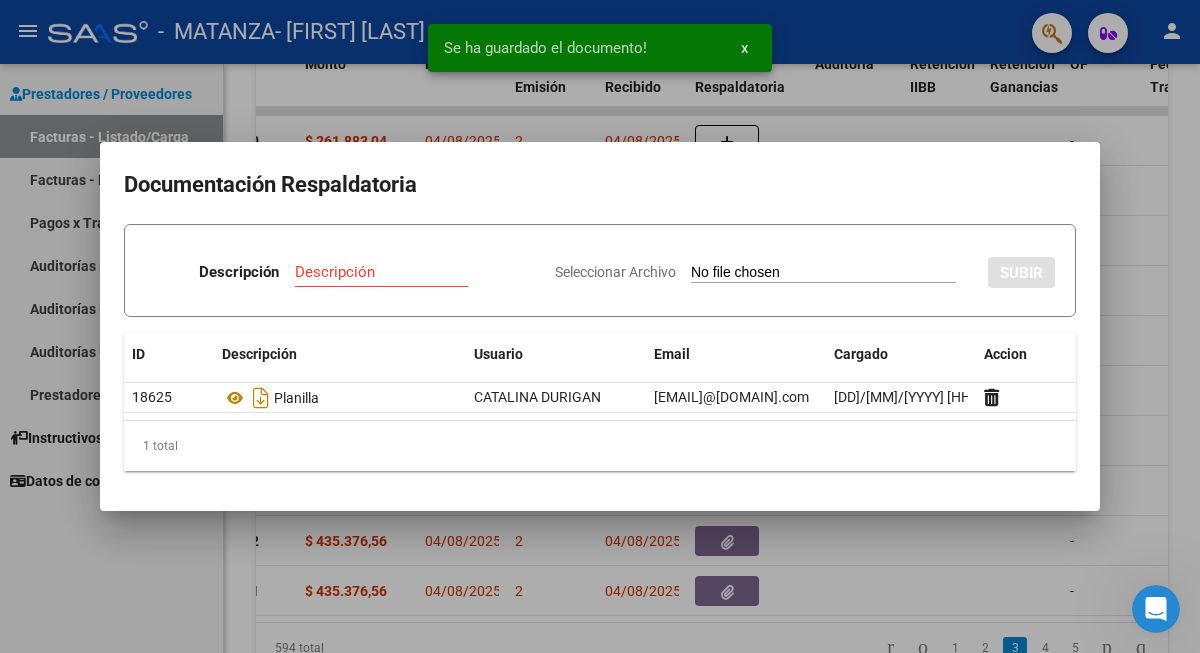 click at bounding box center [600, 326] 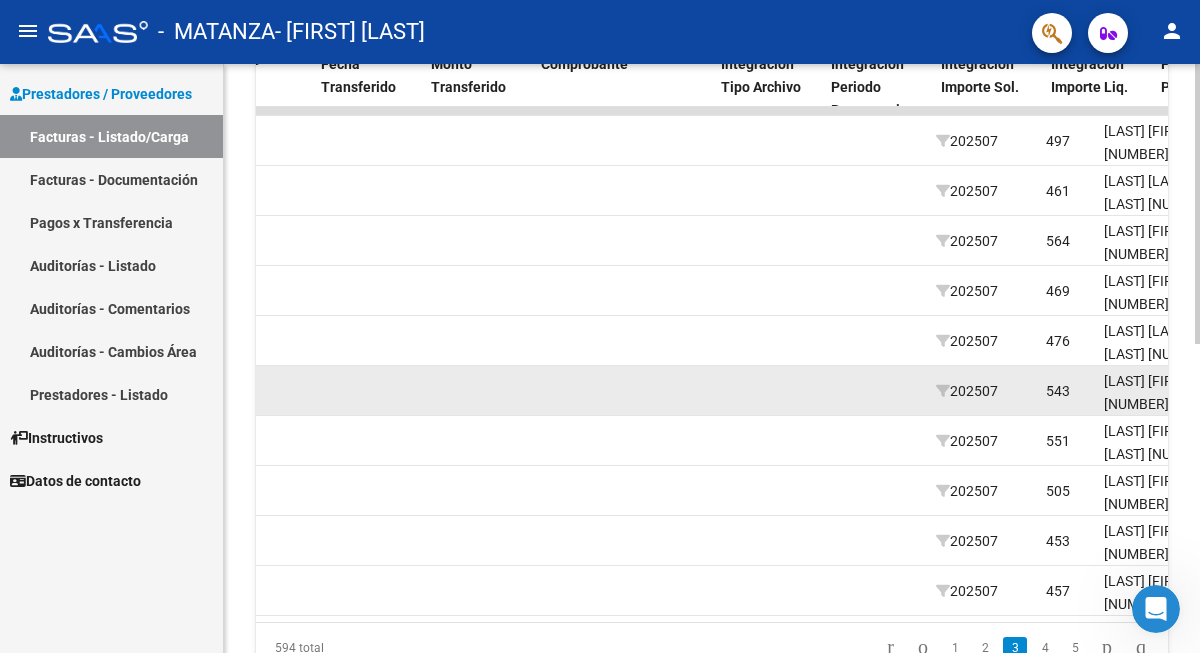 scroll, scrollTop: 0, scrollLeft: 1068, axis: horizontal 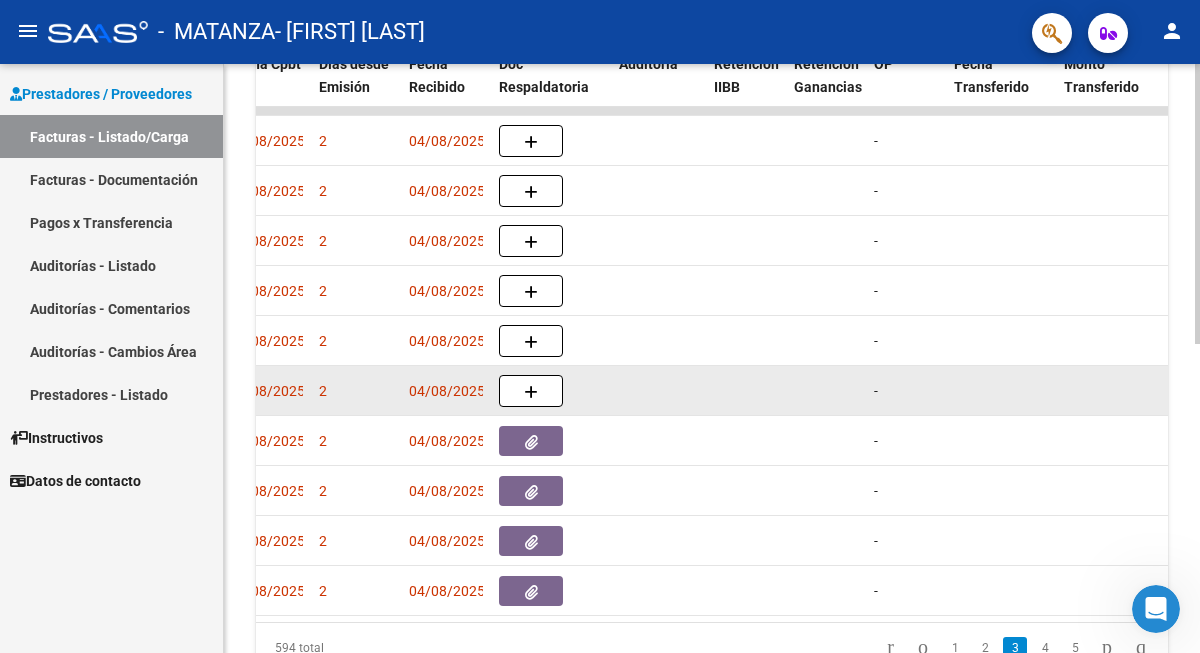 click 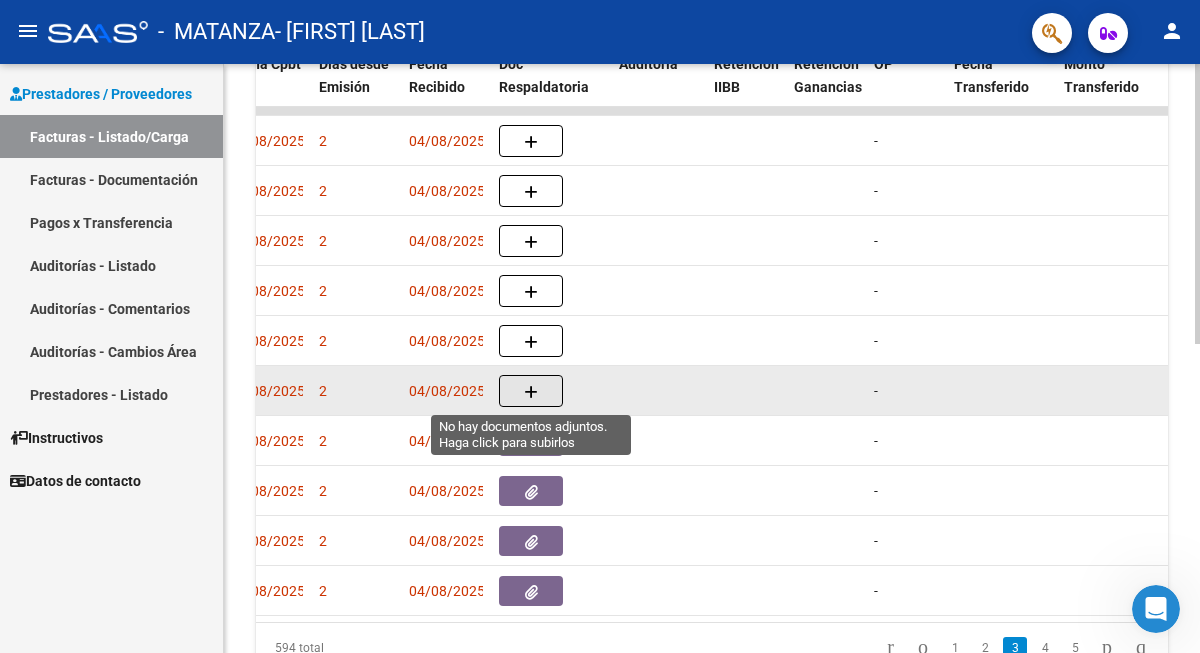 click 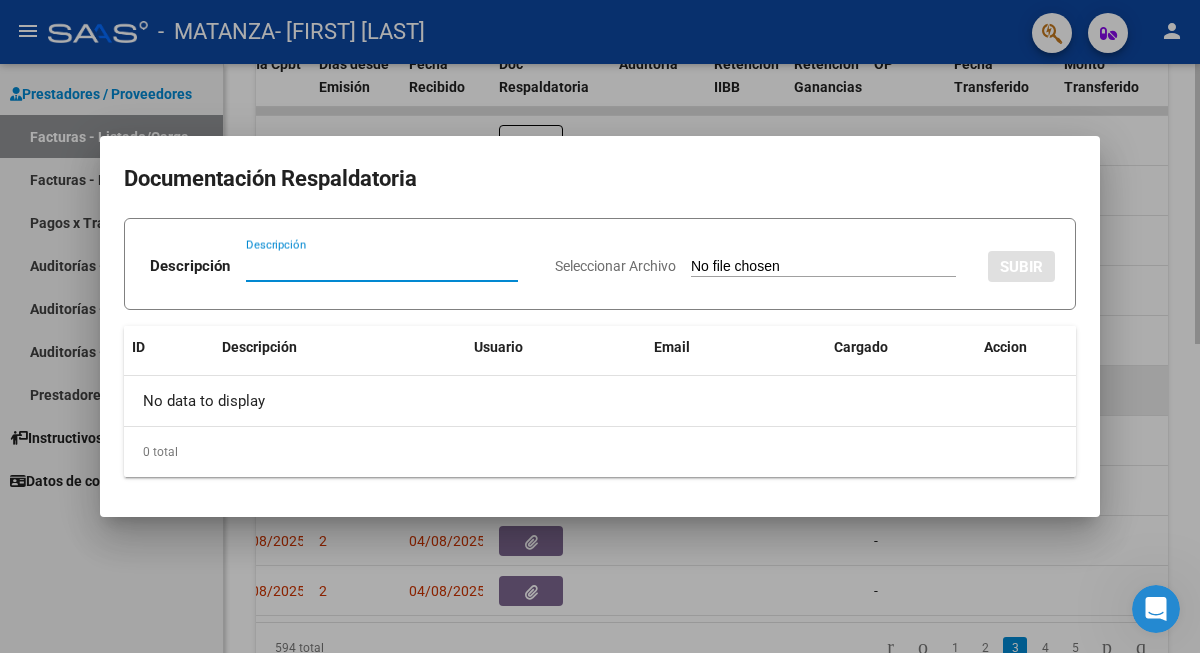 paste on "Planilla" 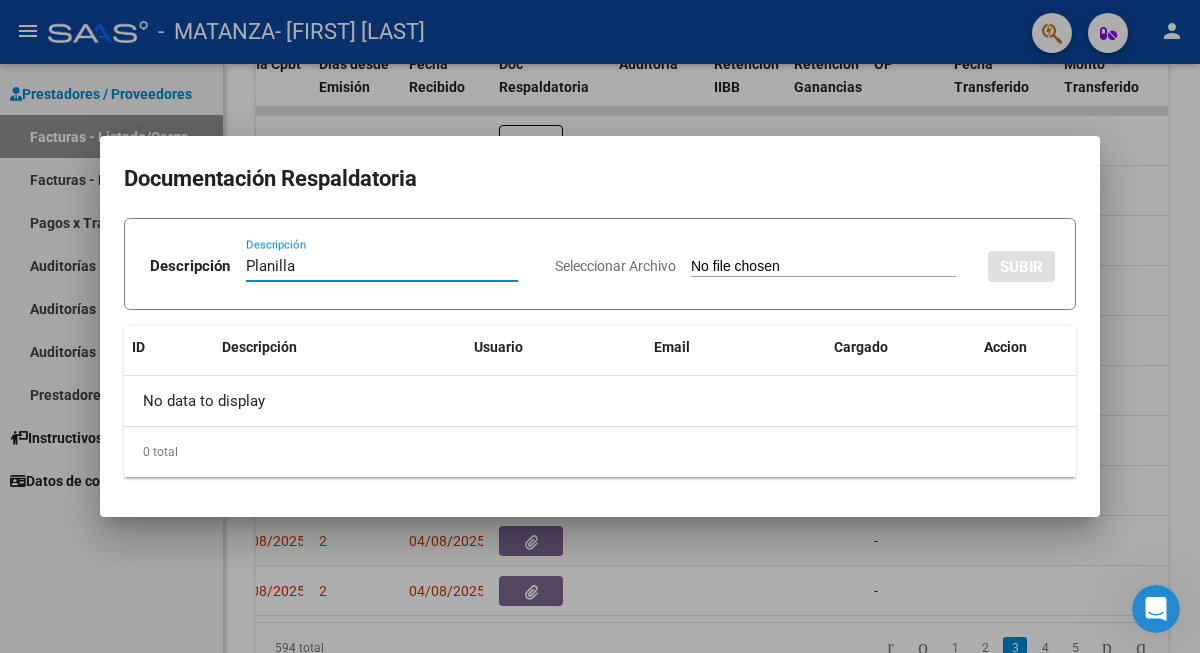 type on "Planilla" 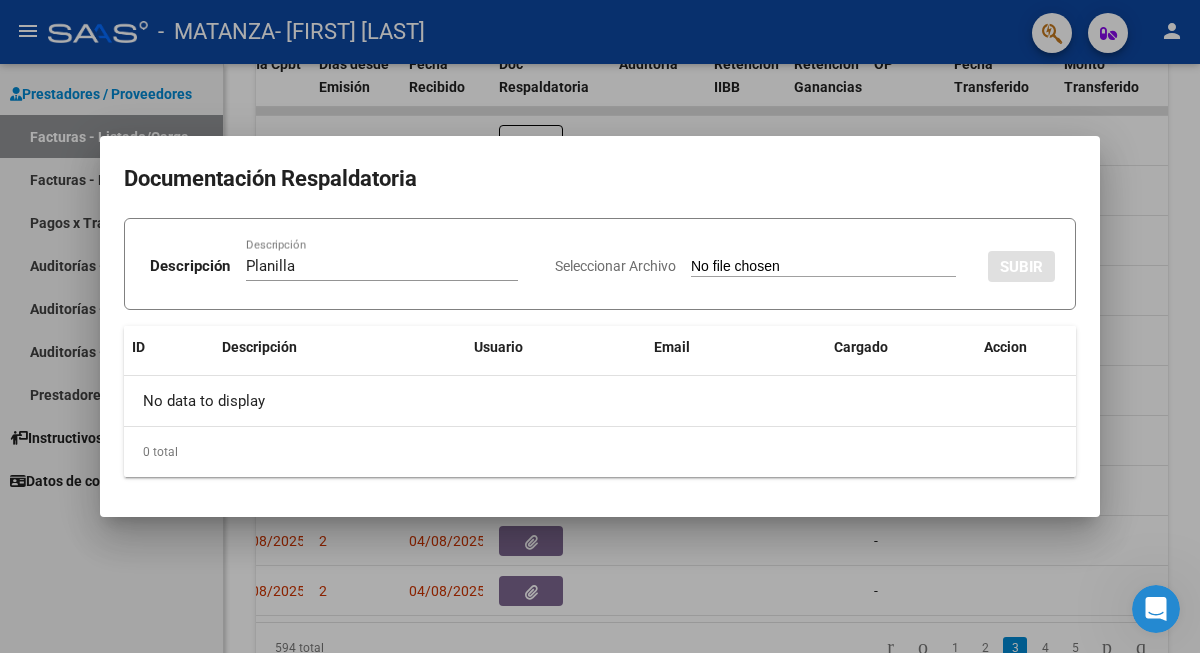 type on "C:\fakepath\[LAST] [YEAR].pdf" 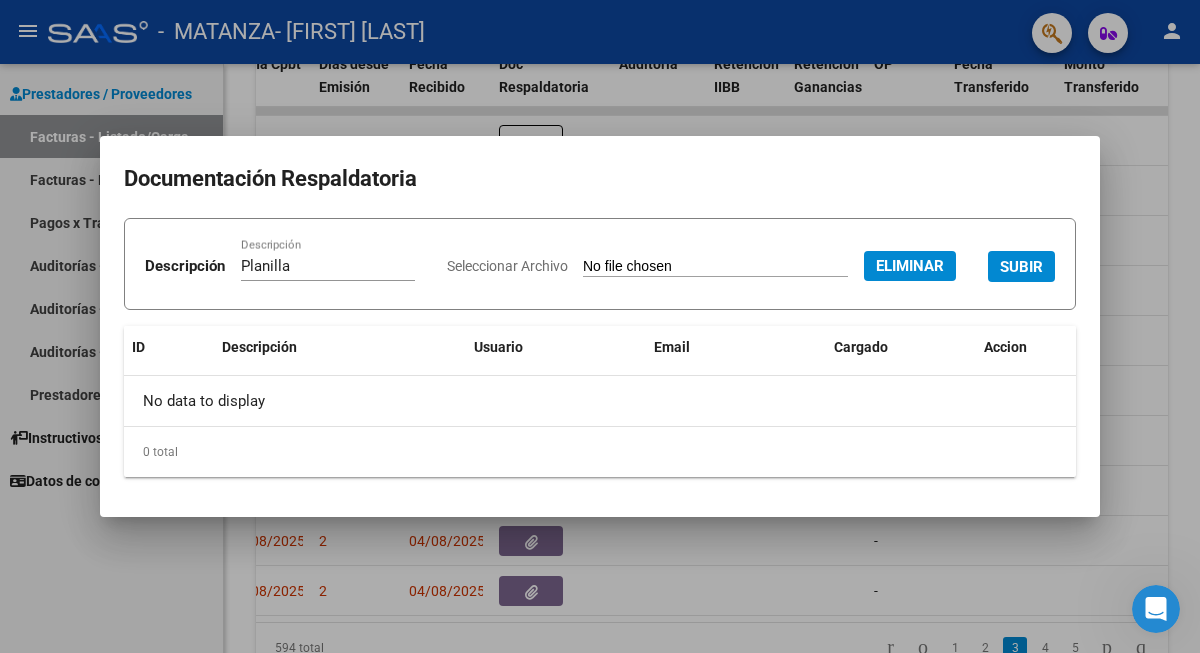 click on "SUBIR" at bounding box center (1021, 266) 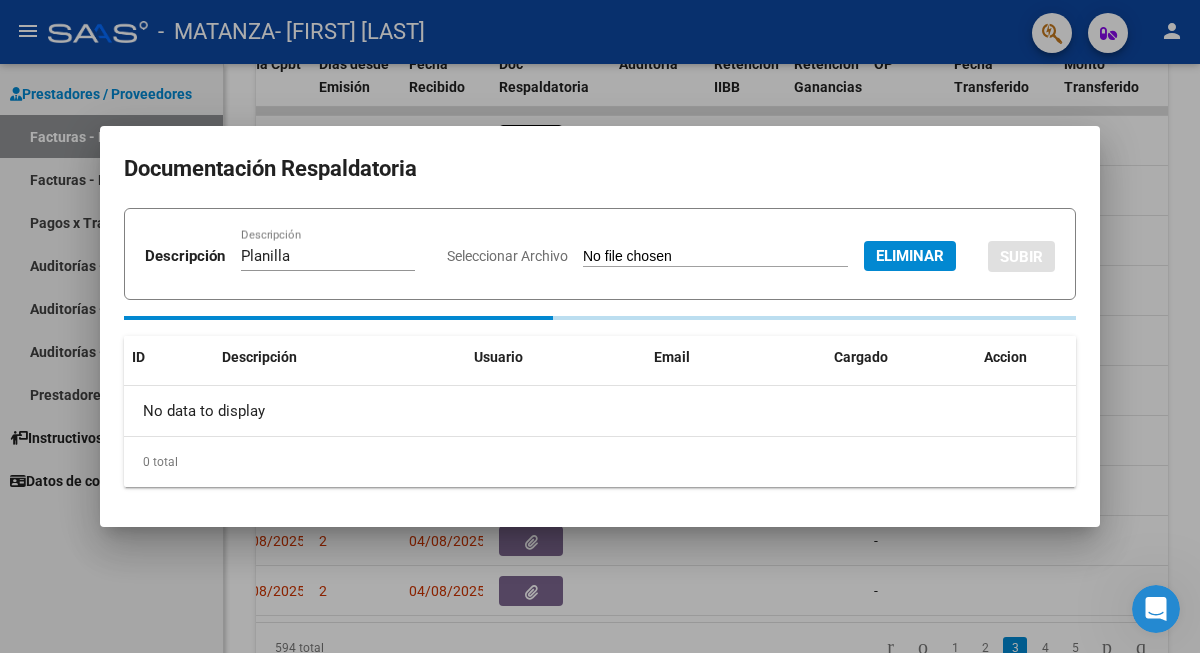 type 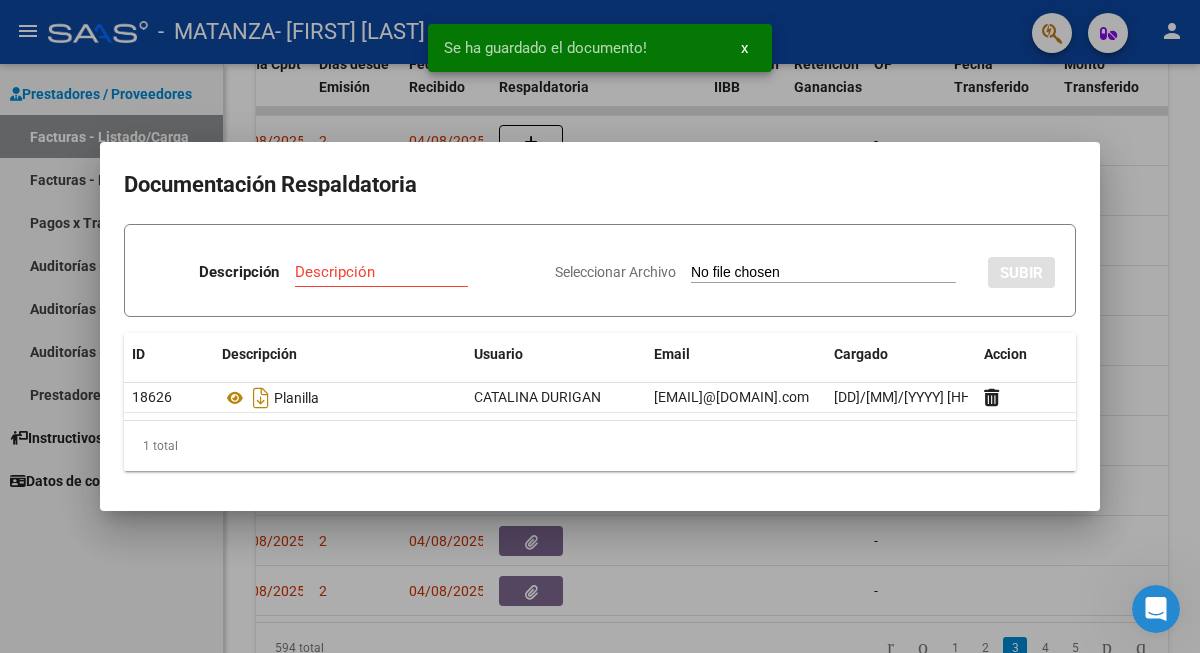 click at bounding box center [600, 326] 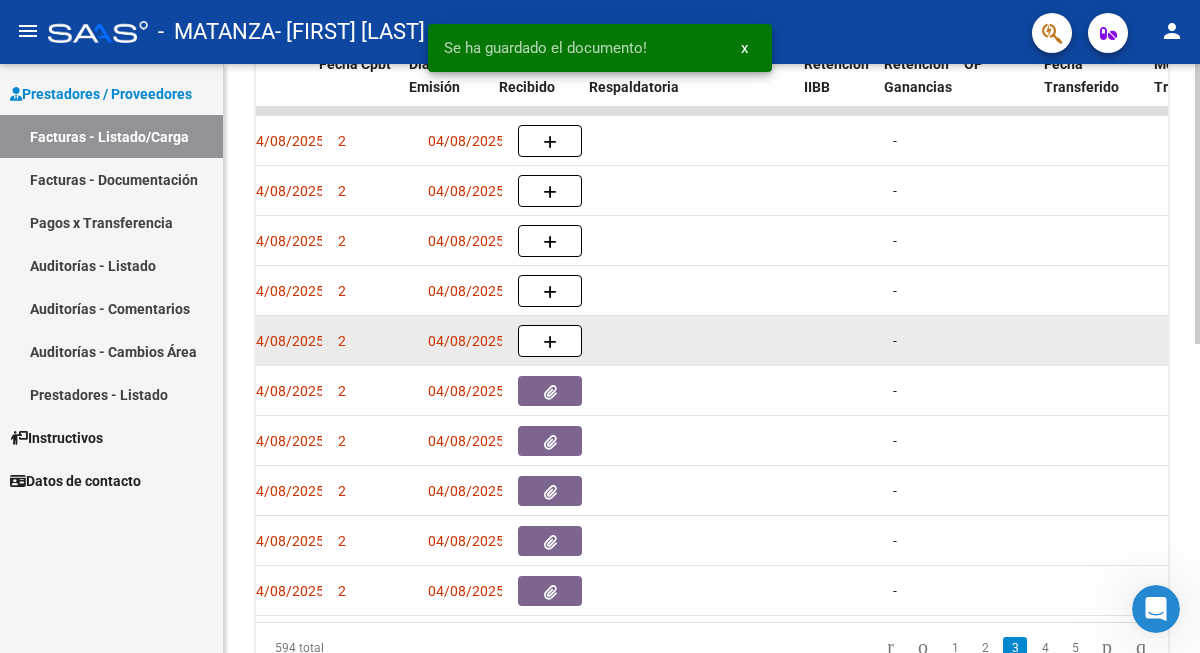 scroll, scrollTop: 0, scrollLeft: 978, axis: horizontal 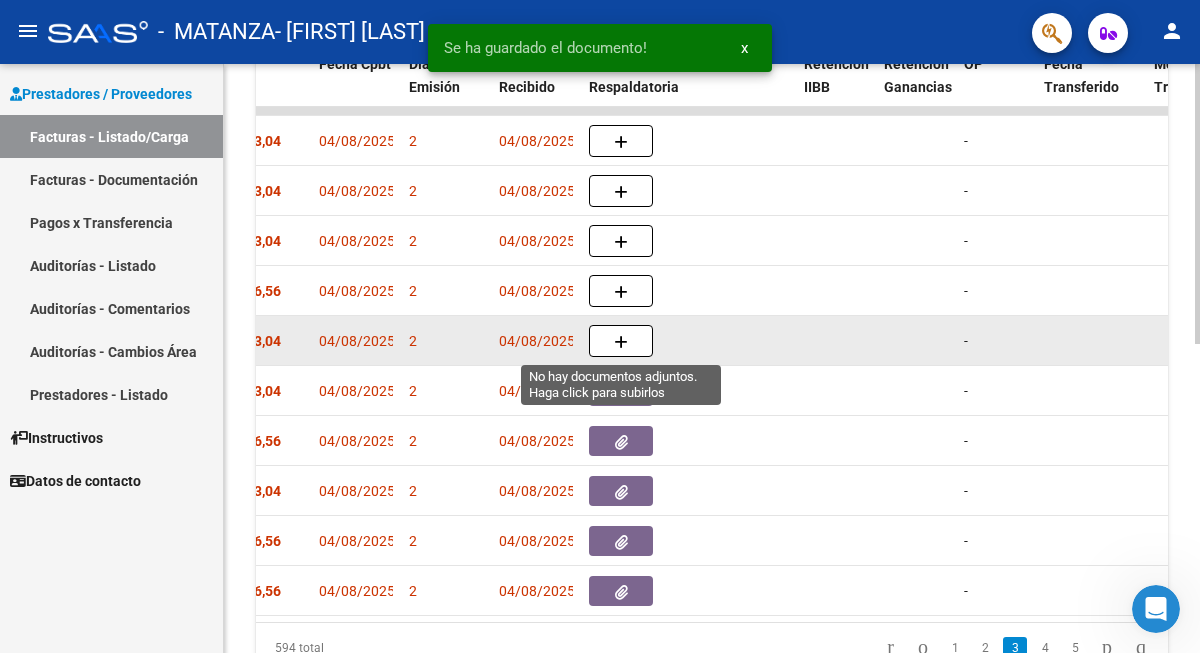 click 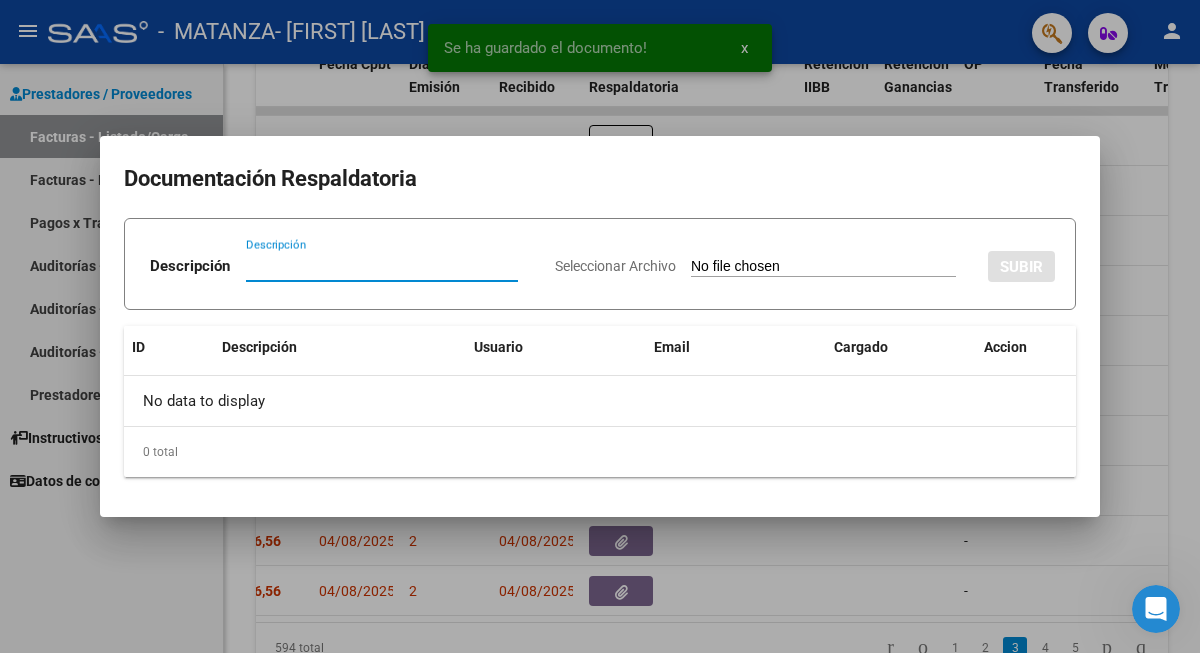 paste on "Planilla" 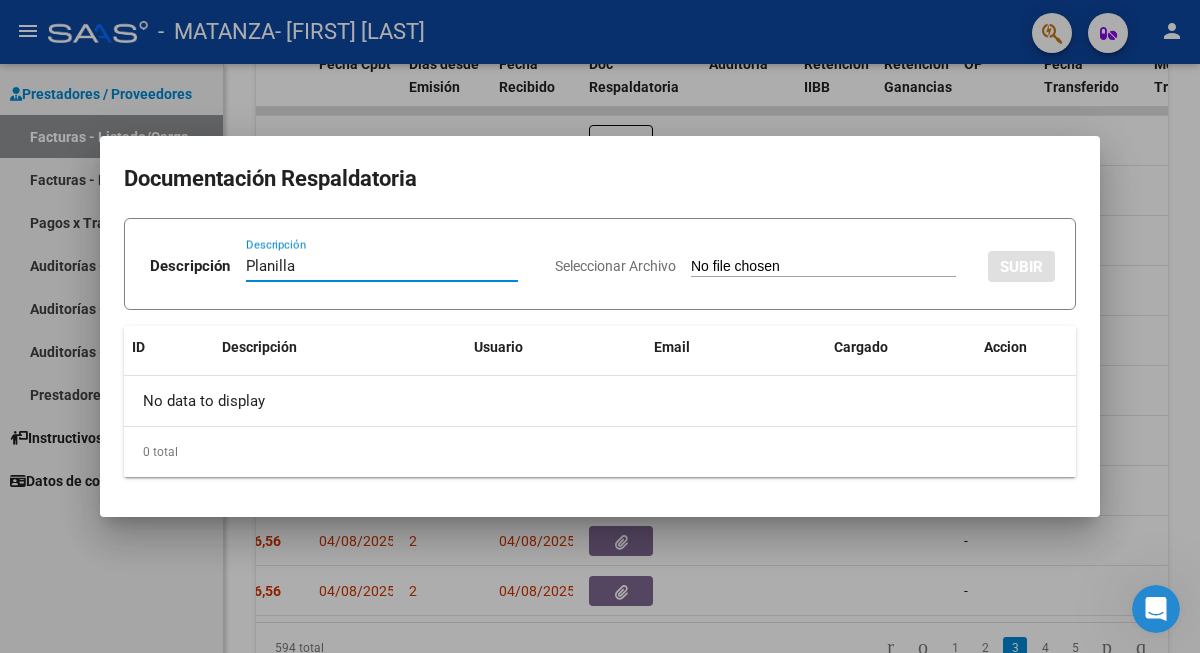 type on "Planilla" 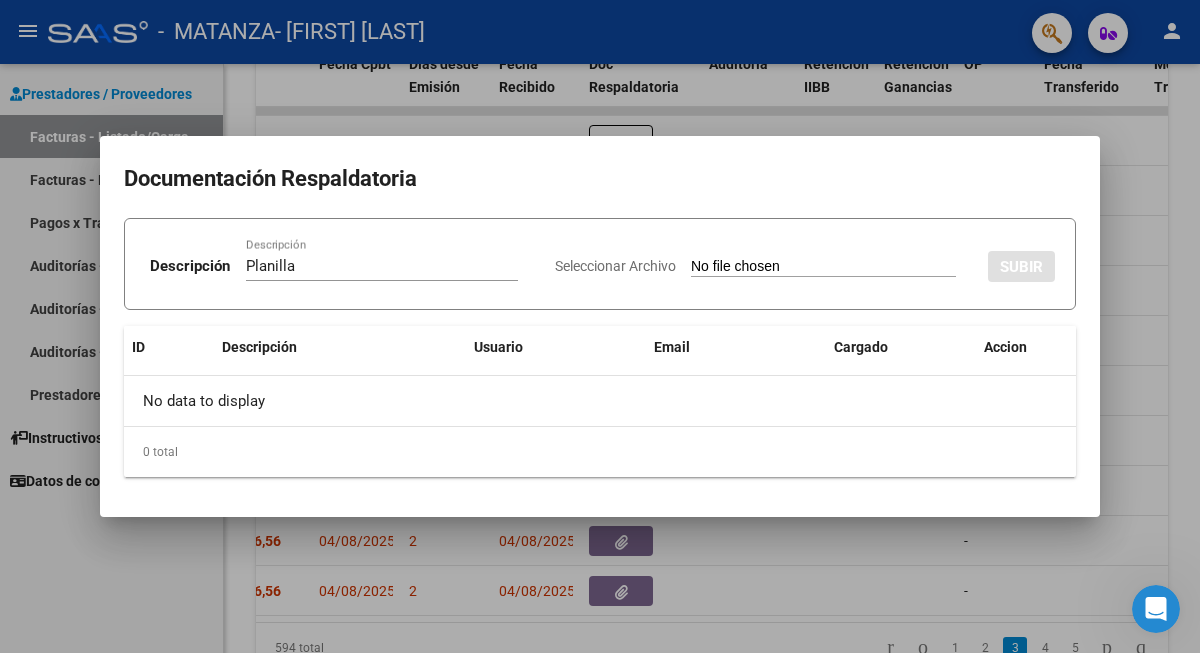 type on "C:\fakepath\[LAST] [LAST] [FIRST] [MONTH] [YEAR].pdf" 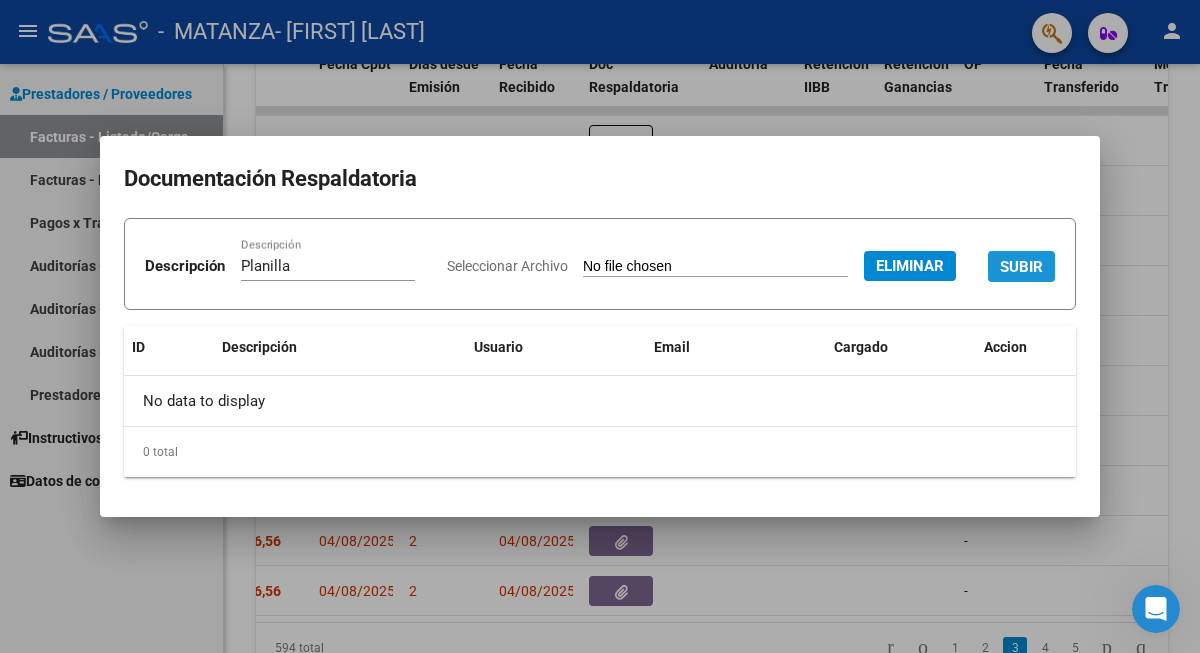 click on "SUBIR" at bounding box center (1021, 267) 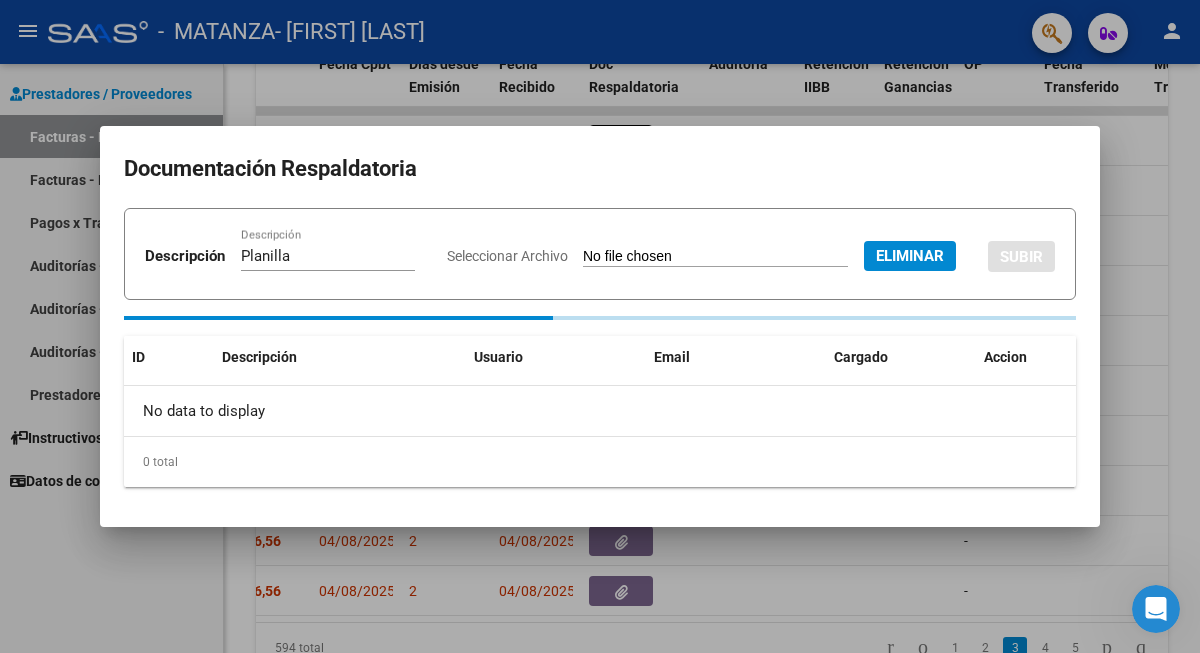type 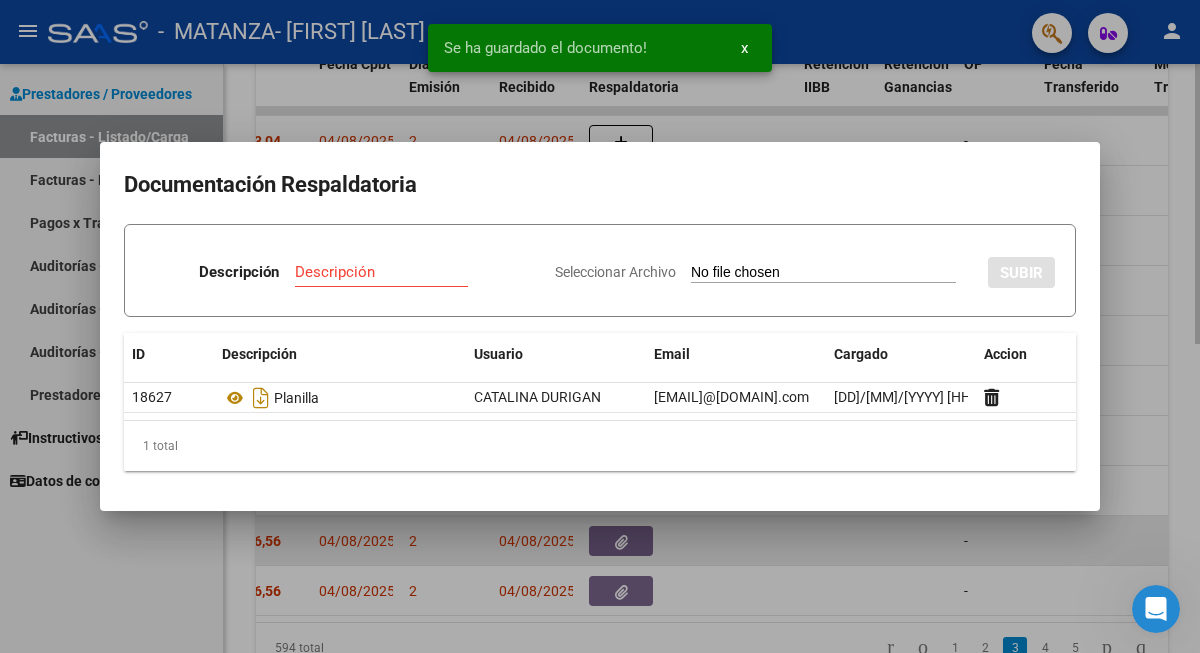 click at bounding box center [600, 326] 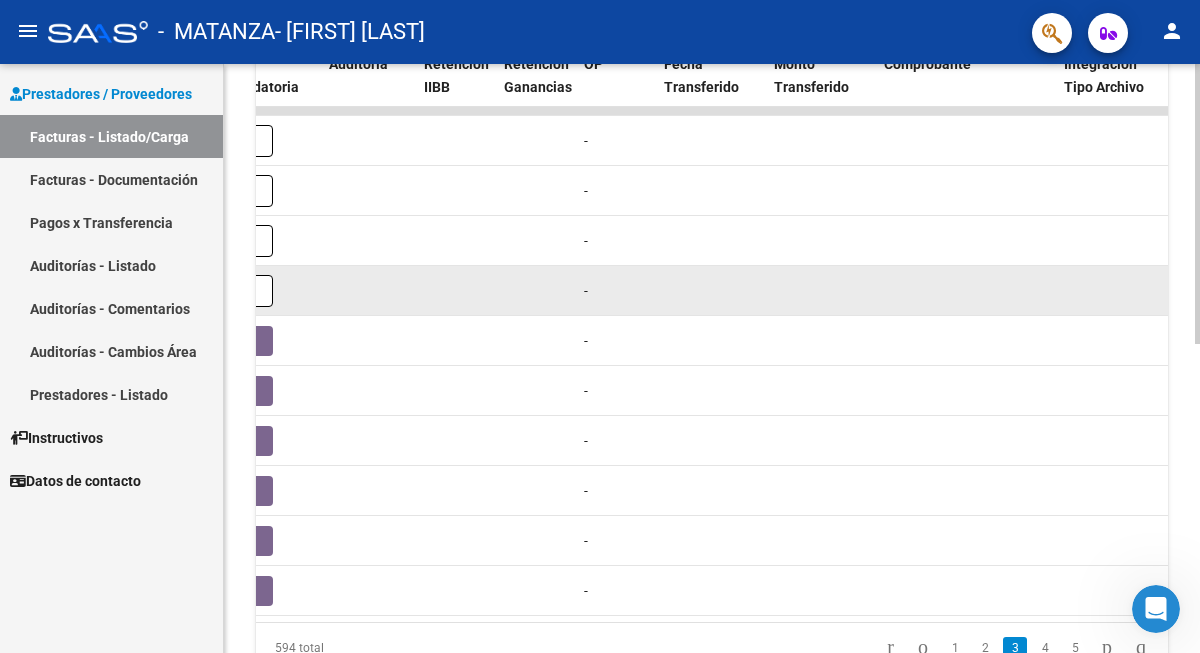 scroll, scrollTop: 0, scrollLeft: 976, axis: horizontal 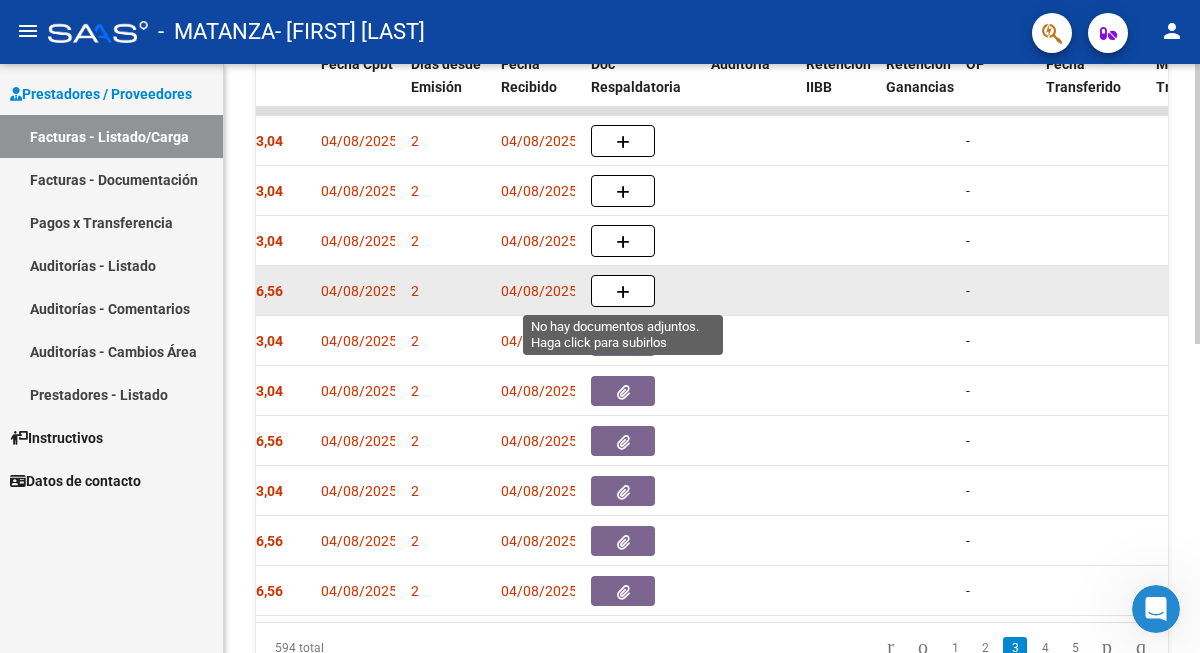 click 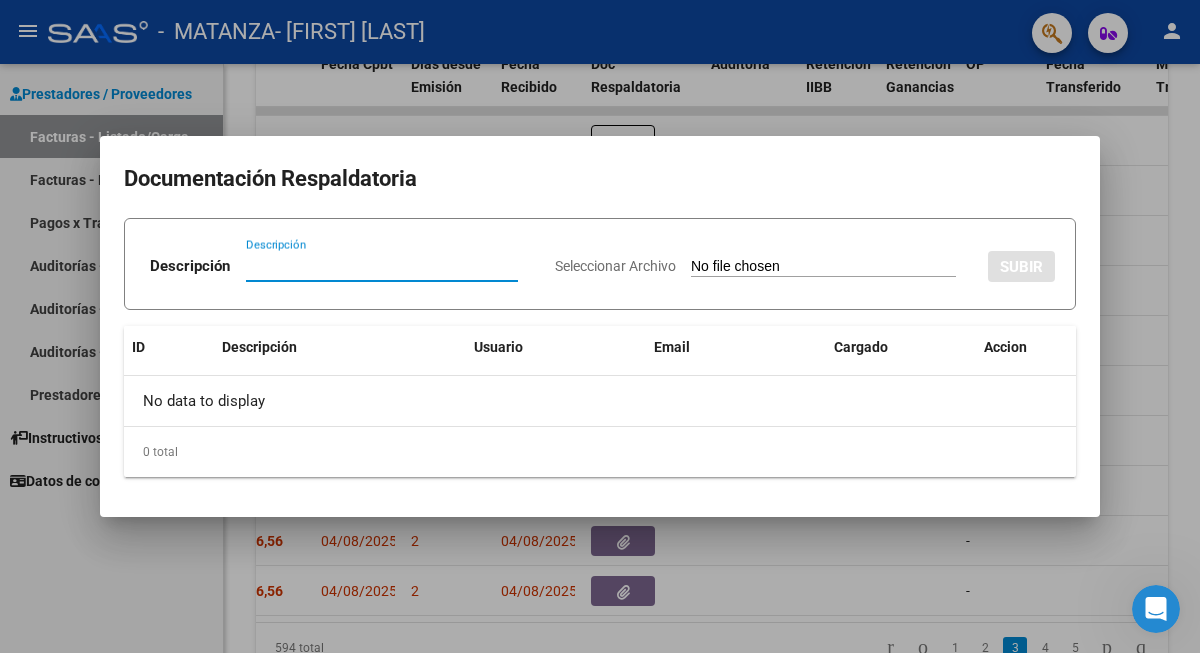 paste on "Planilla" 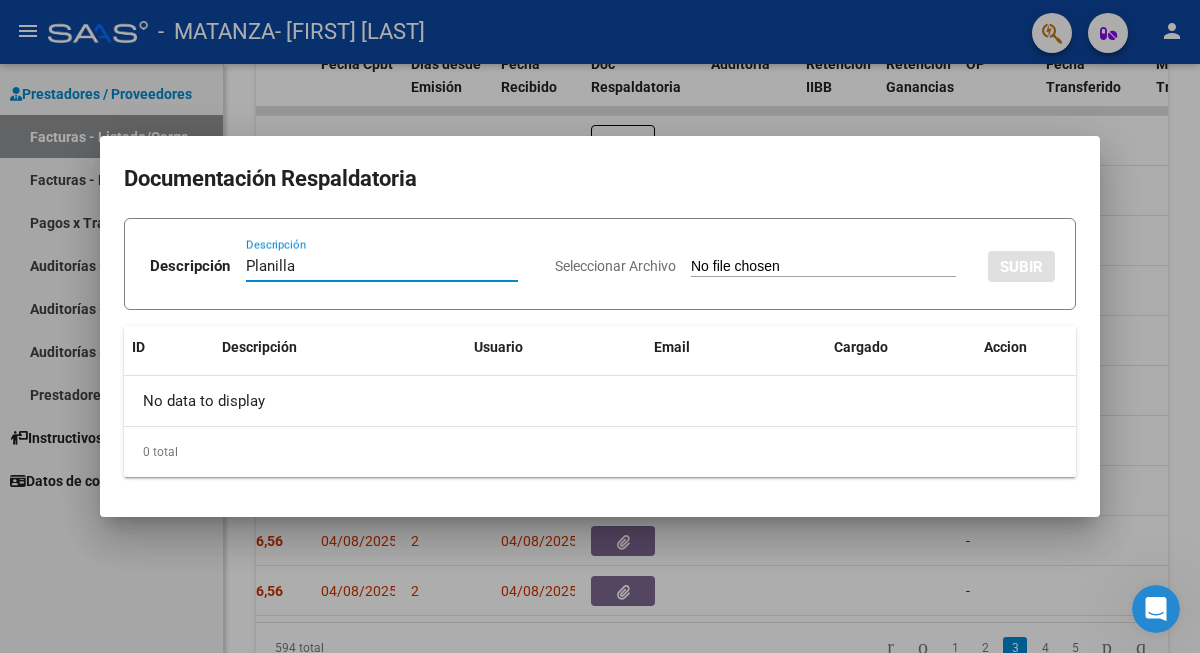 type on "Planilla" 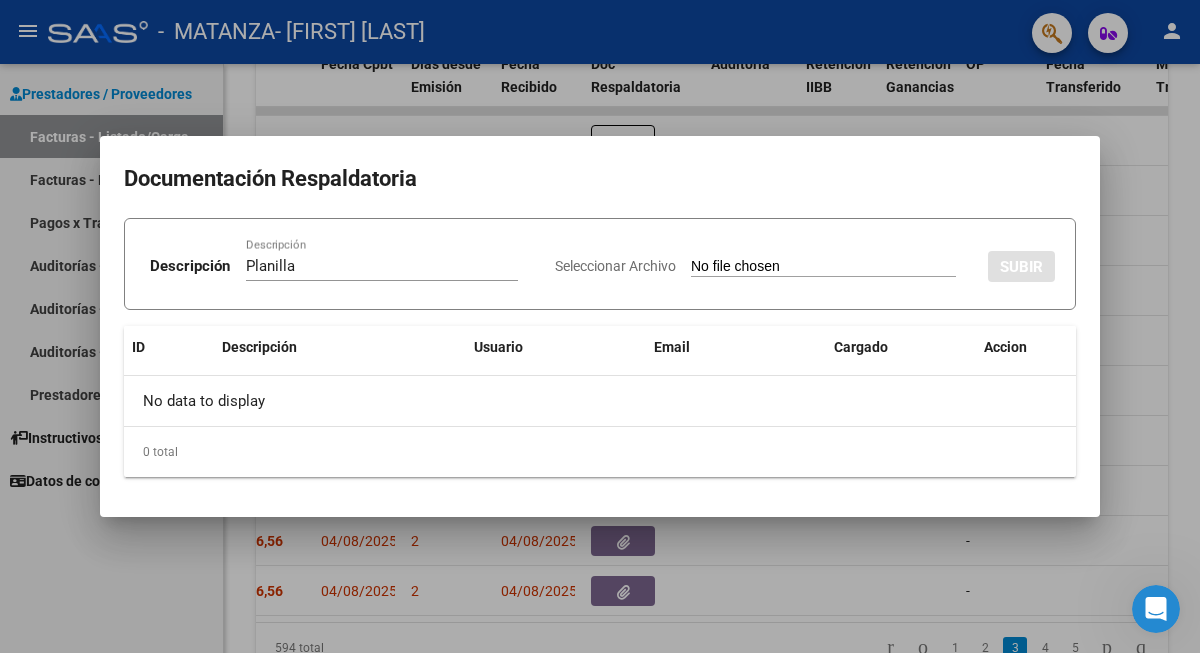 type on "C:\fakepath\[LAST] [YEAR].pdf" 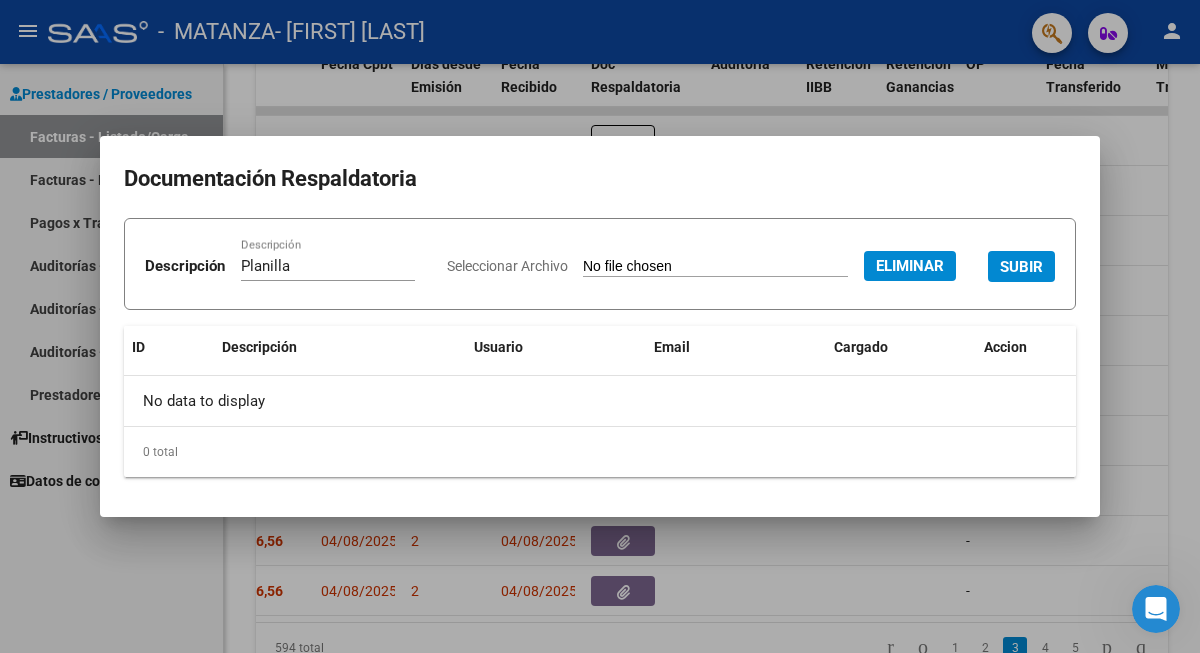 click on "SUBIR" at bounding box center [1021, 267] 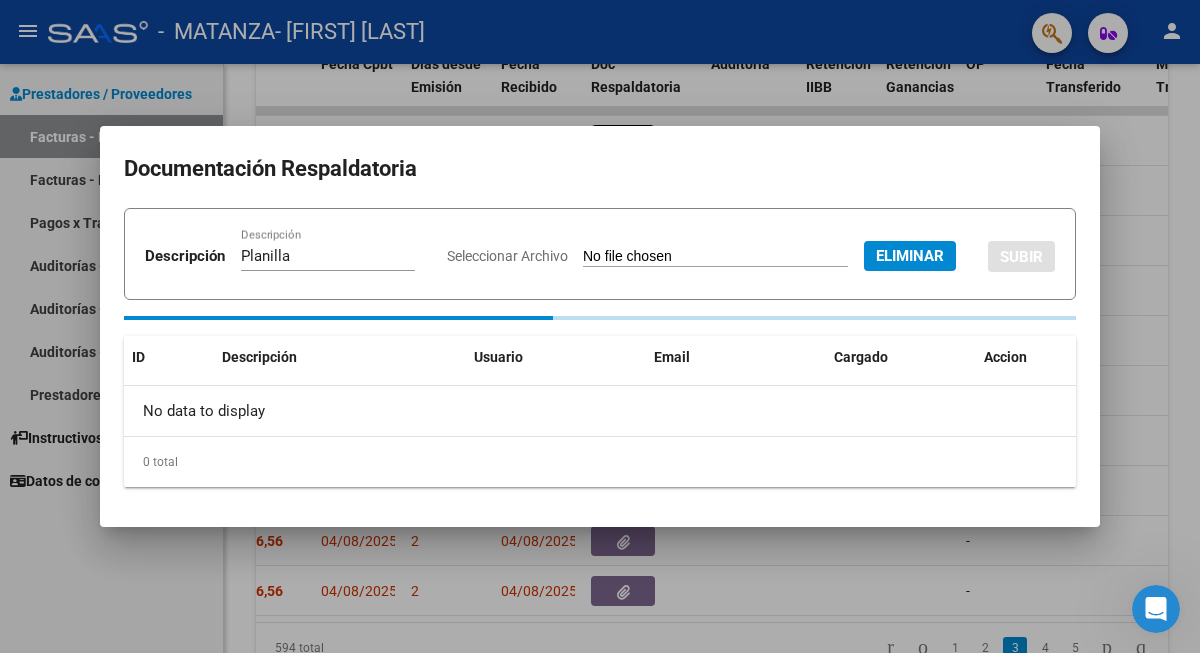 type 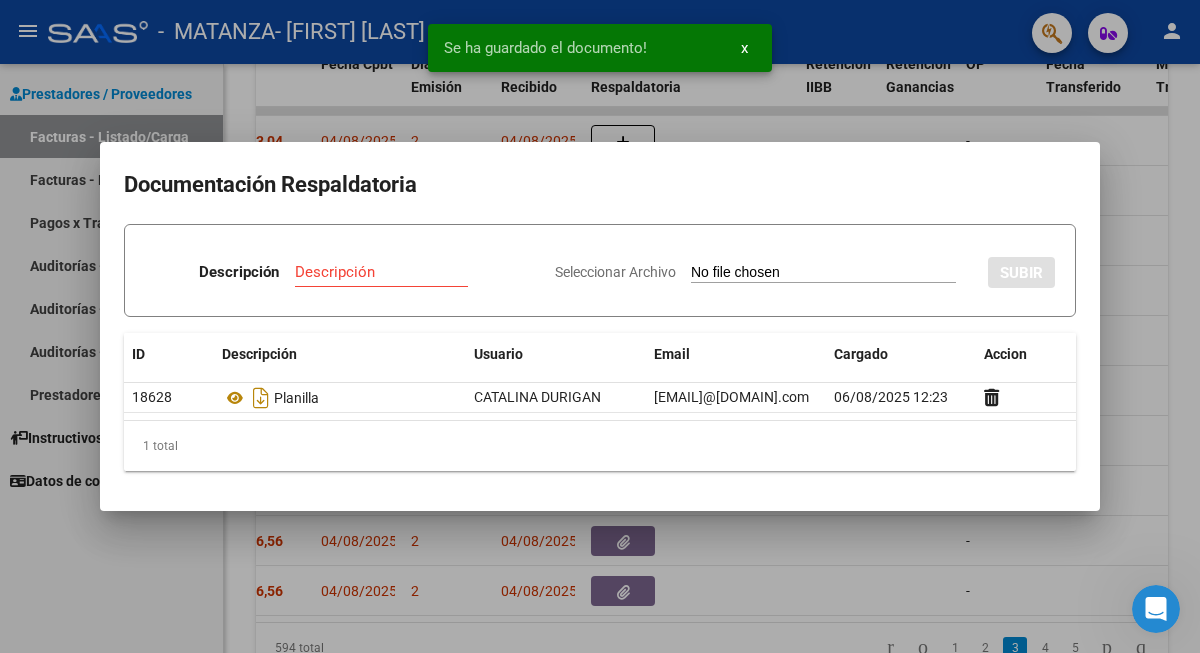 click at bounding box center (600, 326) 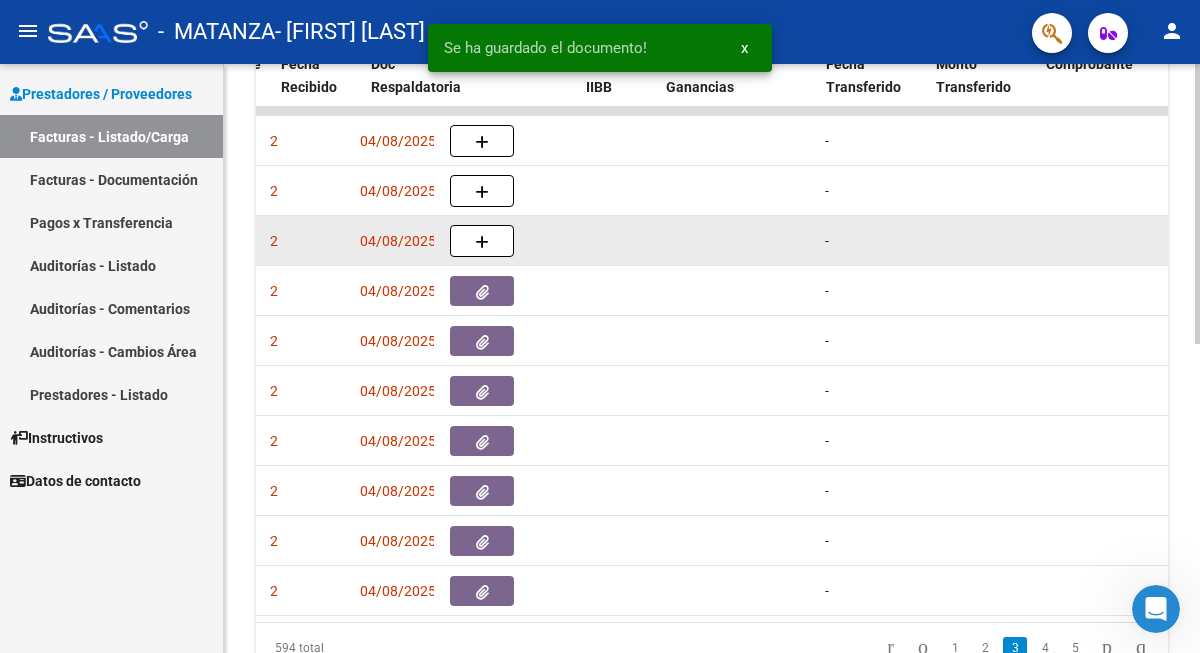 scroll, scrollTop: 0, scrollLeft: 565, axis: horizontal 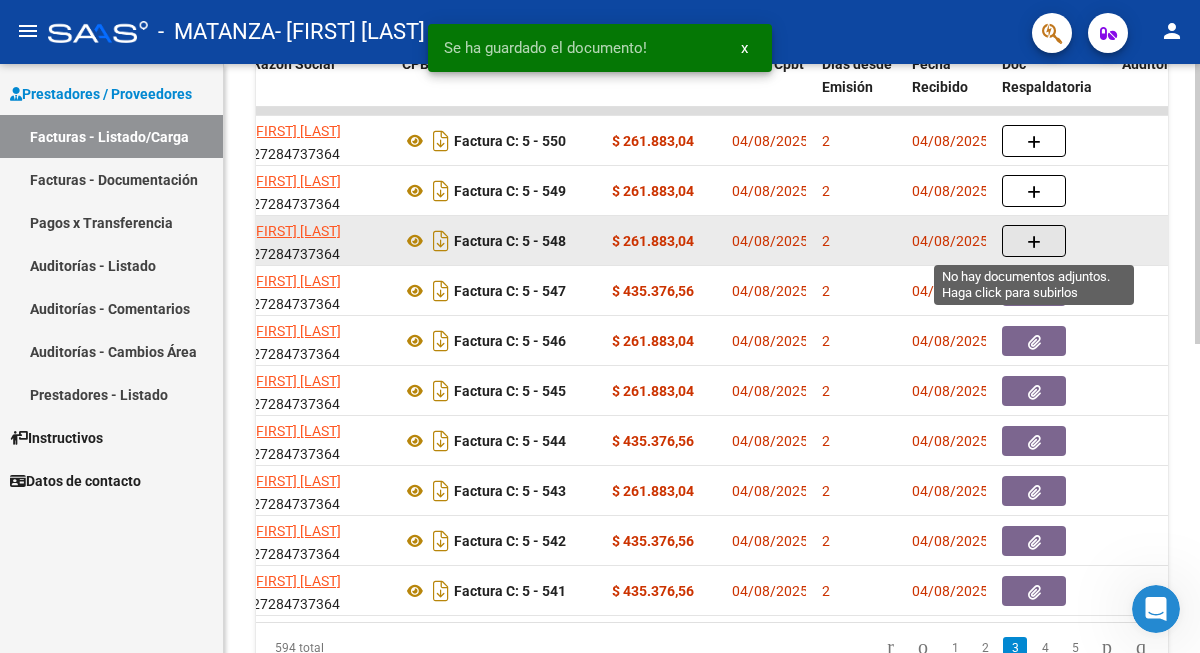 click 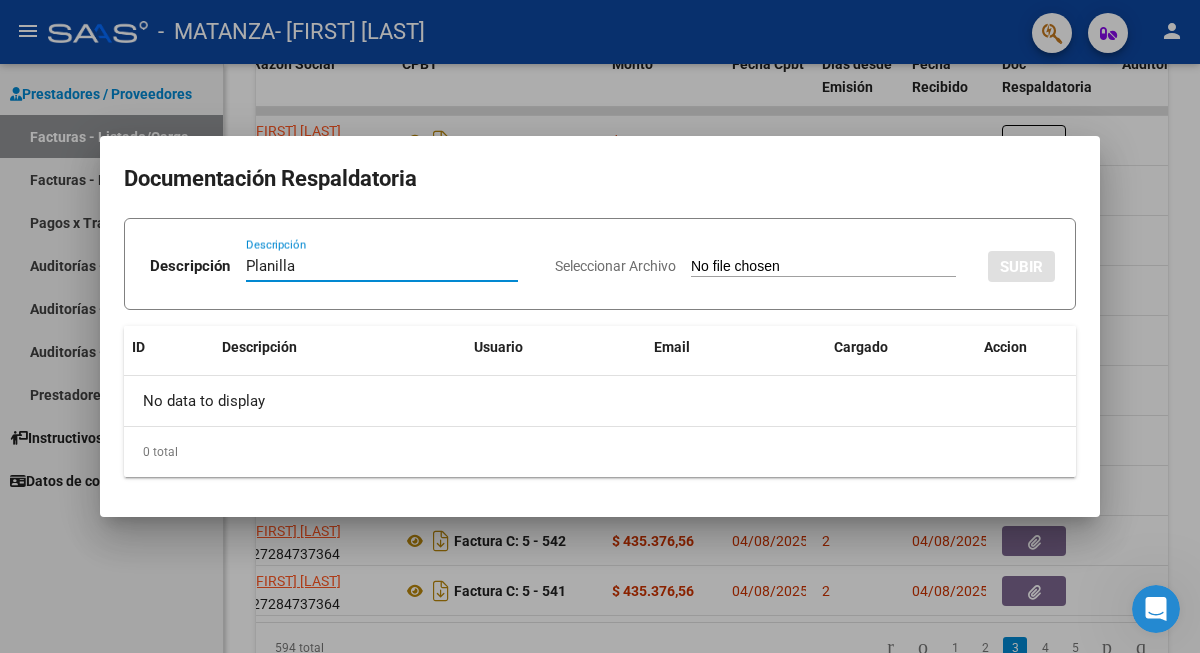 type on "Planilla" 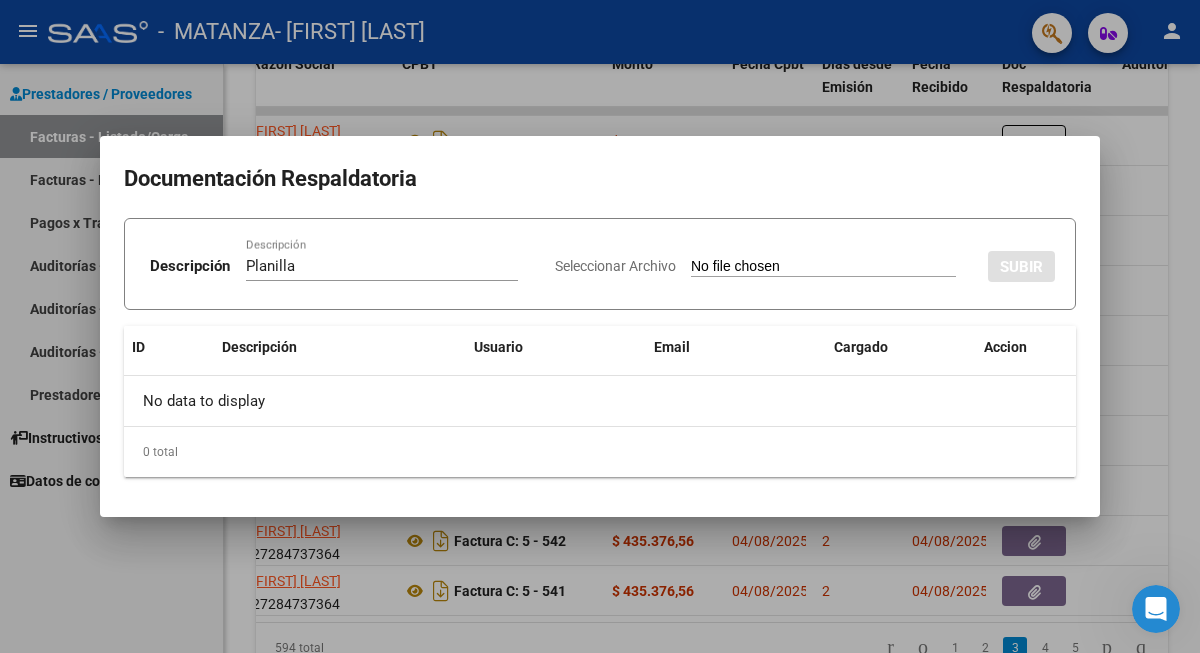 type on "C:\fakepath\[LAST] [YEAR].pdf" 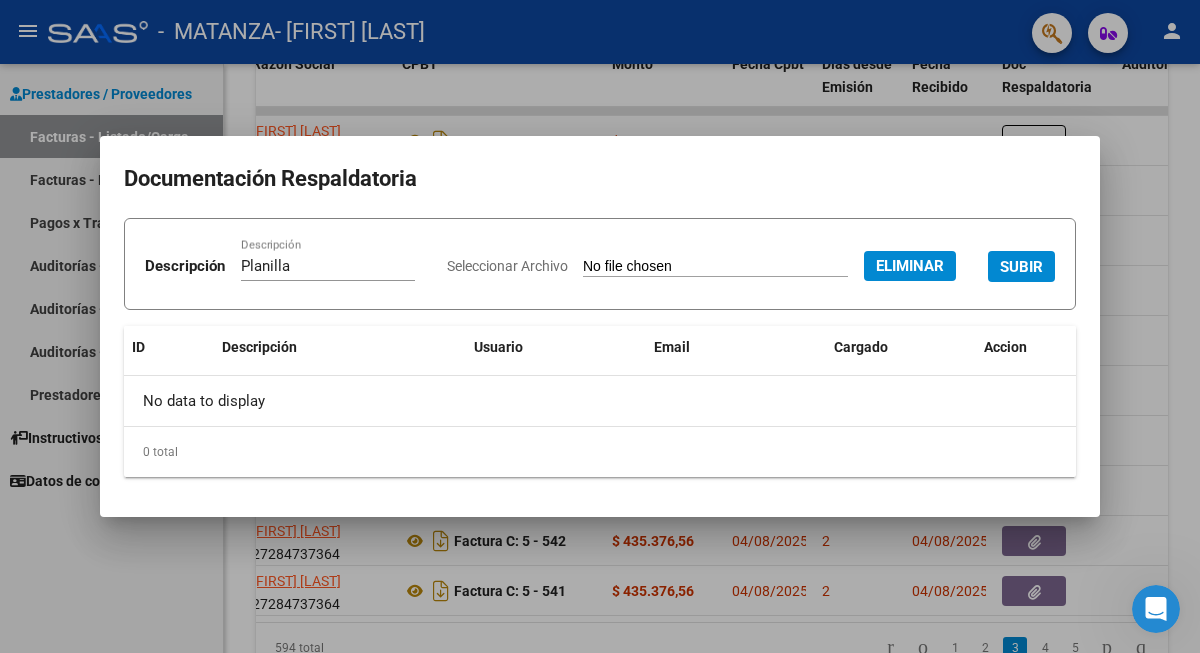 click on "SUBIR" at bounding box center (1021, 267) 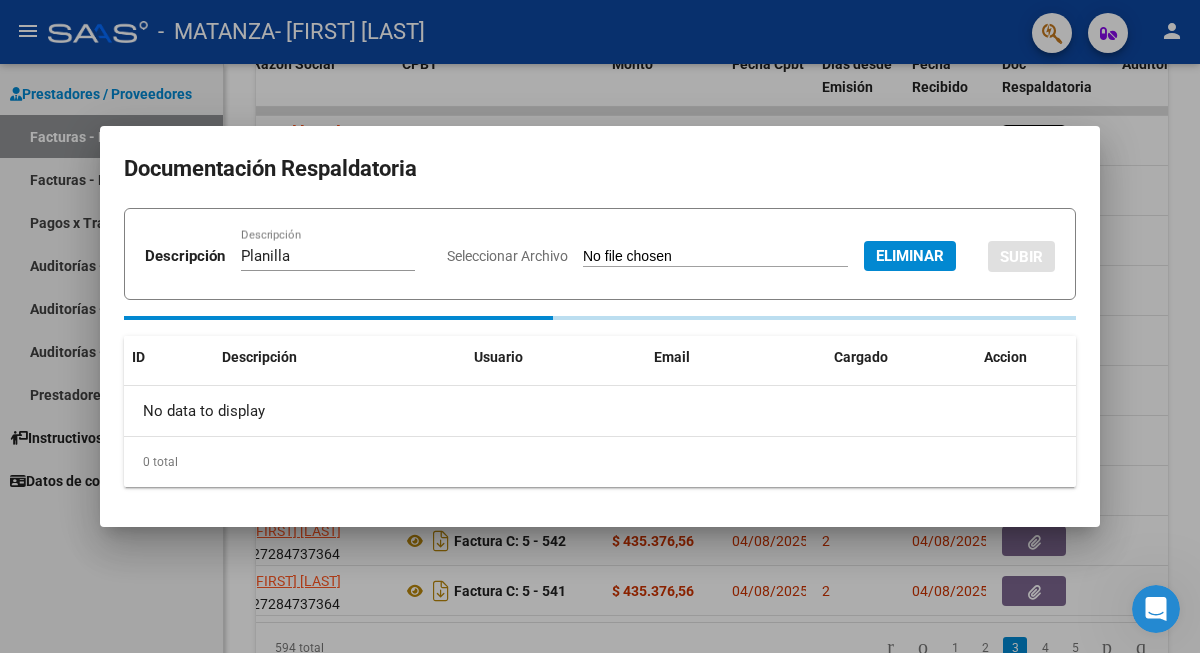 type 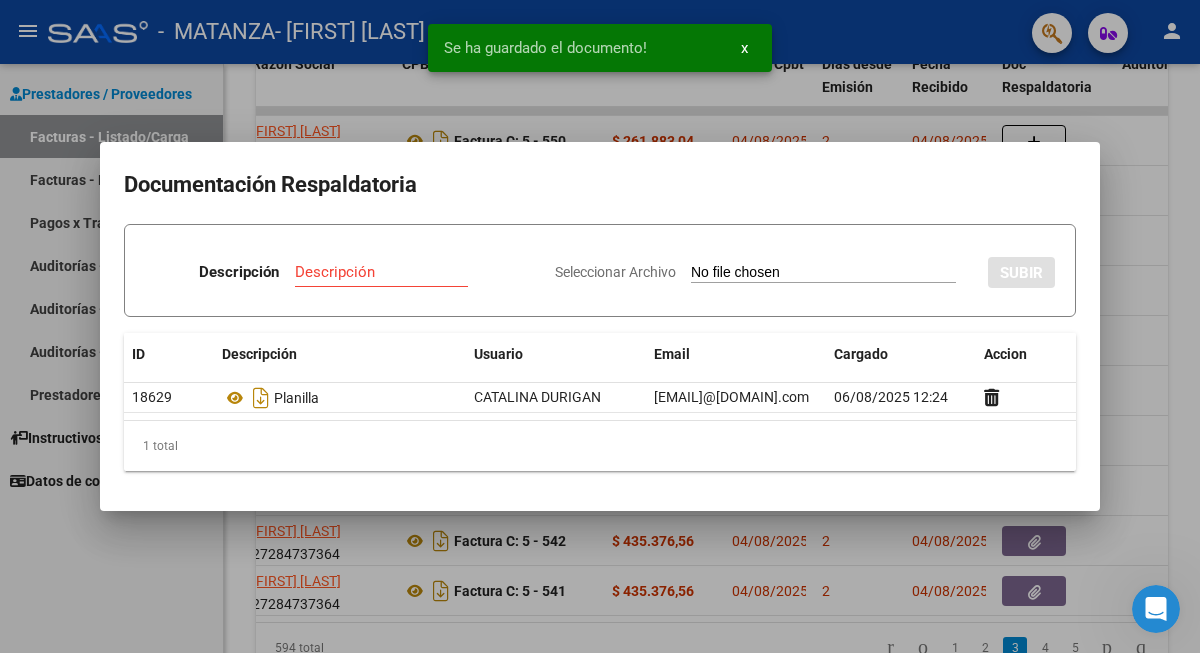click at bounding box center [600, 326] 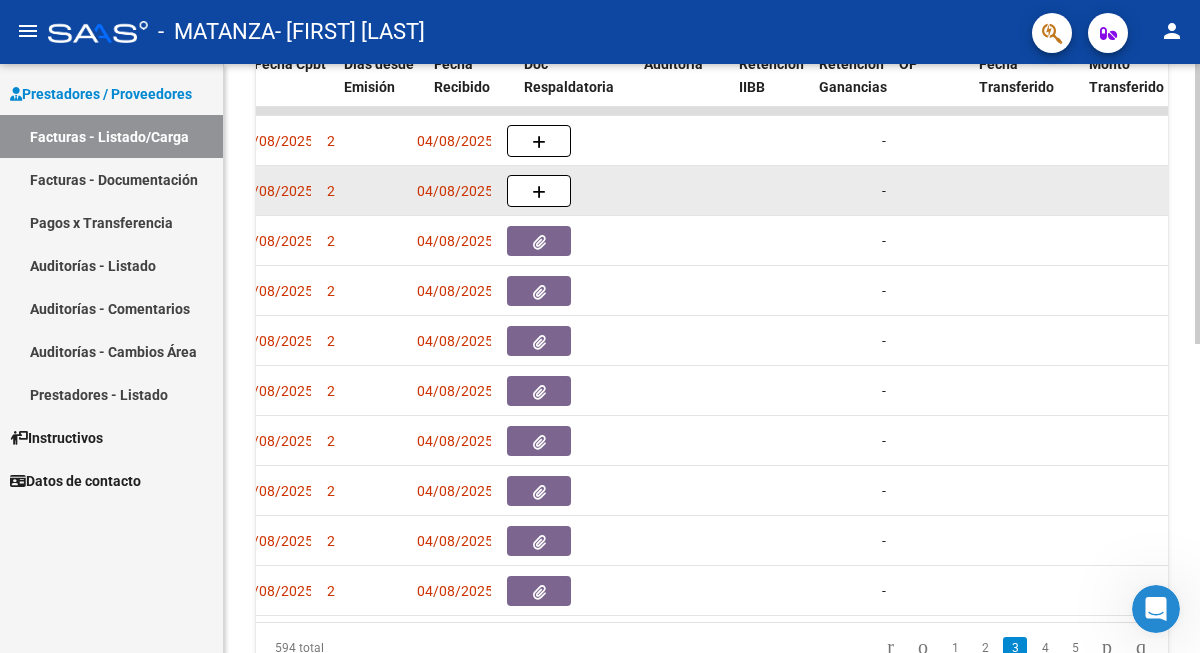 scroll, scrollTop: 0, scrollLeft: 949, axis: horizontal 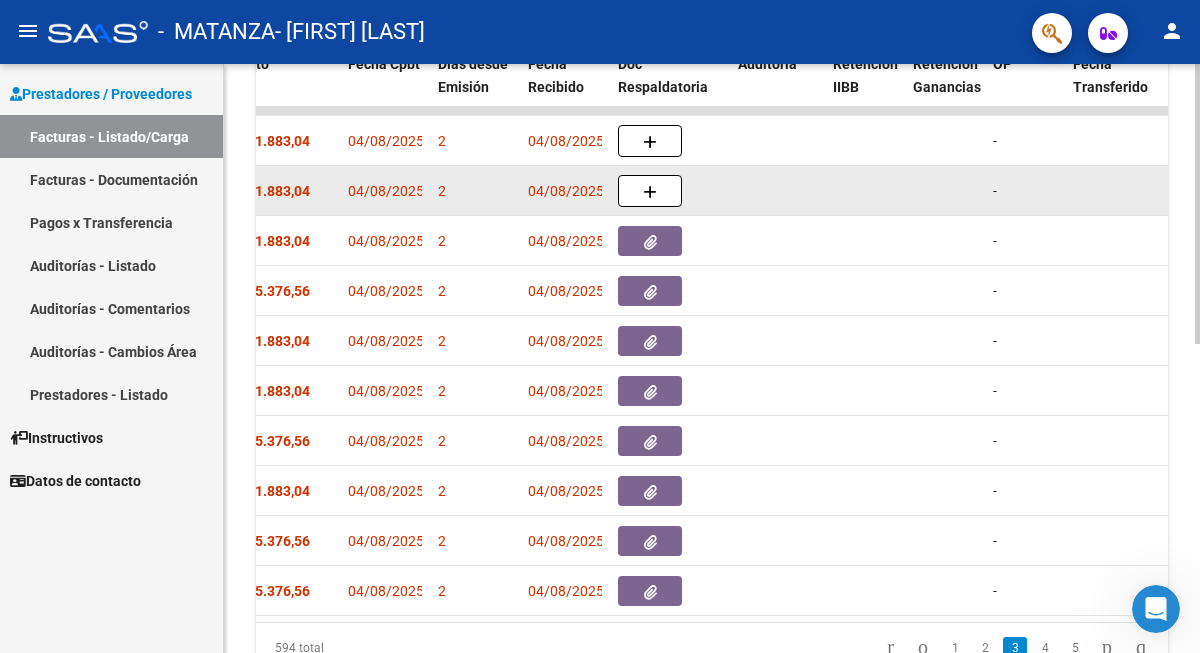 click 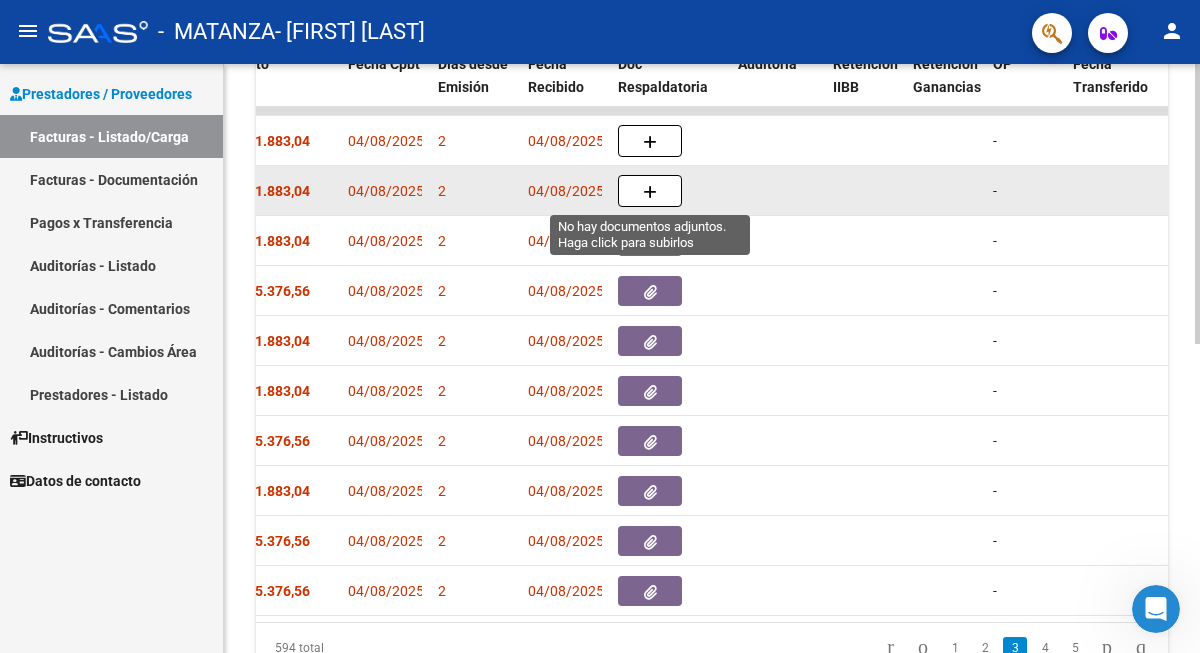 click 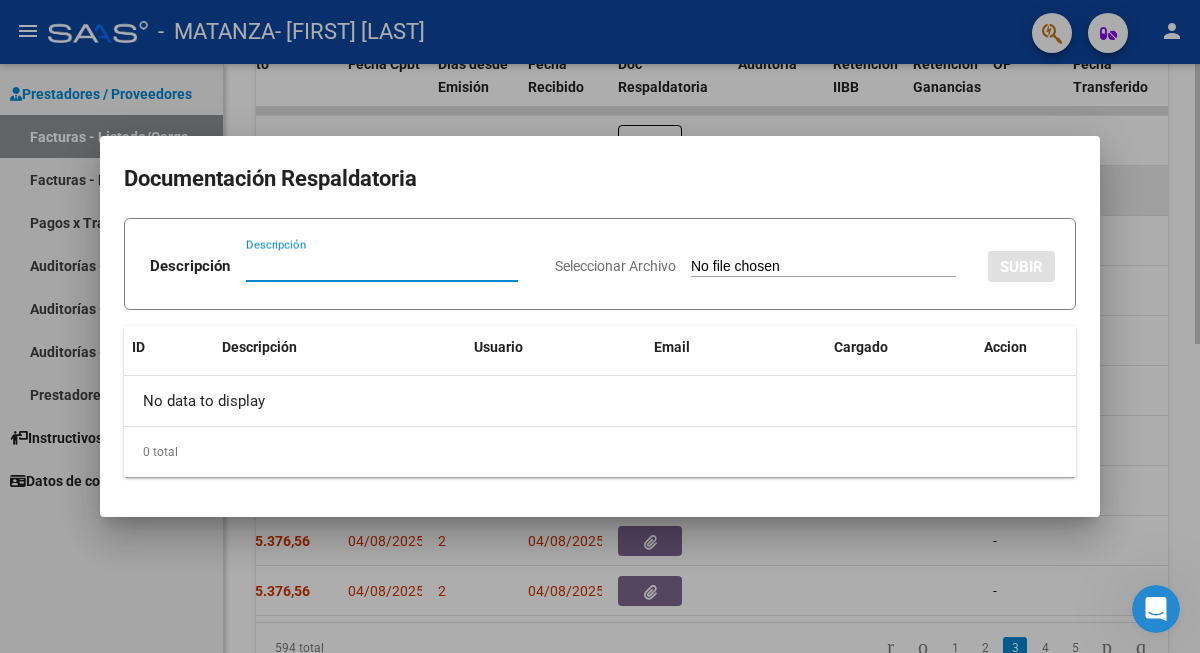 paste on "Planilla" 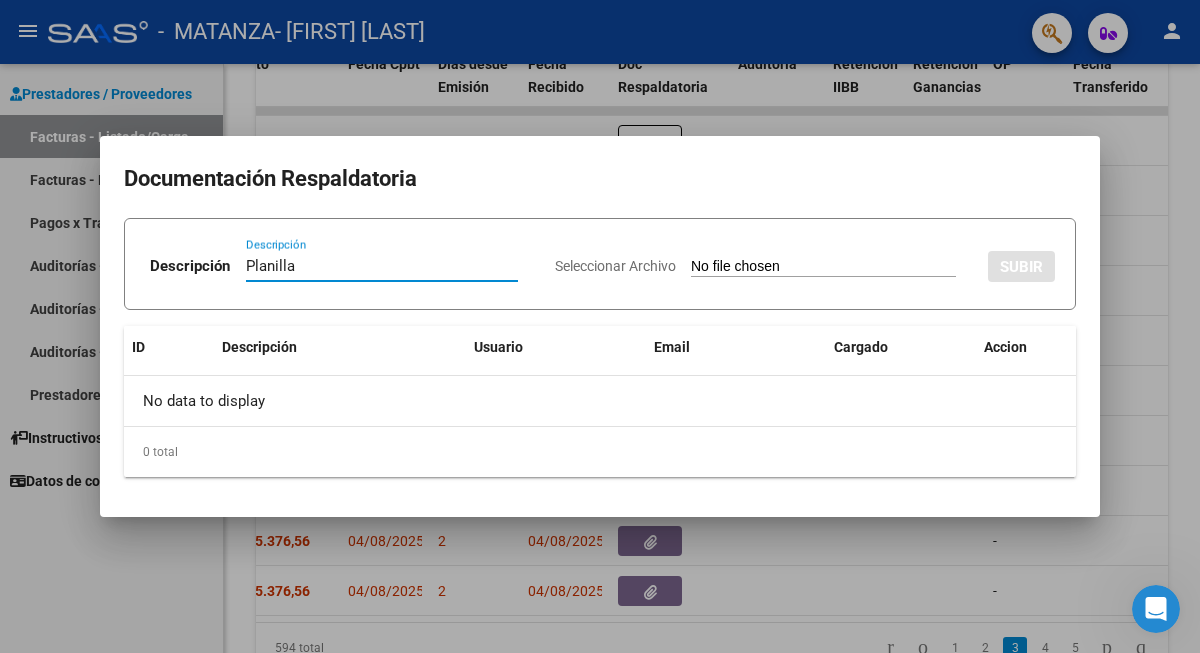 type on "Planilla" 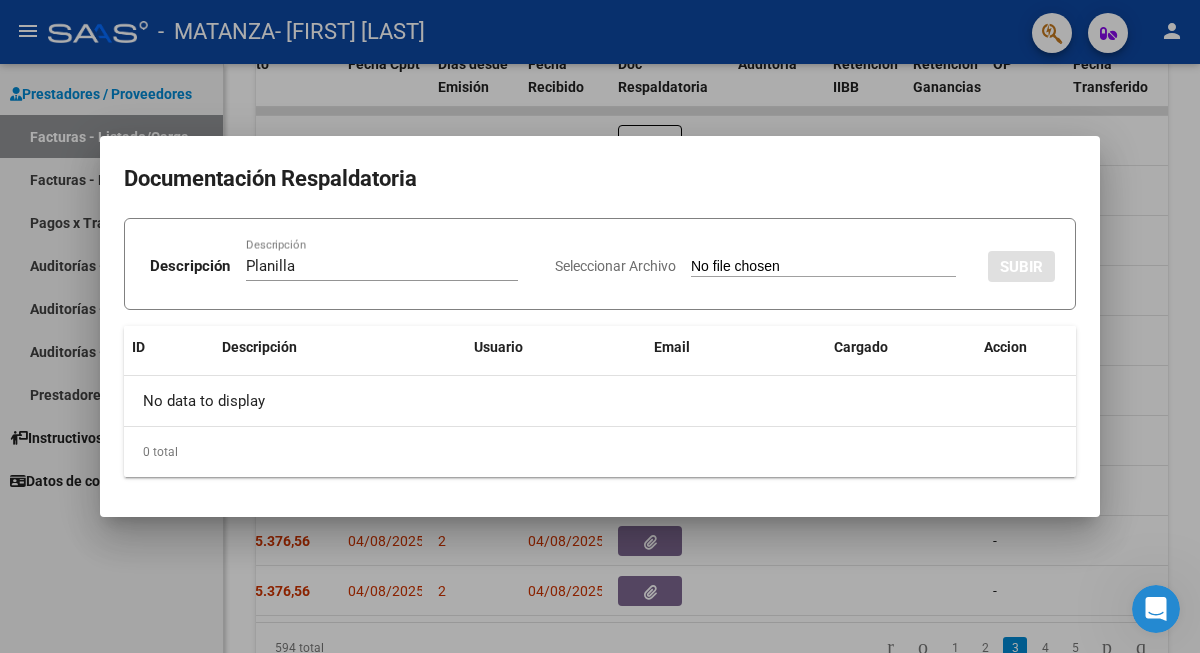 type on "C:\fakepath\[LAST] [LAST] [FIRST] [MONTH] [YEAR].pdf" 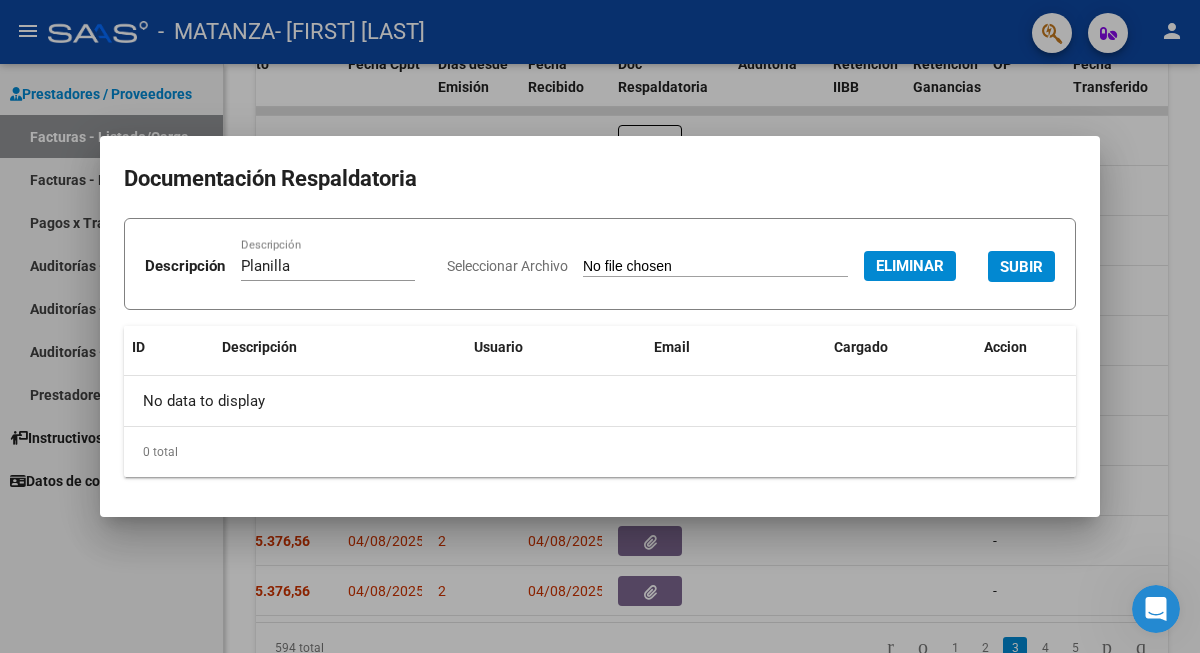 click on "SUBIR" at bounding box center [1021, 267] 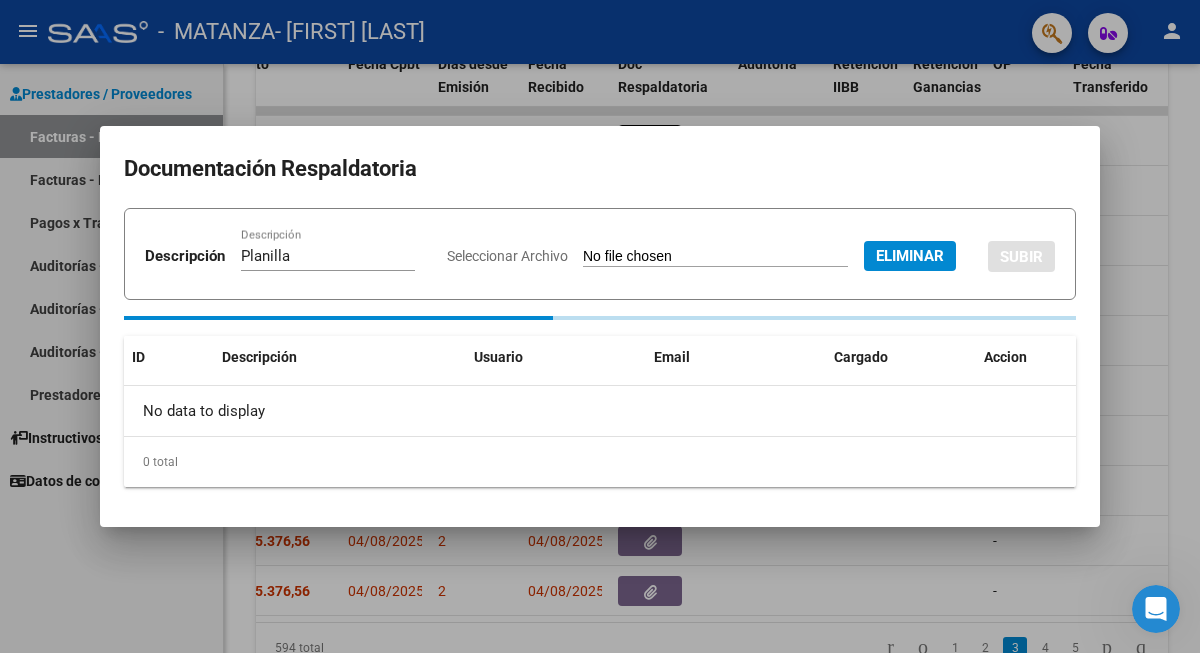 type 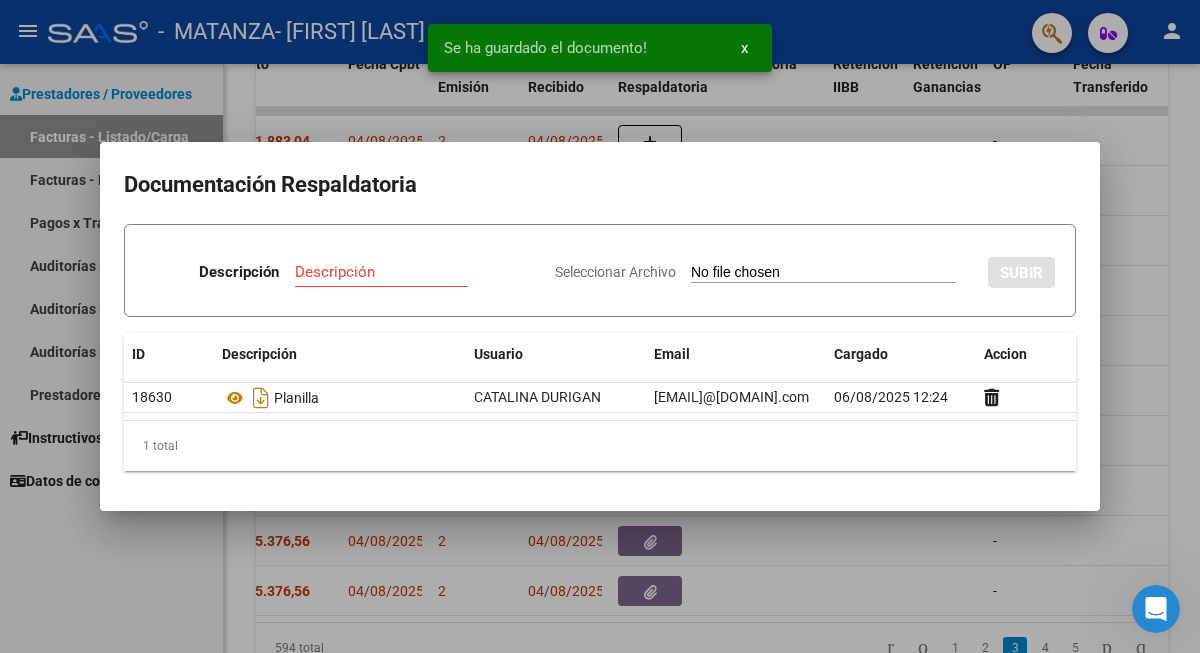 click at bounding box center [600, 326] 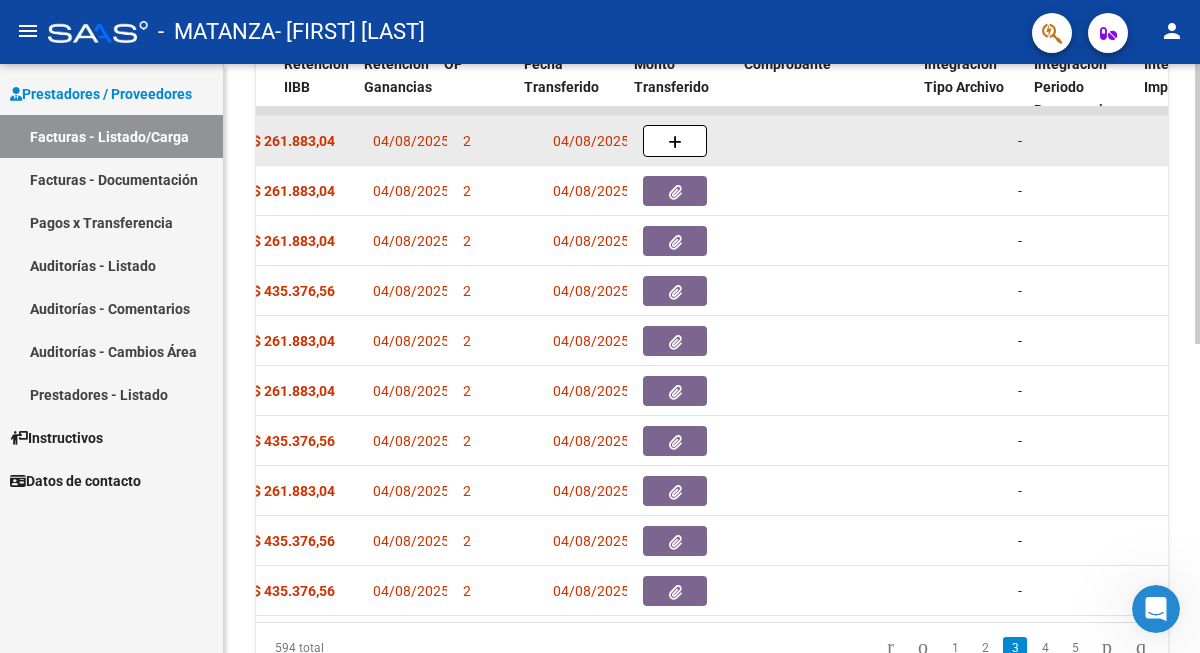 scroll, scrollTop: 0, scrollLeft: 845, axis: horizontal 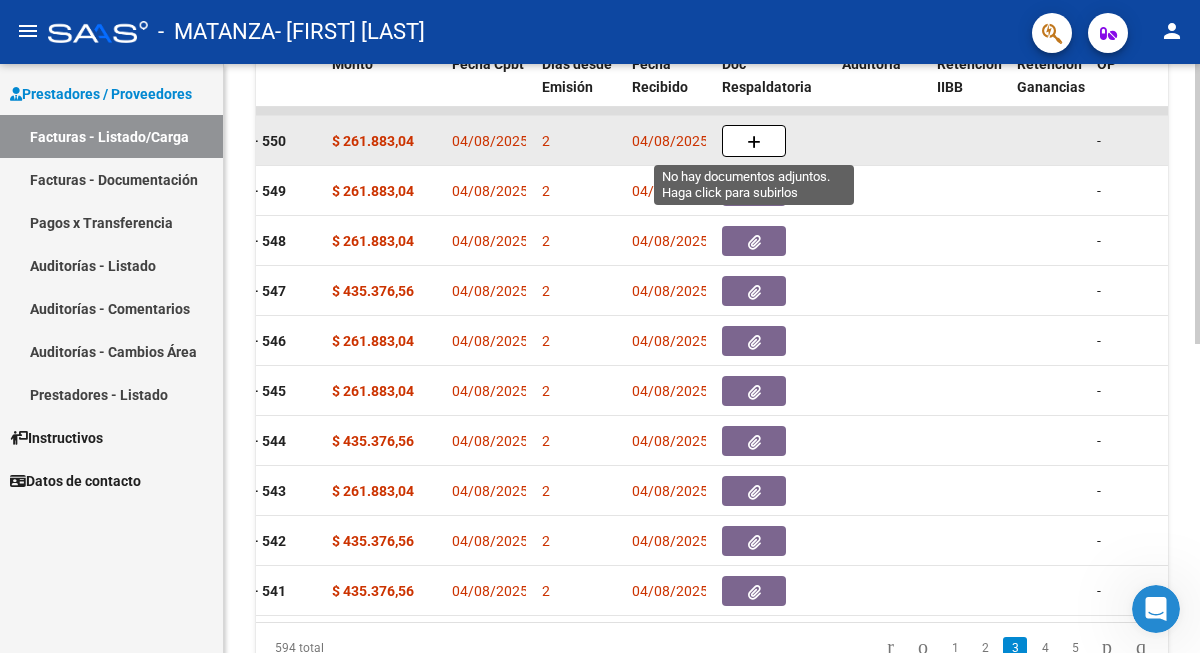 click 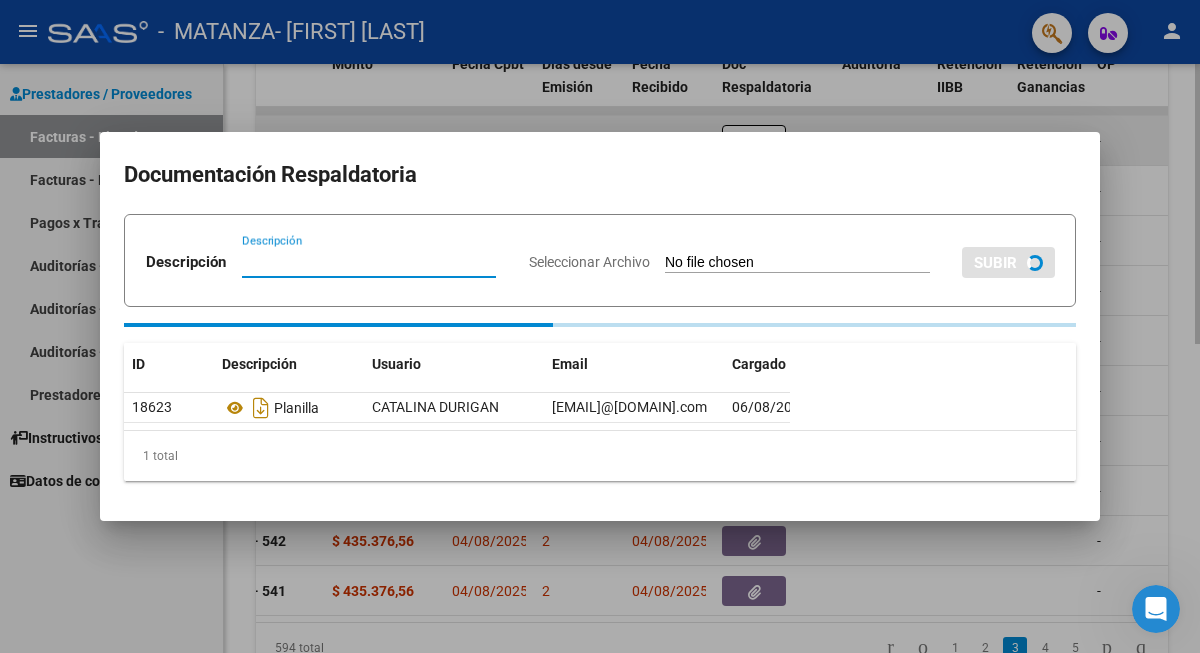 paste on "Planilla" 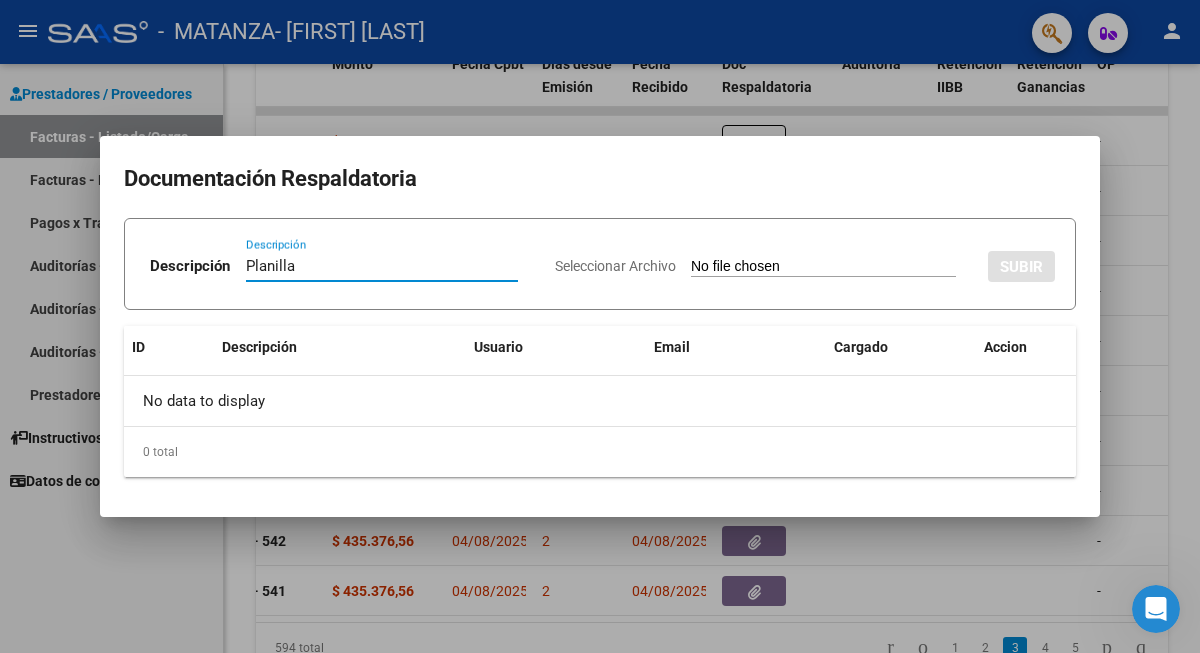 type on "Planilla" 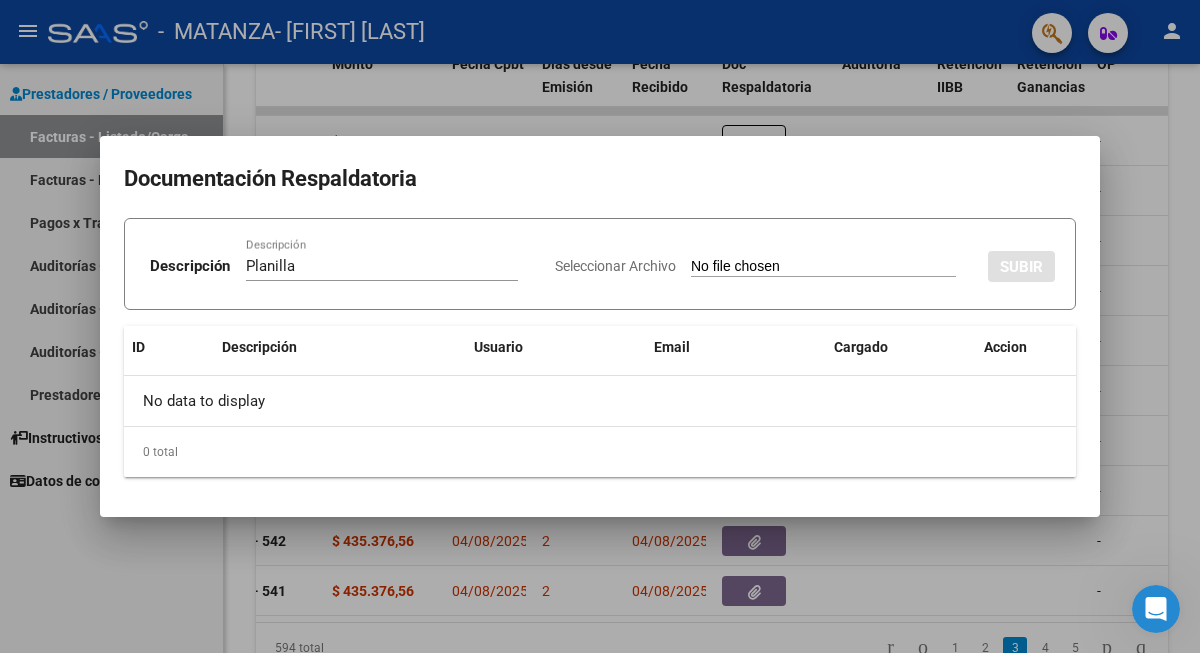 type on "C:\fakepath\[LAST] [FIRST] [YEAR].pdf" 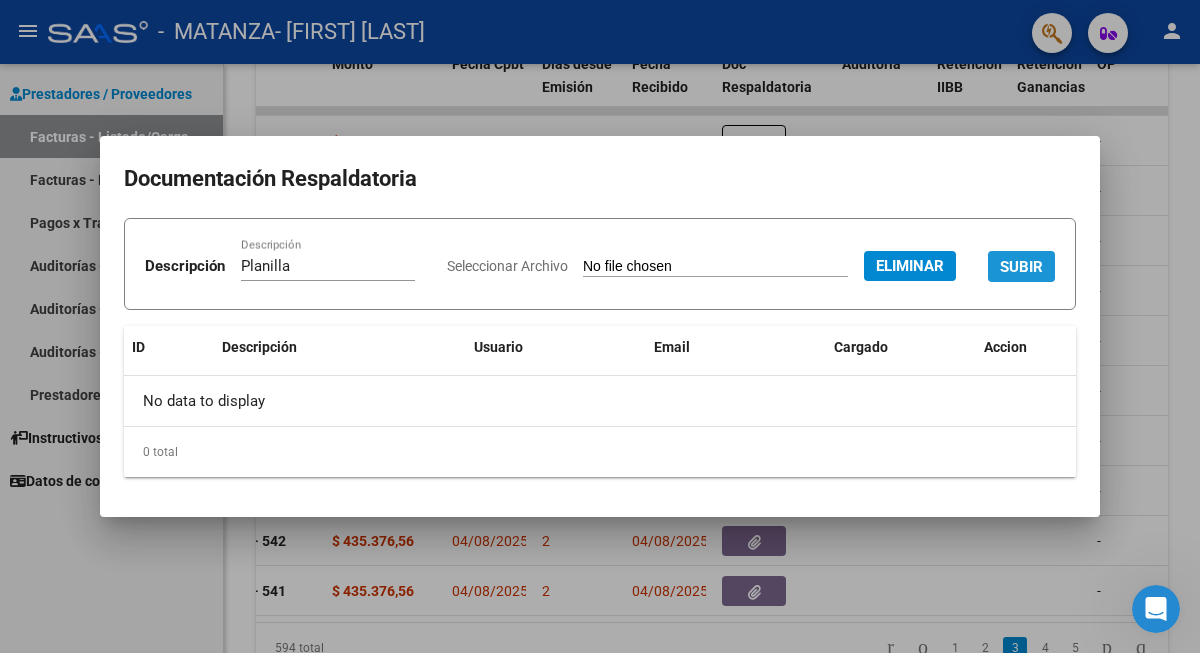 click on "SUBIR" at bounding box center (1021, 267) 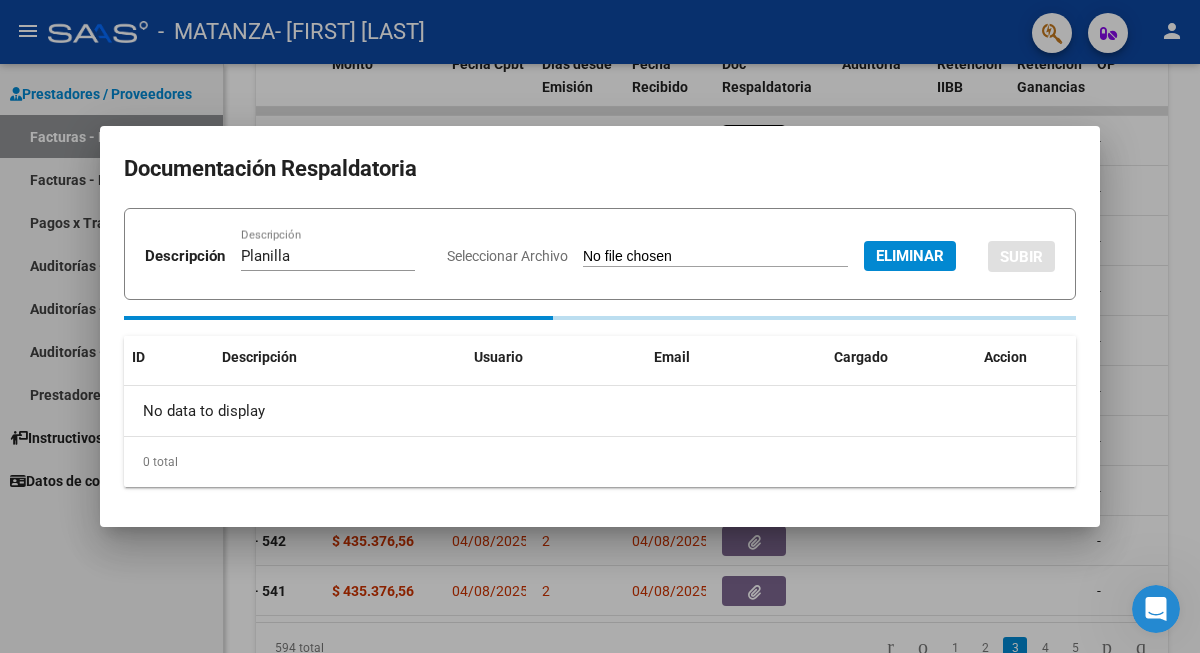 type 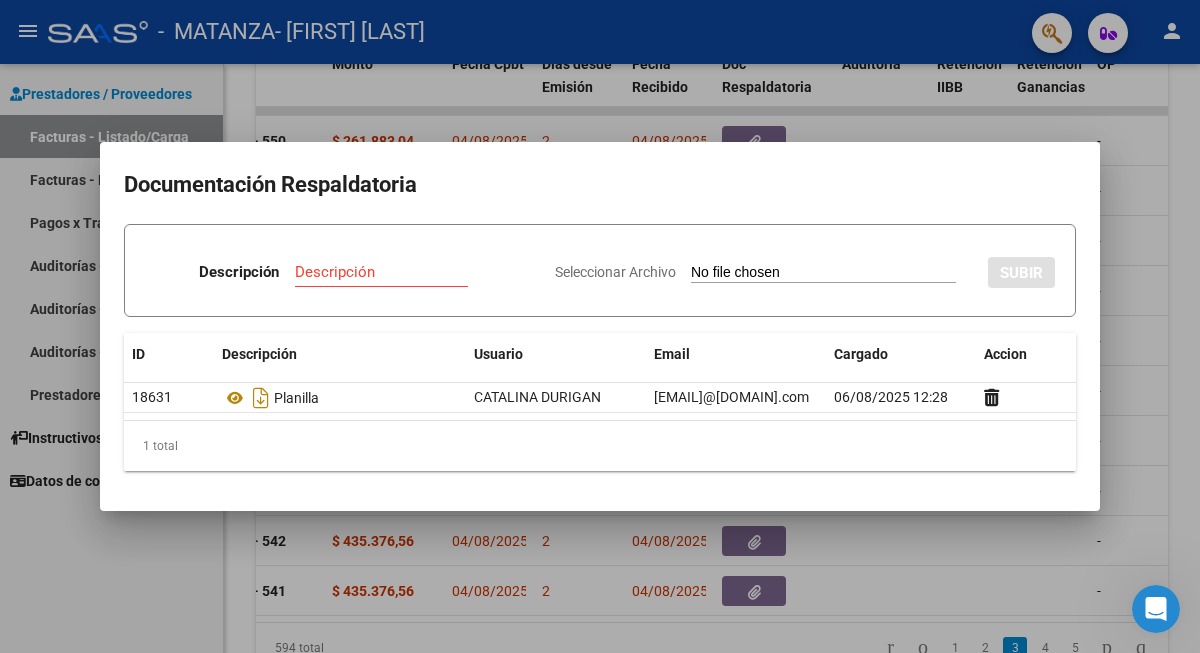 click at bounding box center [600, 326] 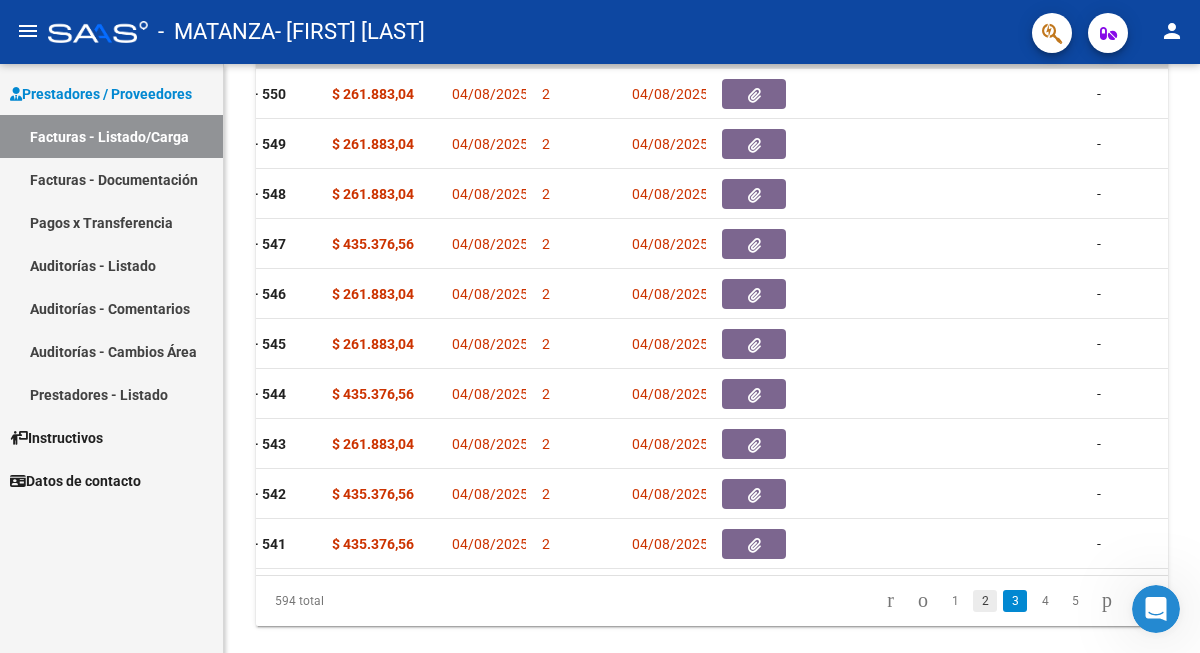 click on "2" 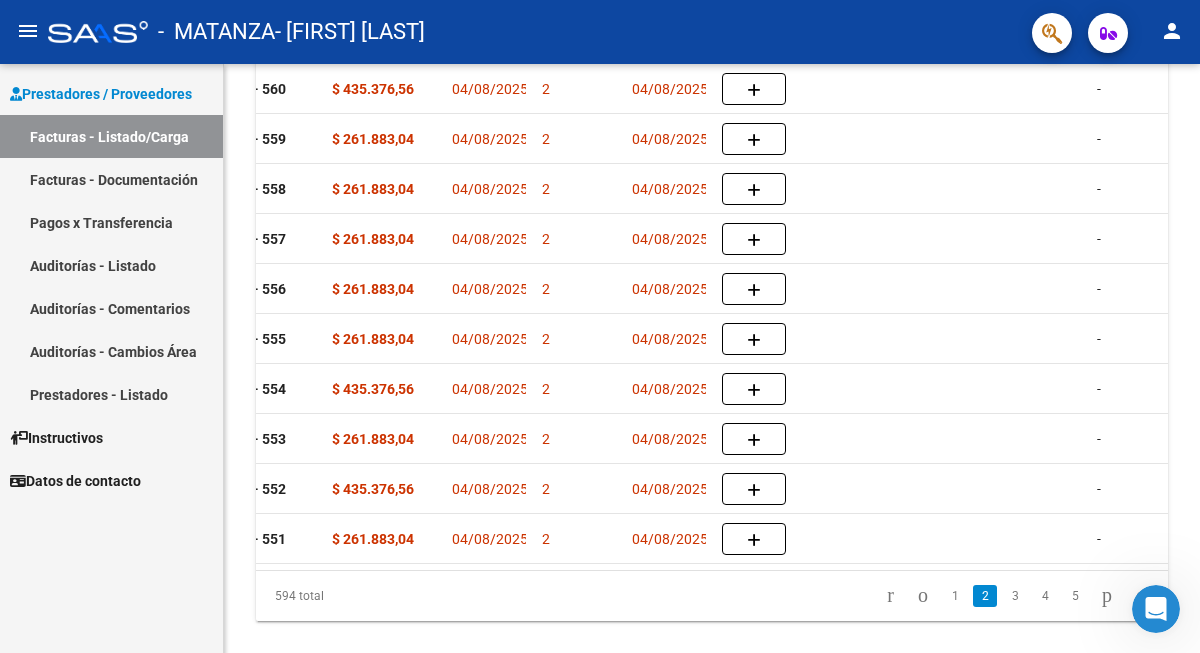 scroll, scrollTop: 614, scrollLeft: 0, axis: vertical 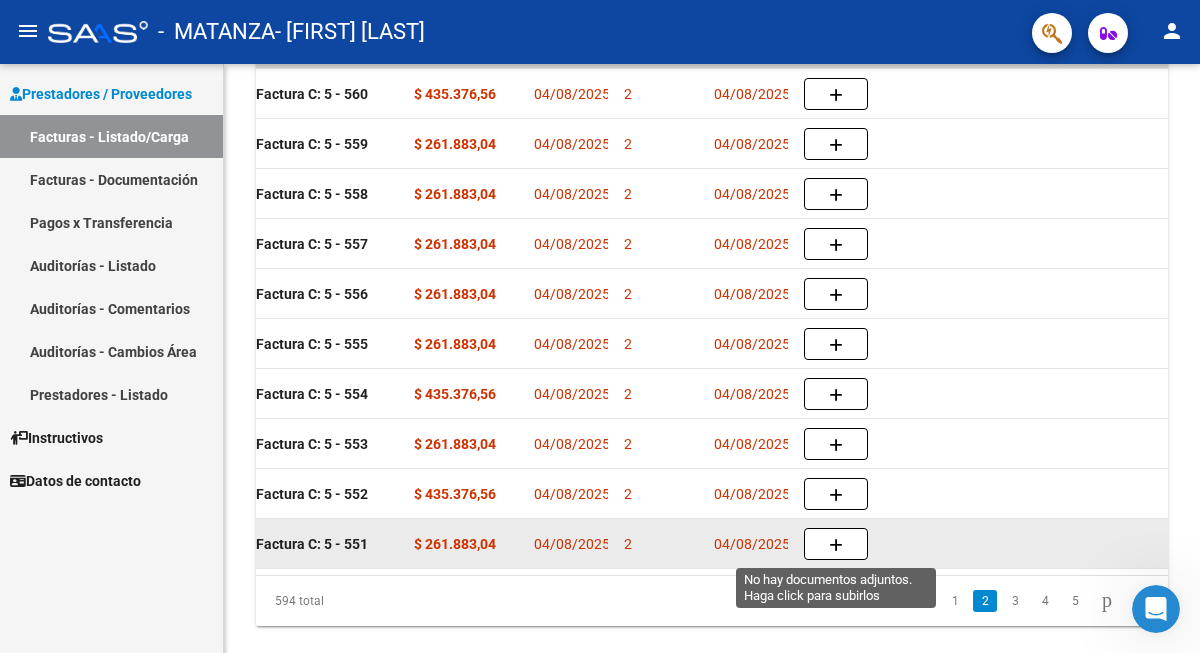 click 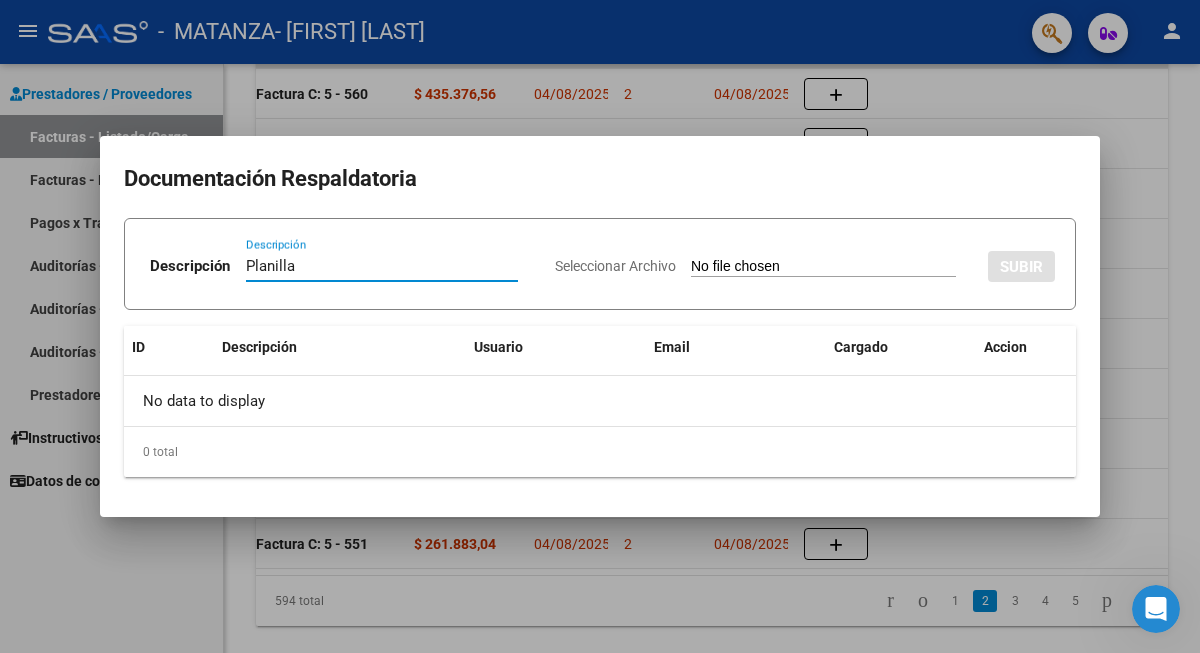 type on "Planilla" 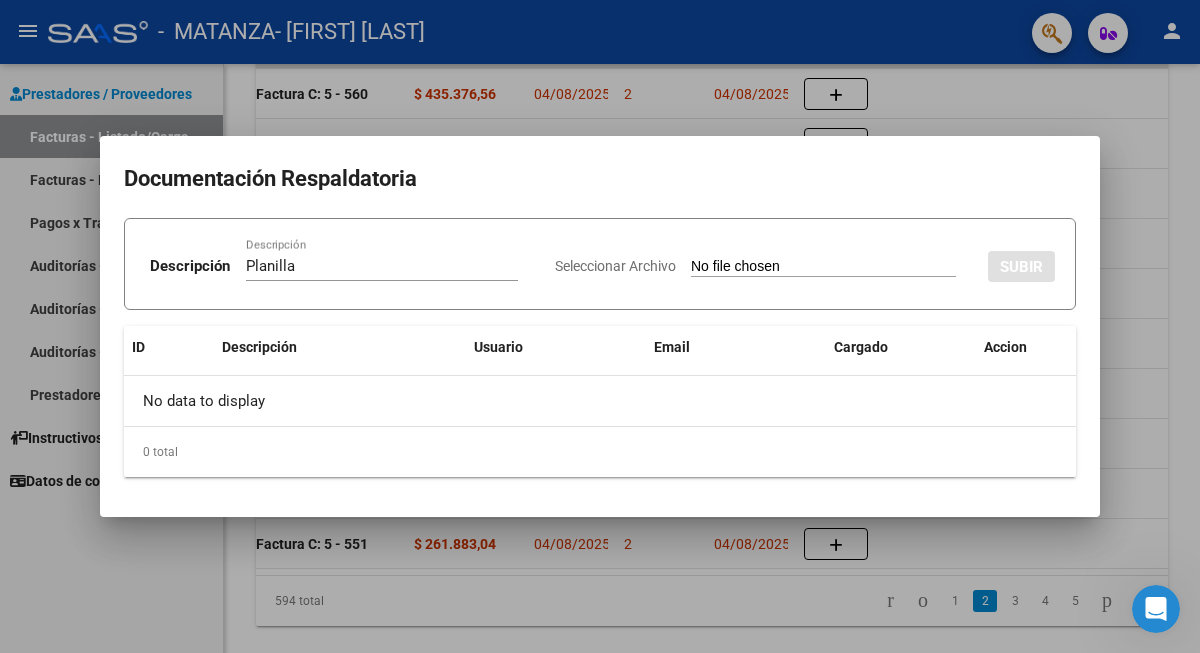 type on "C:\fakepath\[LAST] [FIRST] [MONTH] [YEAR].pdf" 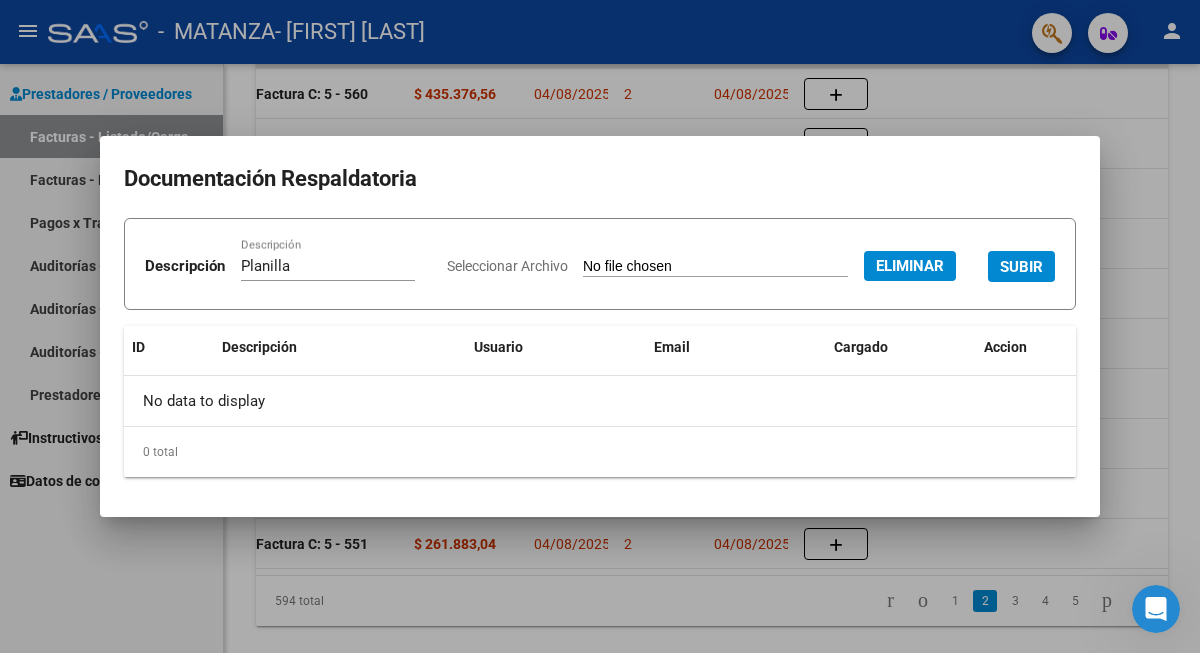 click on "SUBIR" at bounding box center (1021, 267) 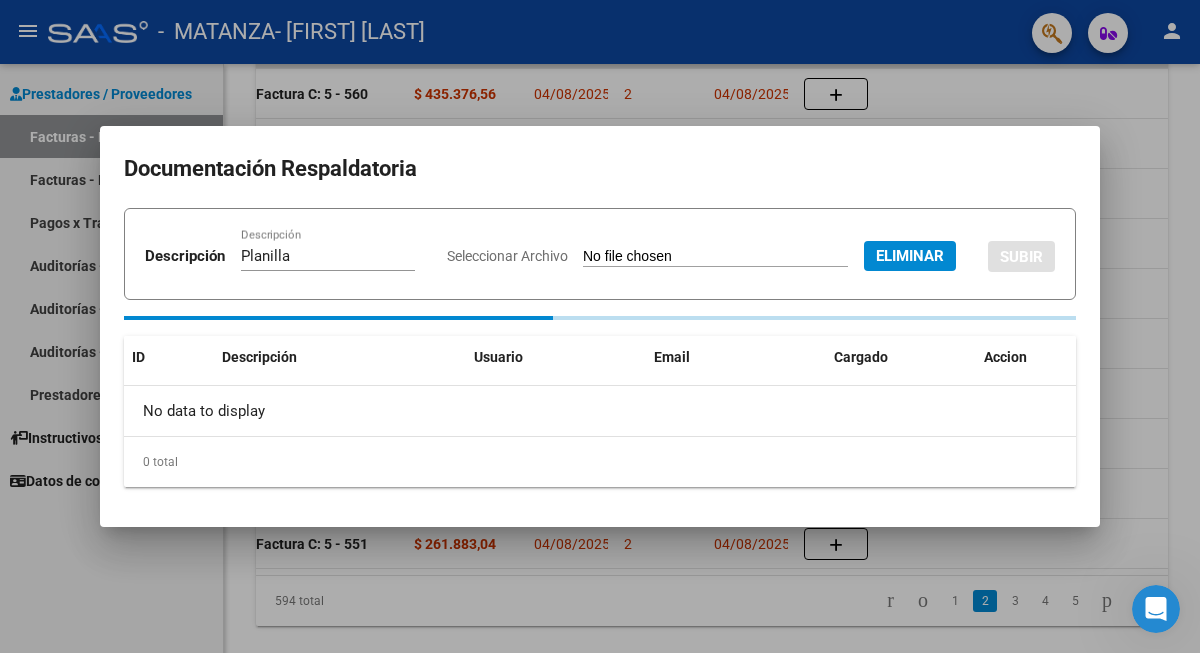 type 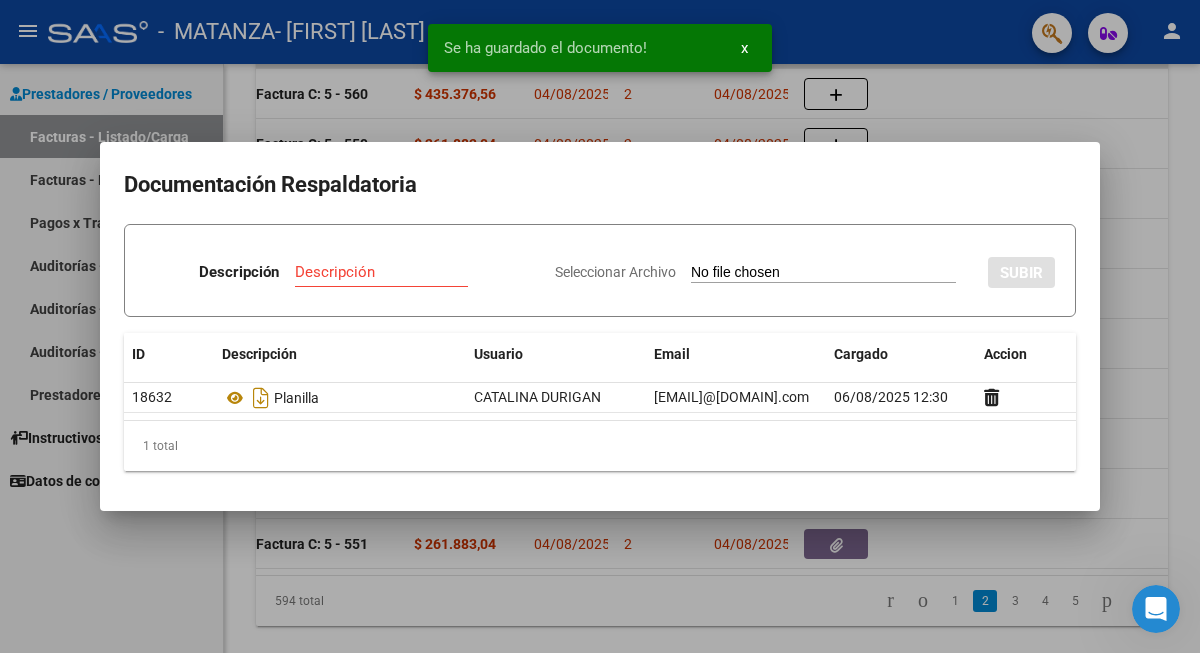 click at bounding box center (600, 326) 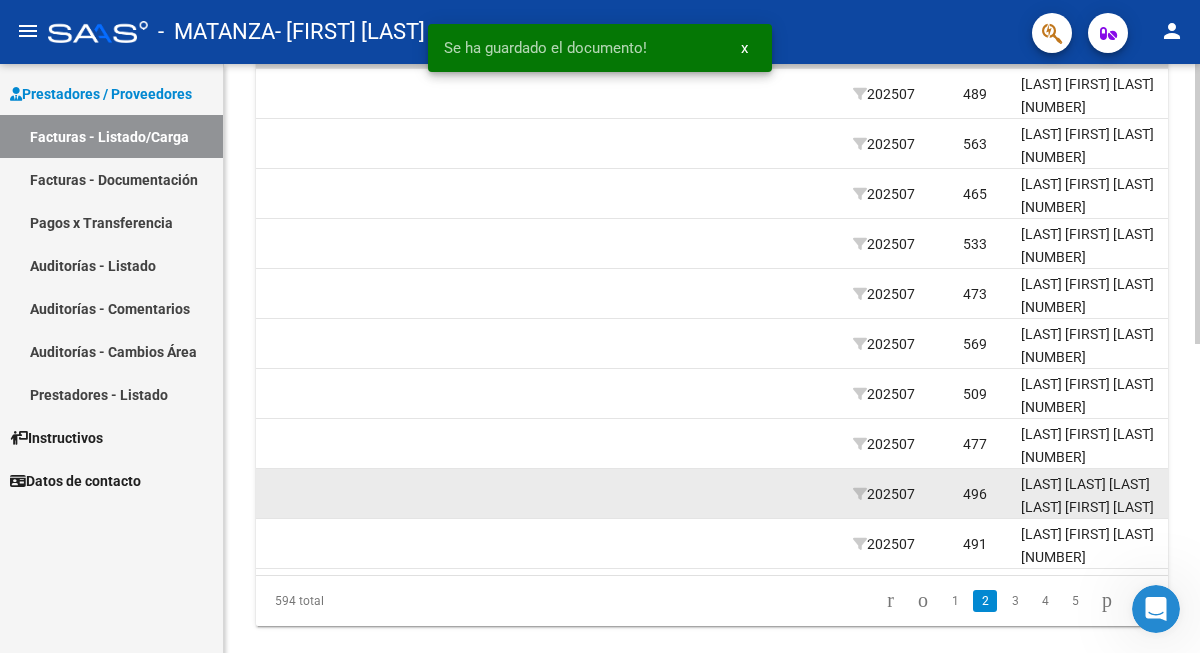 scroll, scrollTop: 0, scrollLeft: 2475, axis: horizontal 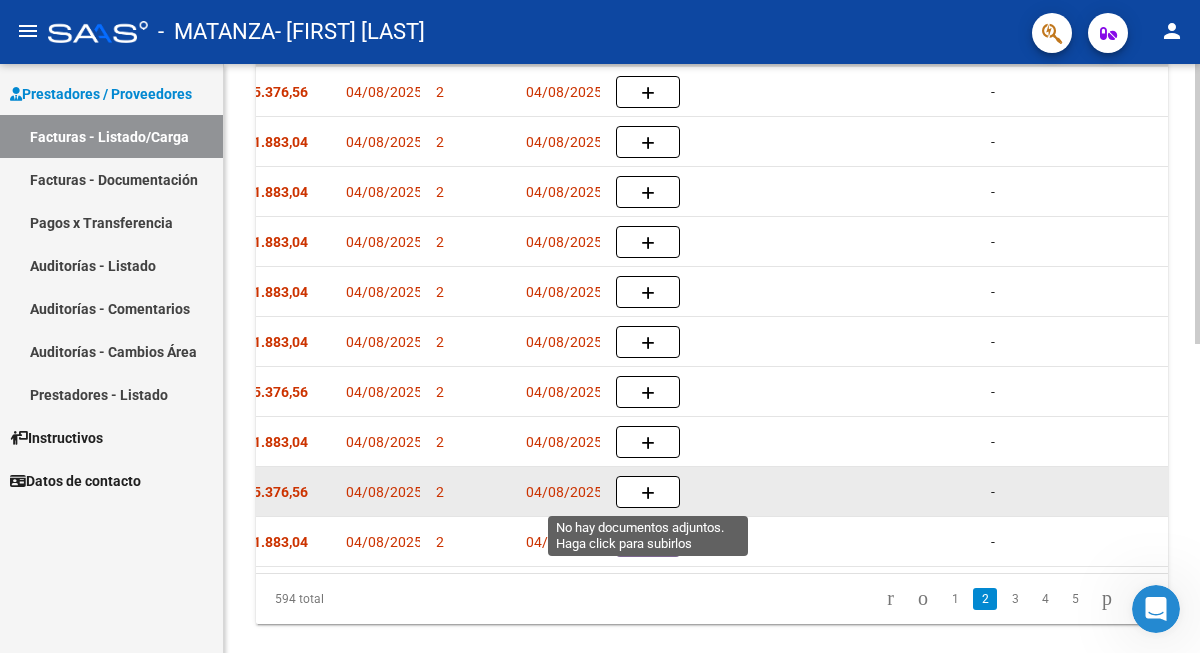 click 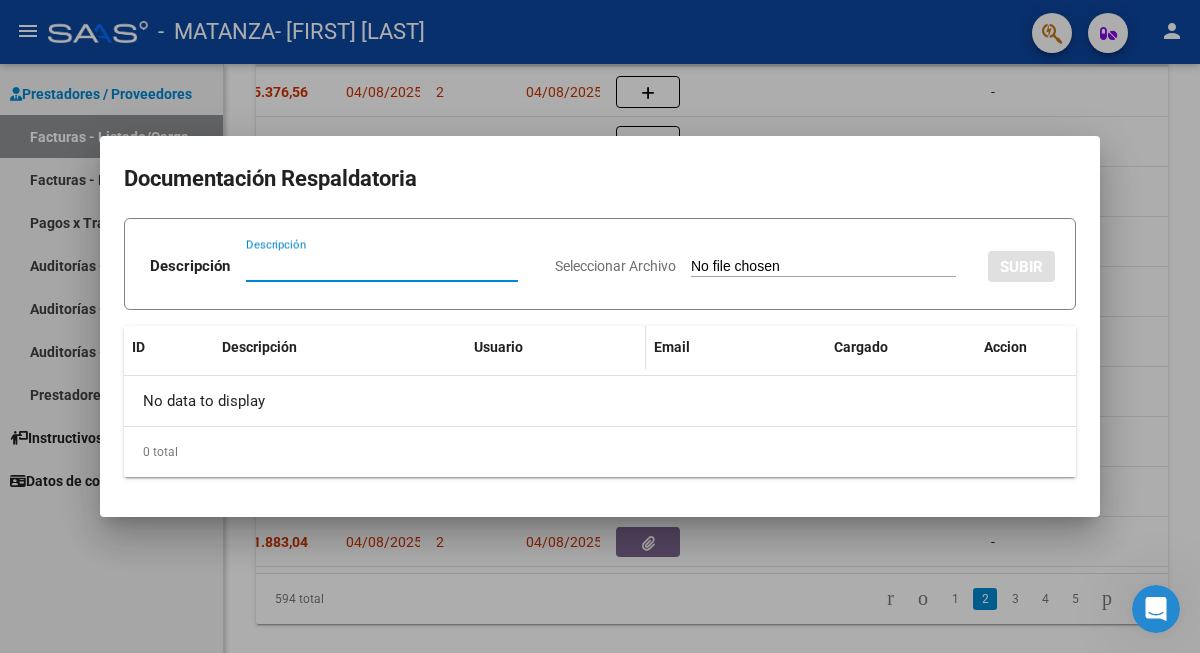 paste on "Planilla" 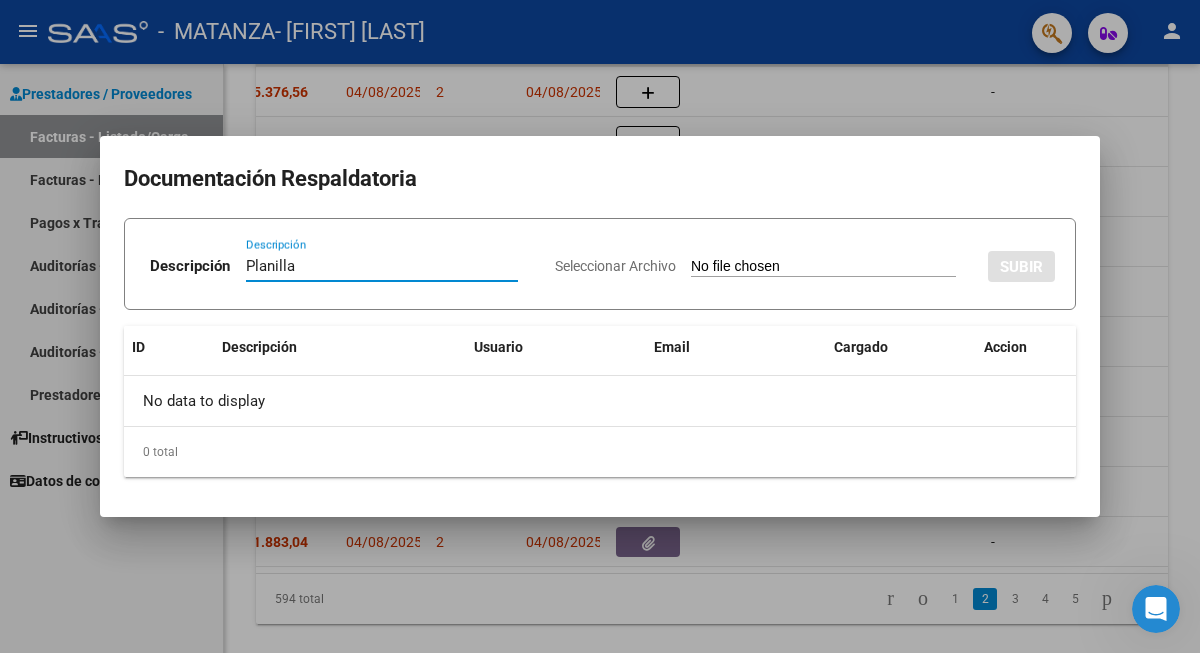 type on "Planilla" 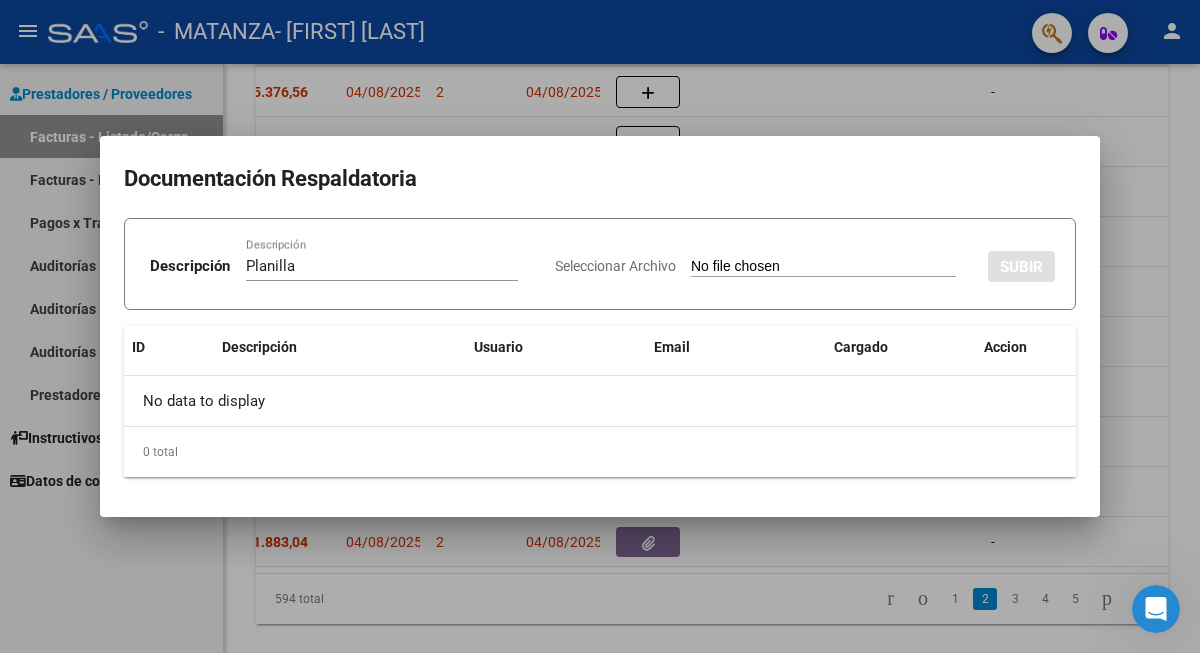 type on "C:\fakepath\[LAST] [YEAR].pdf" 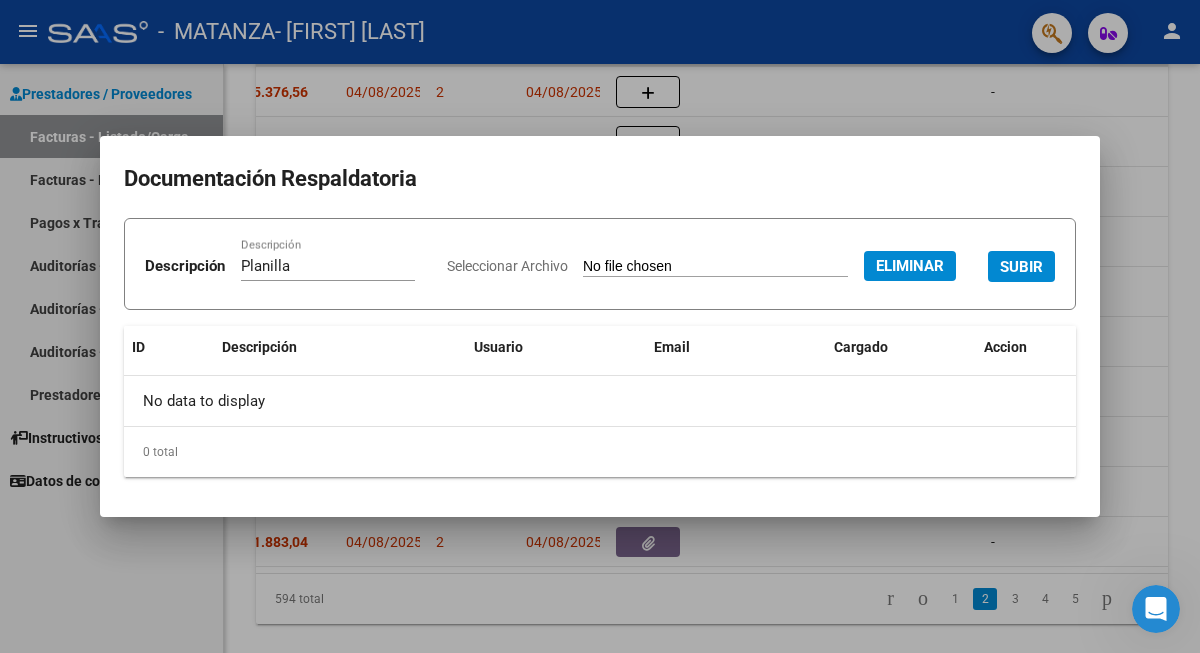 click on "SUBIR" at bounding box center [1021, 267] 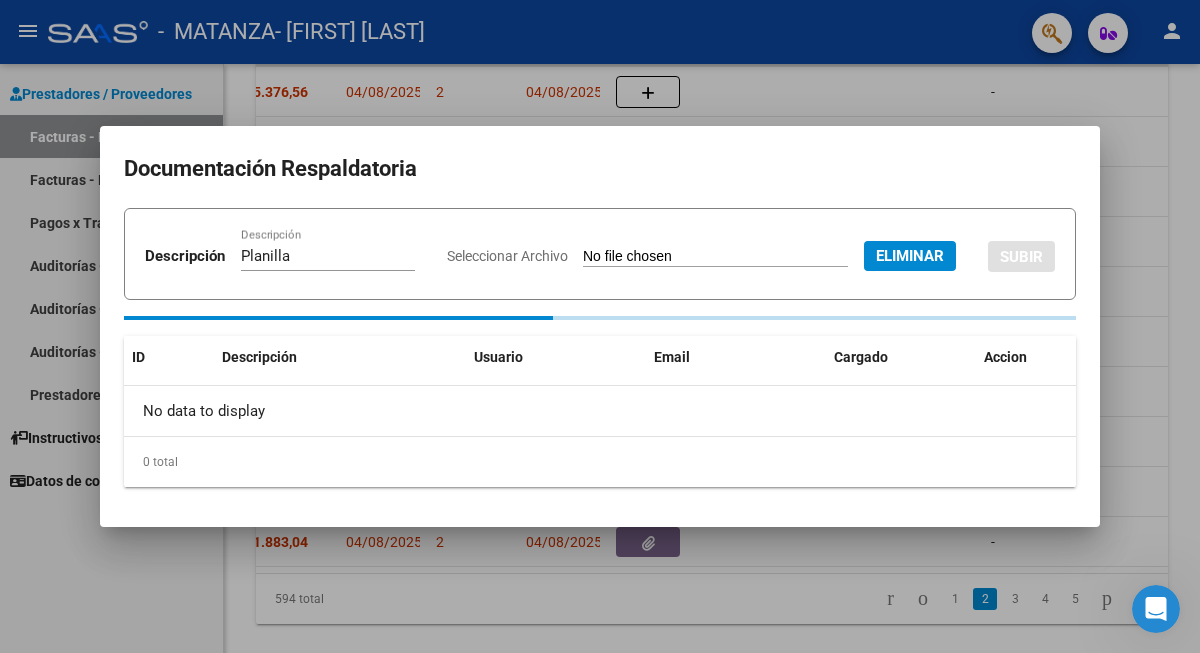 type 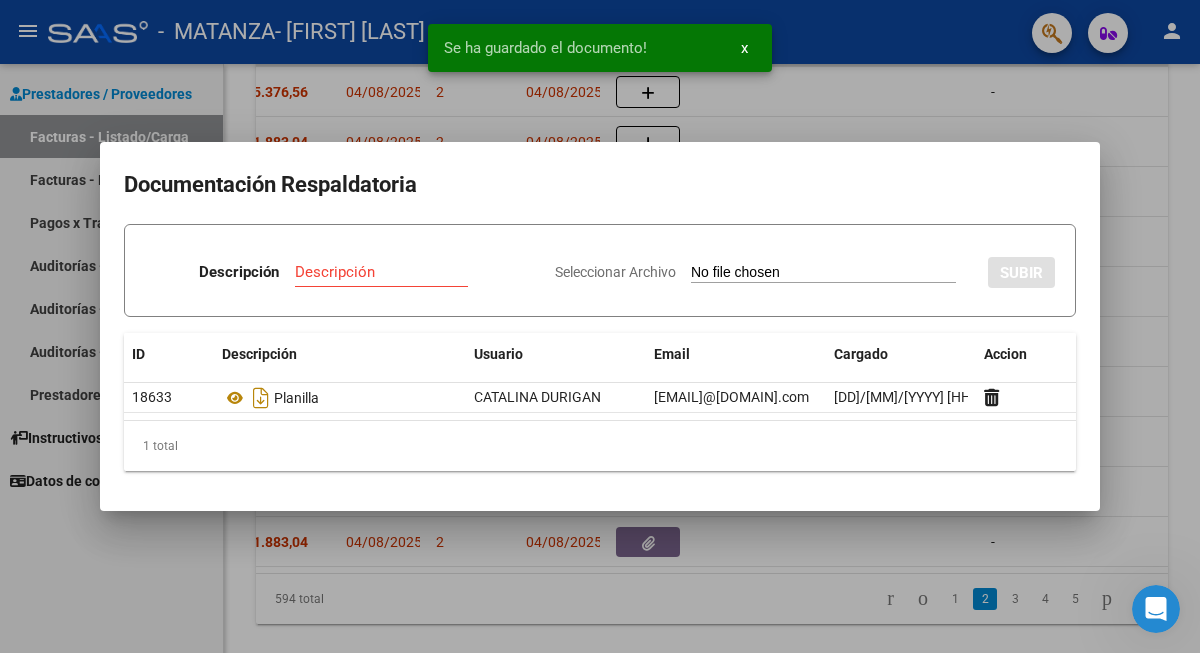 click at bounding box center [600, 326] 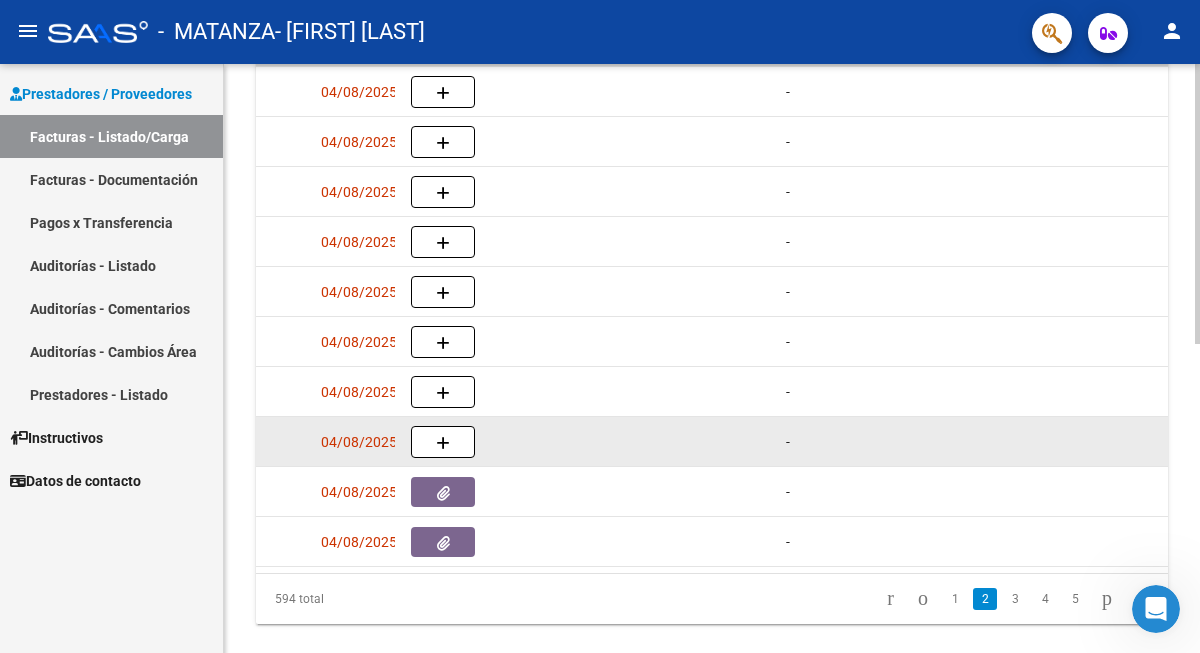 scroll, scrollTop: 0, scrollLeft: 1116, axis: horizontal 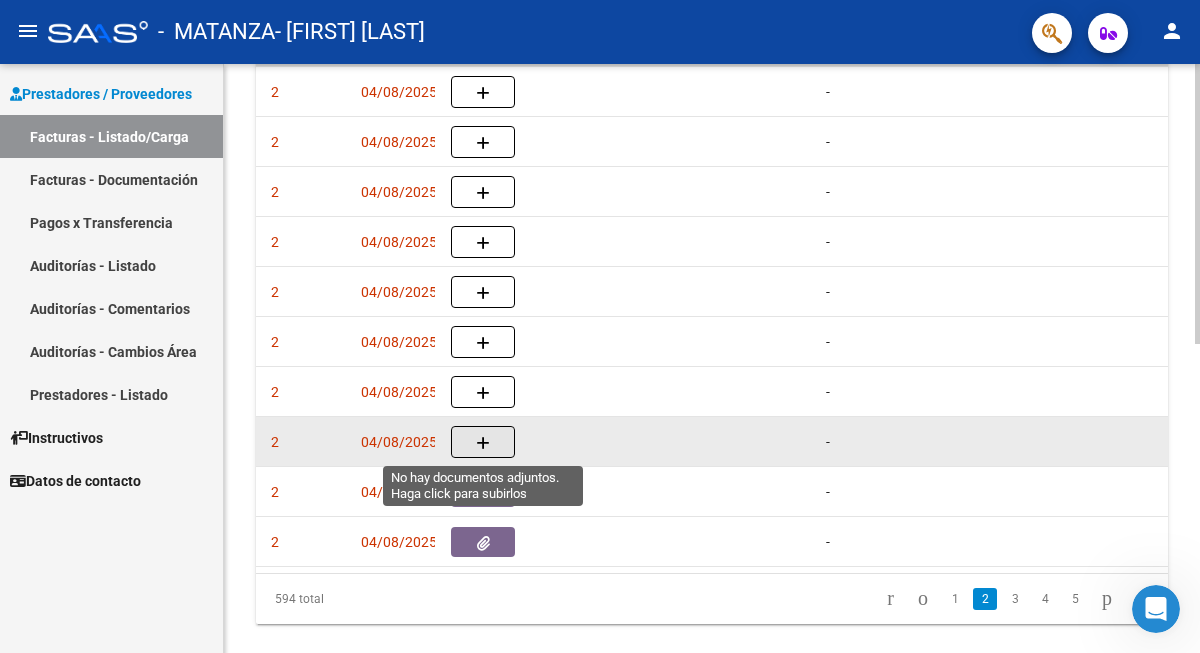 click 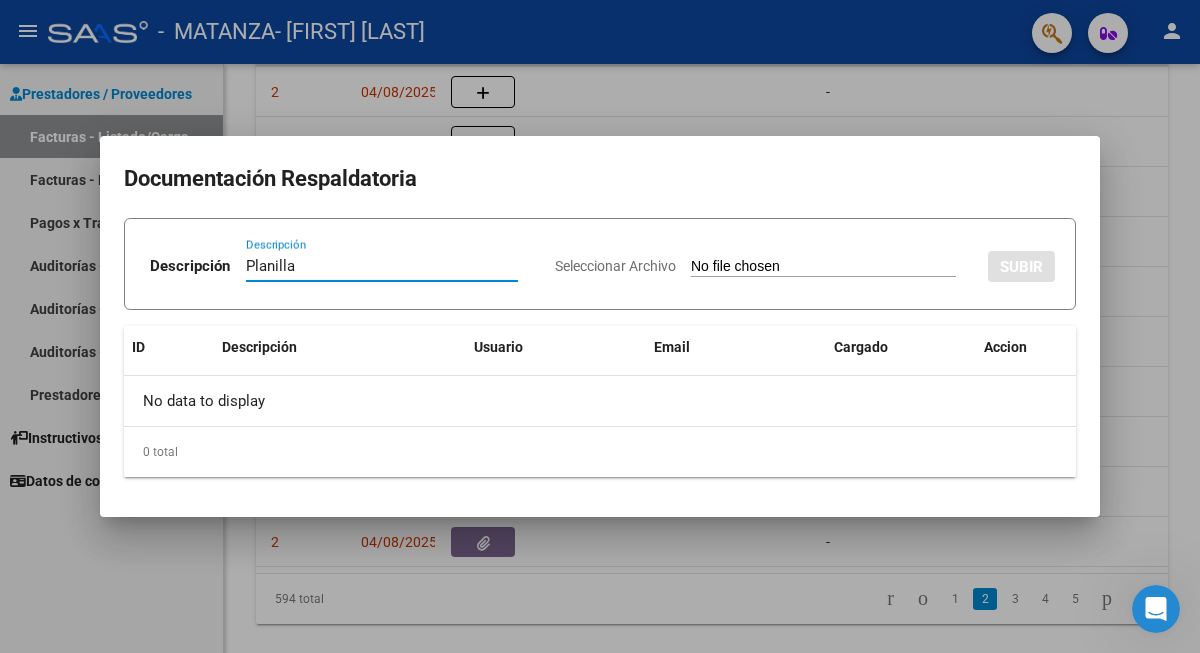 type on "Planilla" 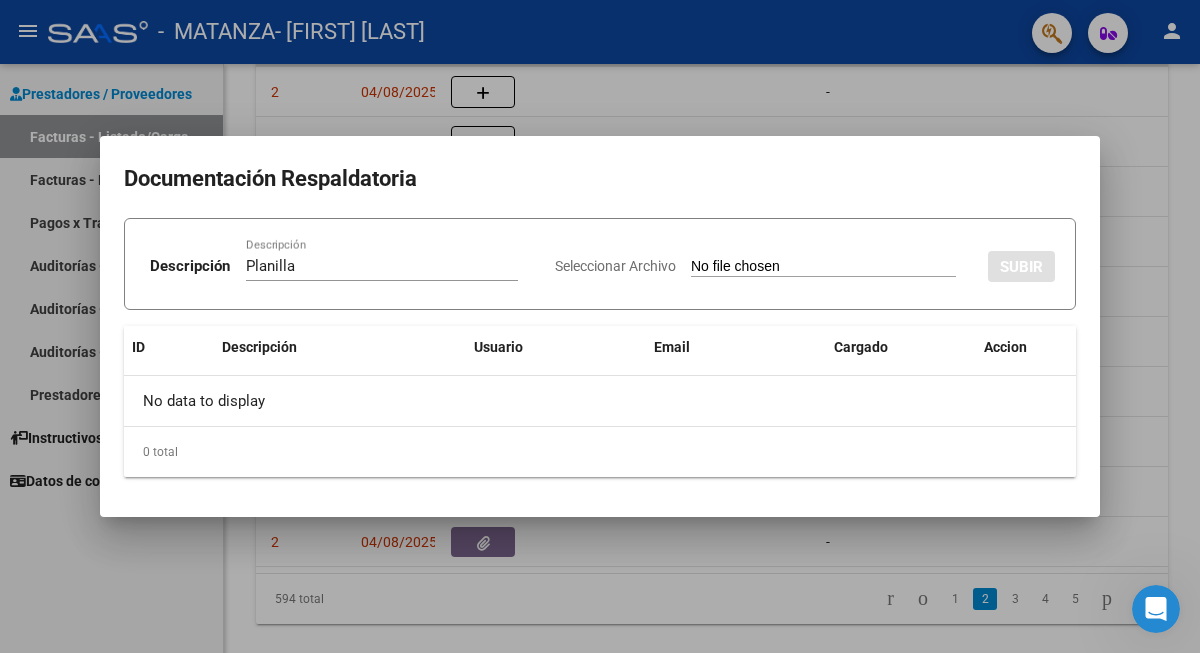 click on "Seleccionar Archivo" at bounding box center [823, 267] 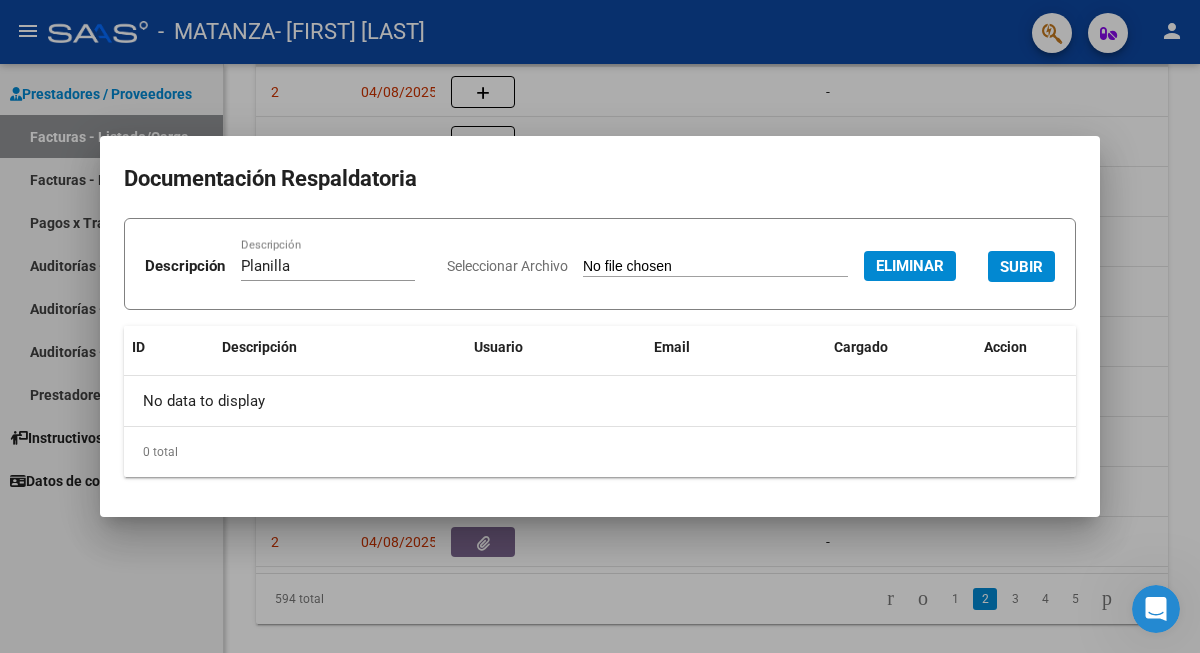 click on "SUBIR" at bounding box center (1021, 267) 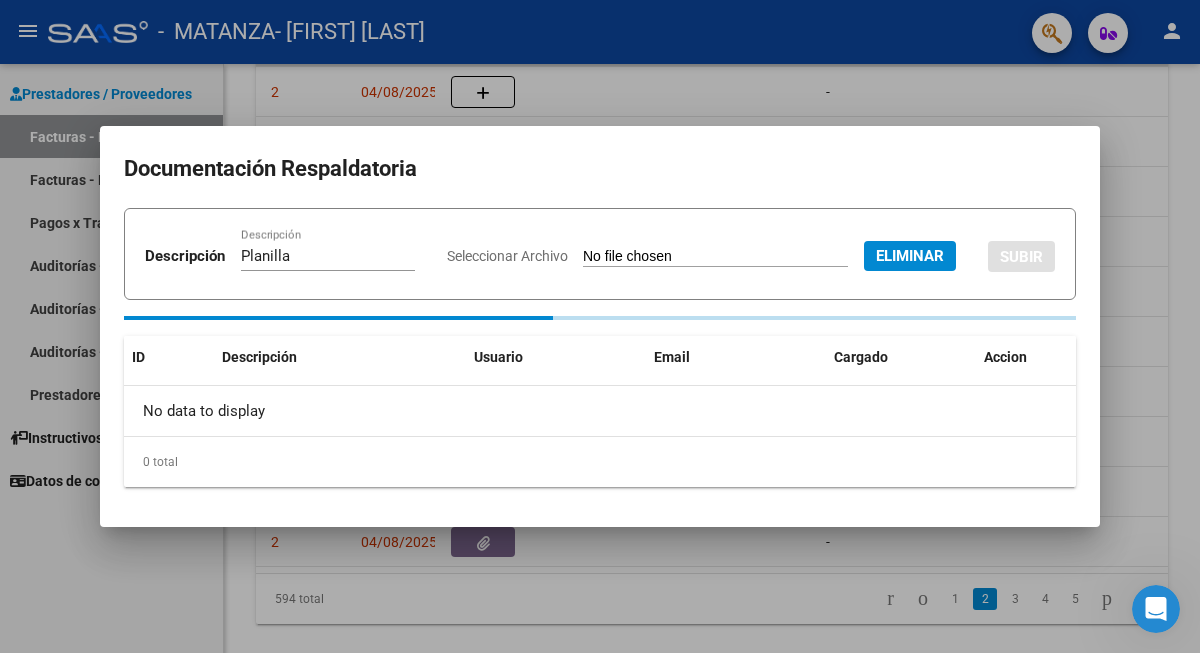 type 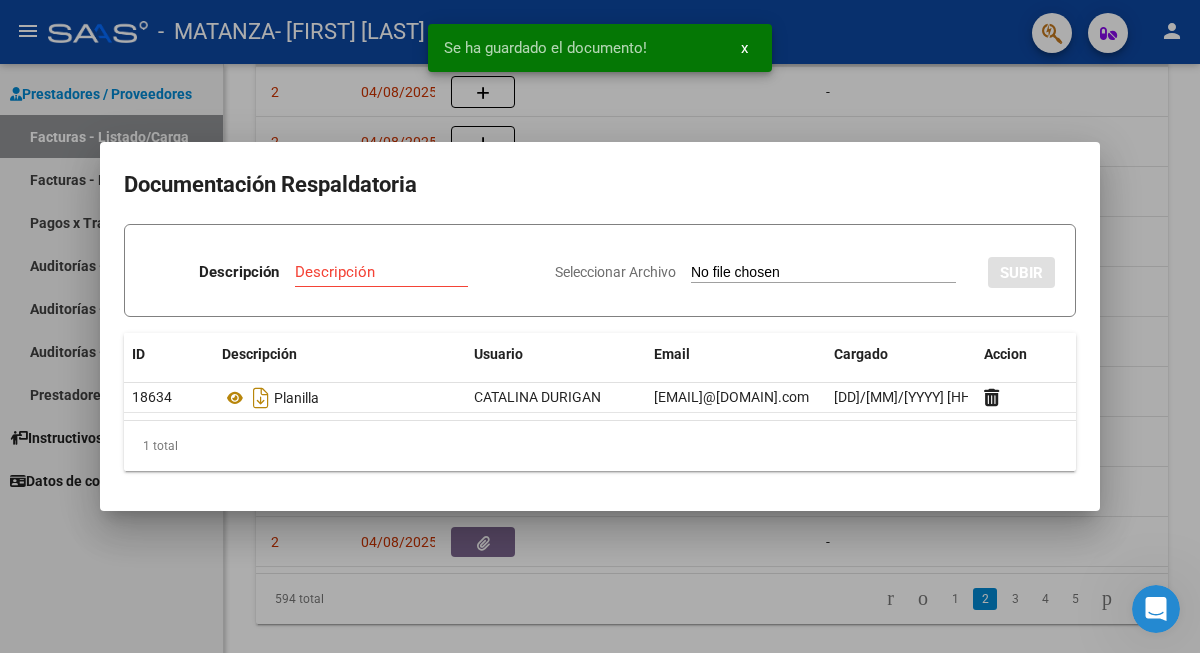 click at bounding box center [600, 326] 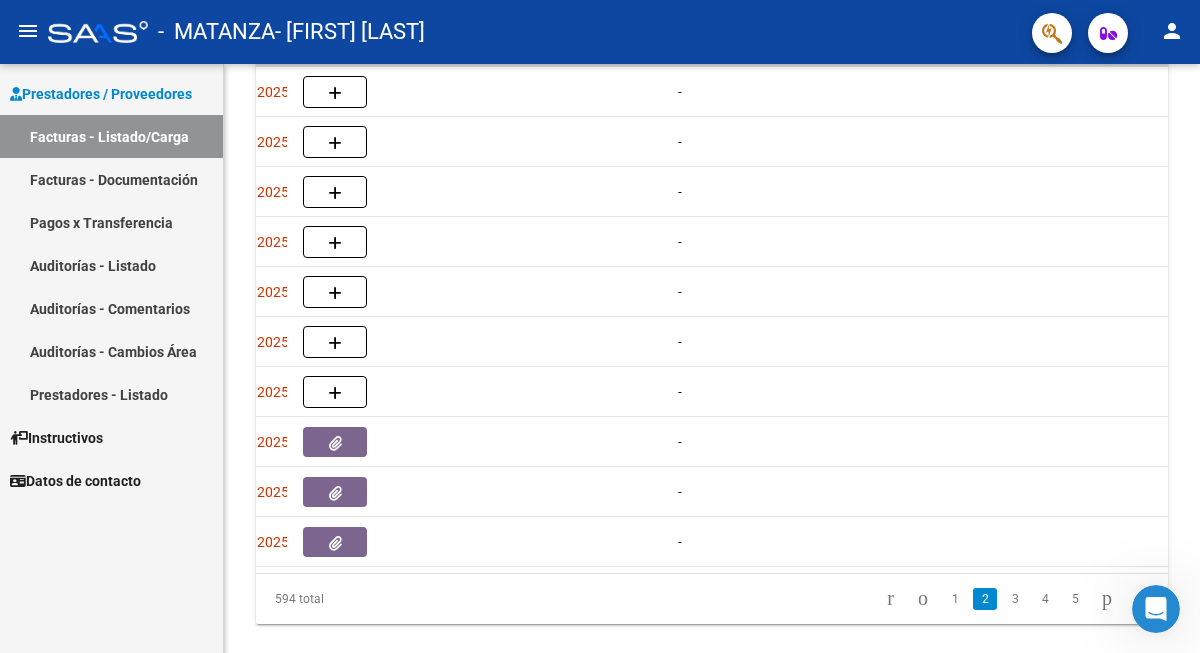 scroll, scrollTop: 0, scrollLeft: 980, axis: horizontal 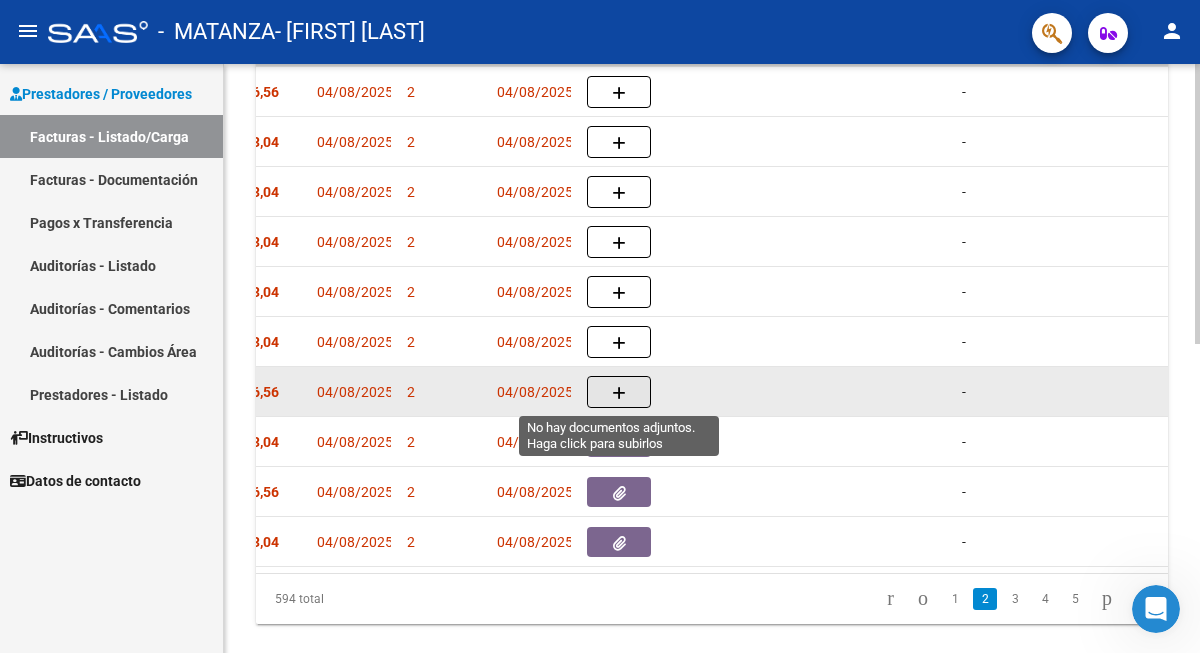 click 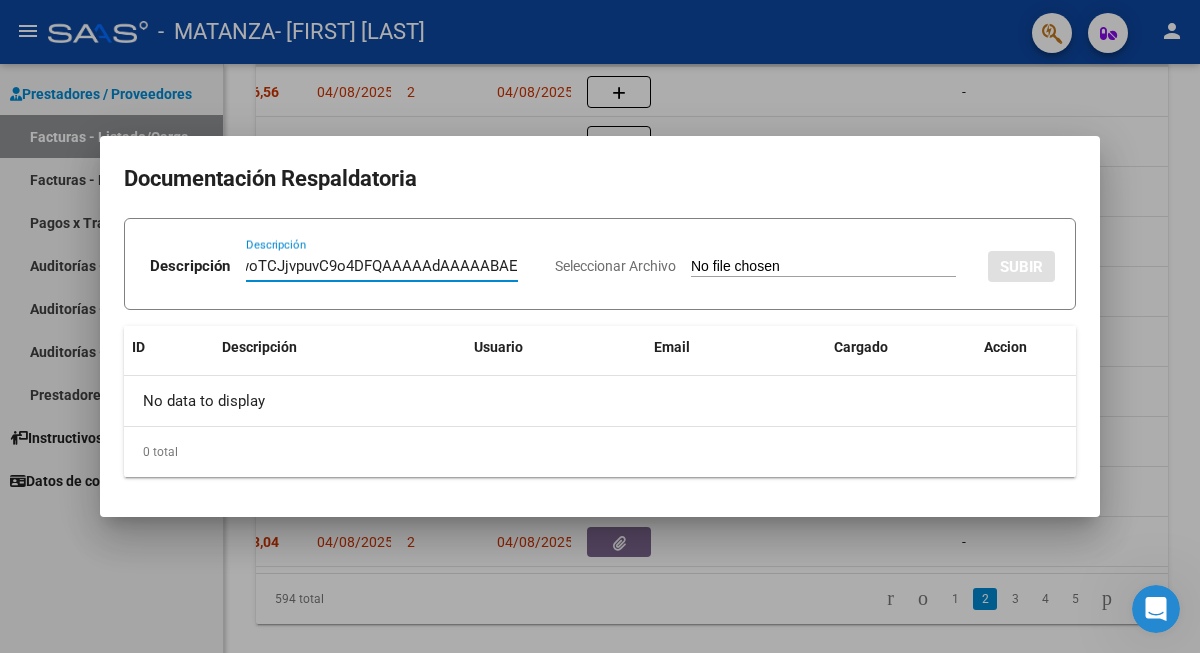scroll, scrollTop: 0, scrollLeft: 0, axis: both 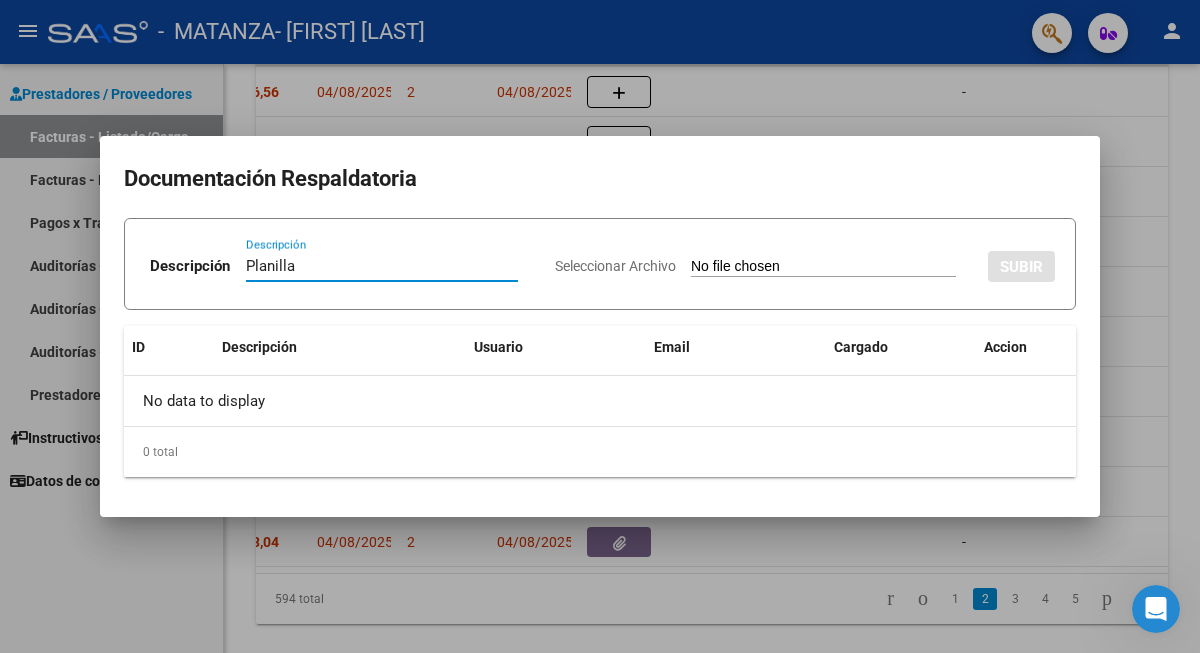 type on "Planilla" 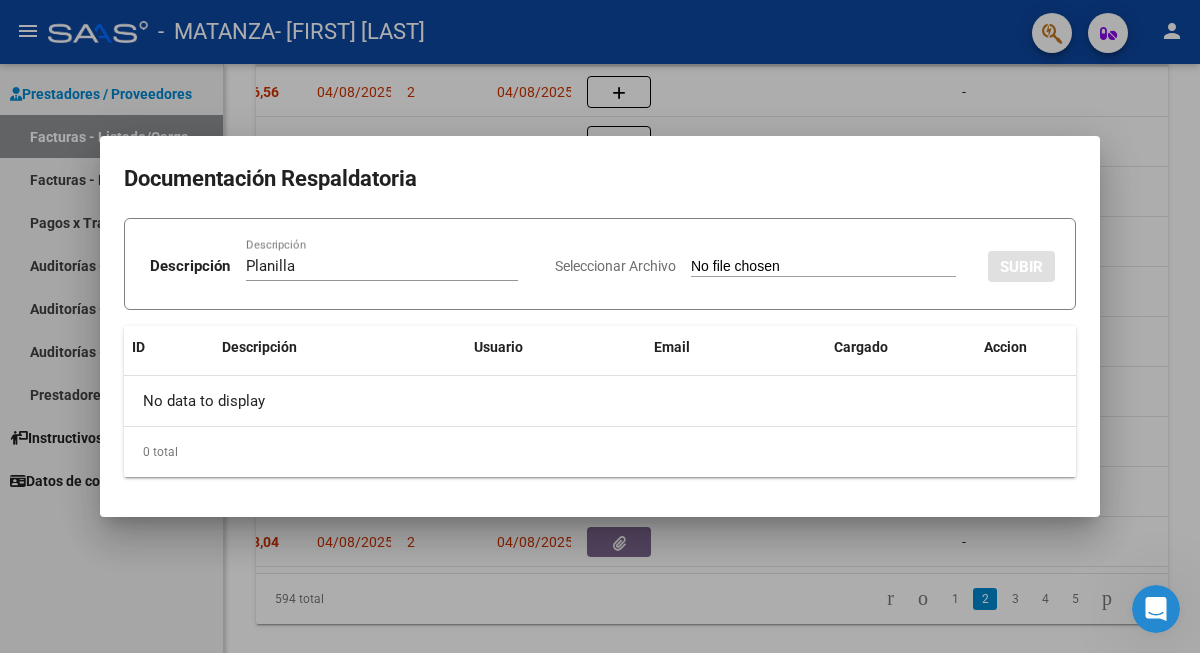 click on "Seleccionar Archivo" at bounding box center (823, 267) 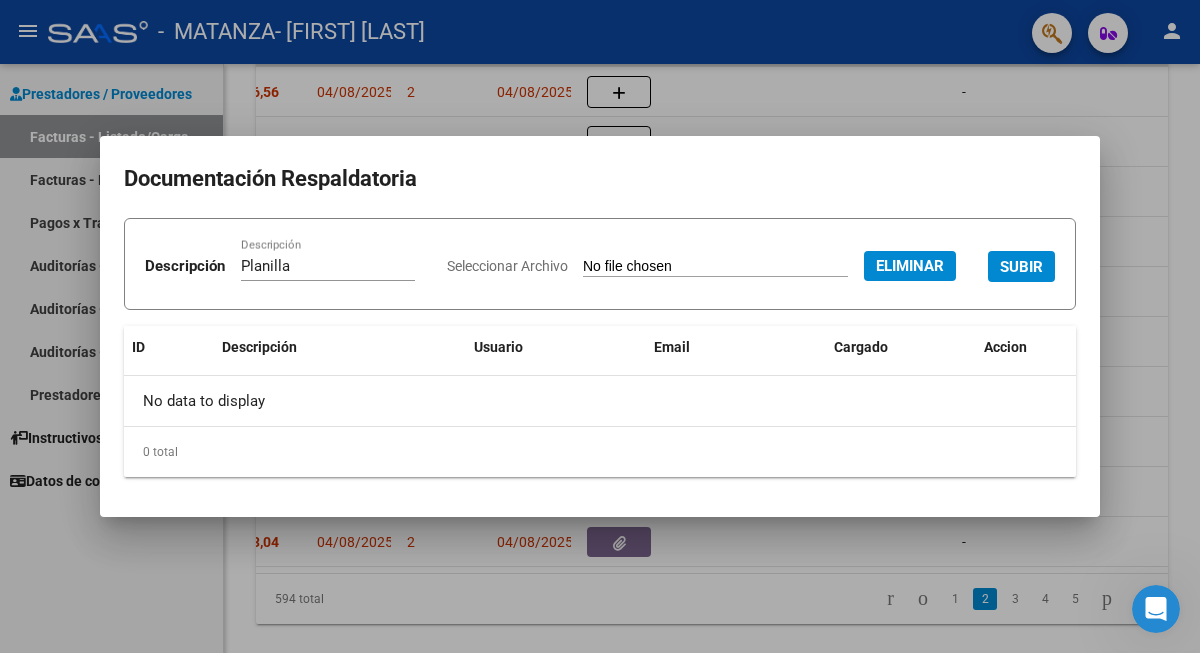 click on "SUBIR" at bounding box center (1021, 267) 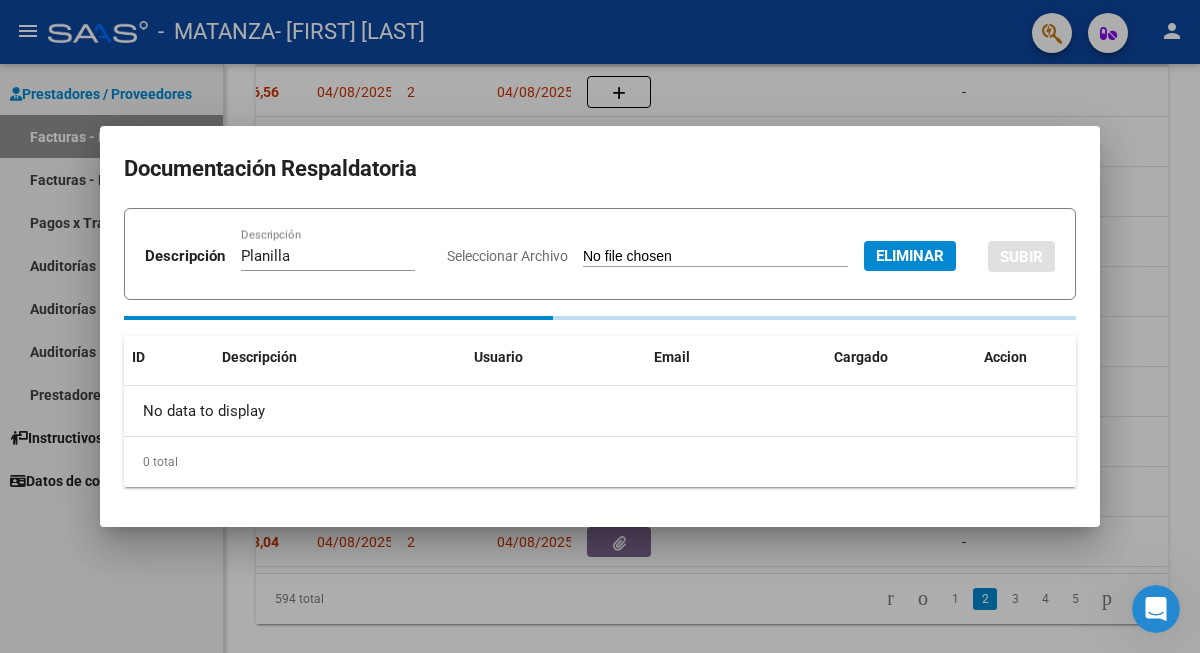 type 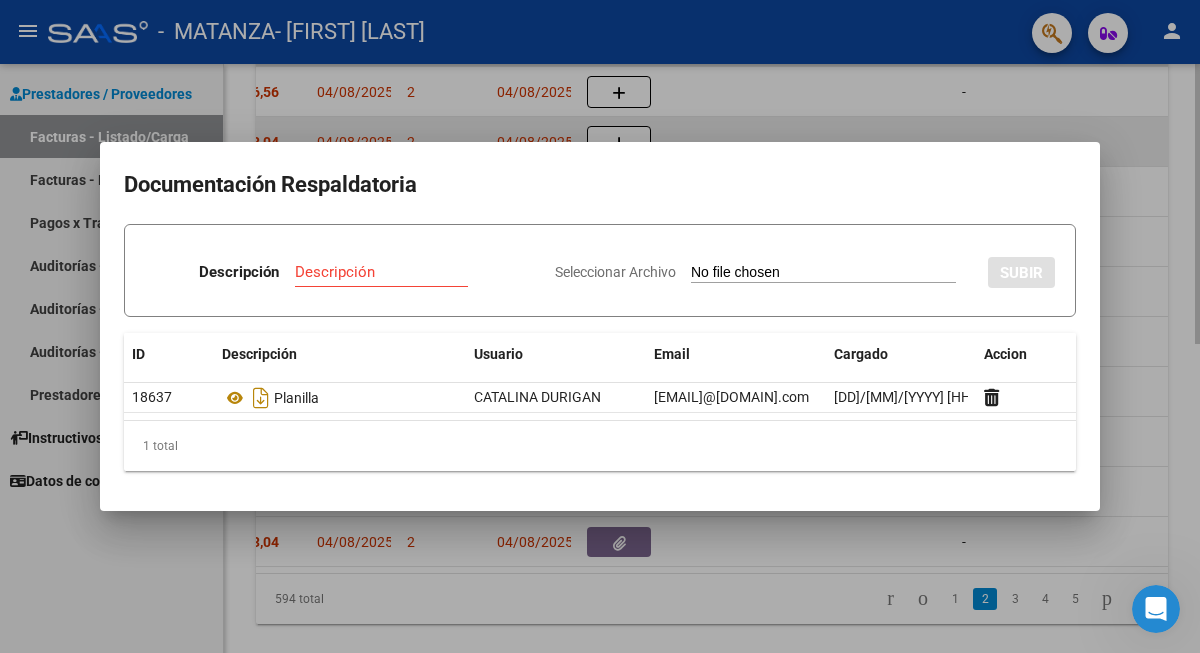 click at bounding box center [600, 326] 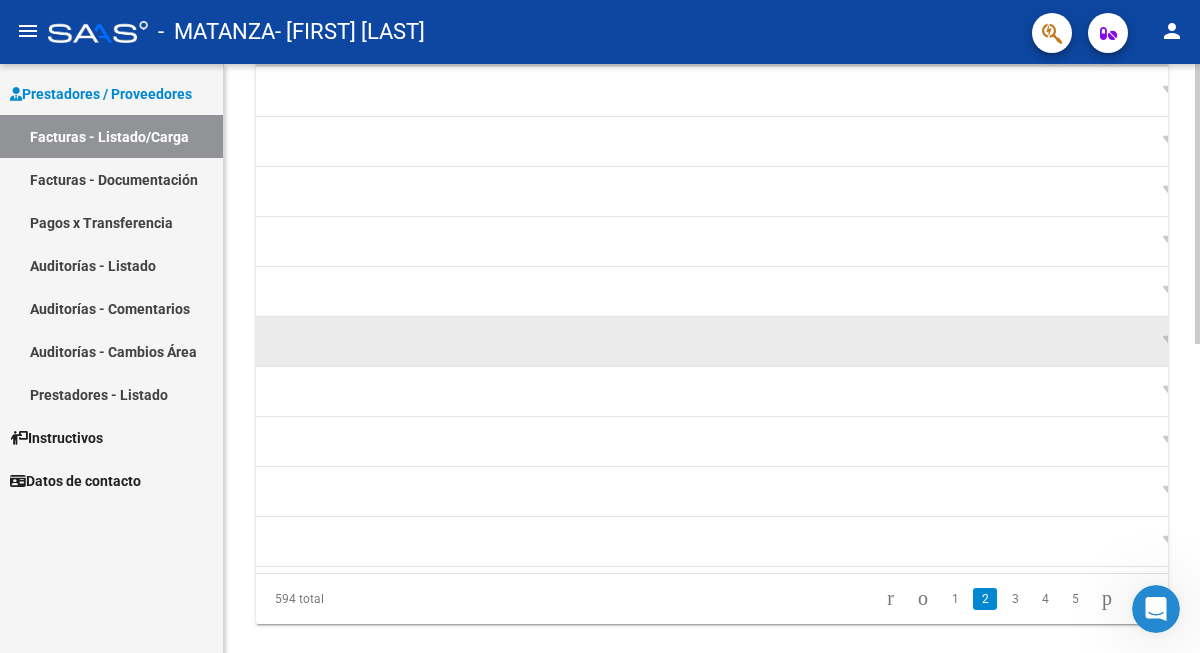 scroll, scrollTop: 0, scrollLeft: 1866, axis: horizontal 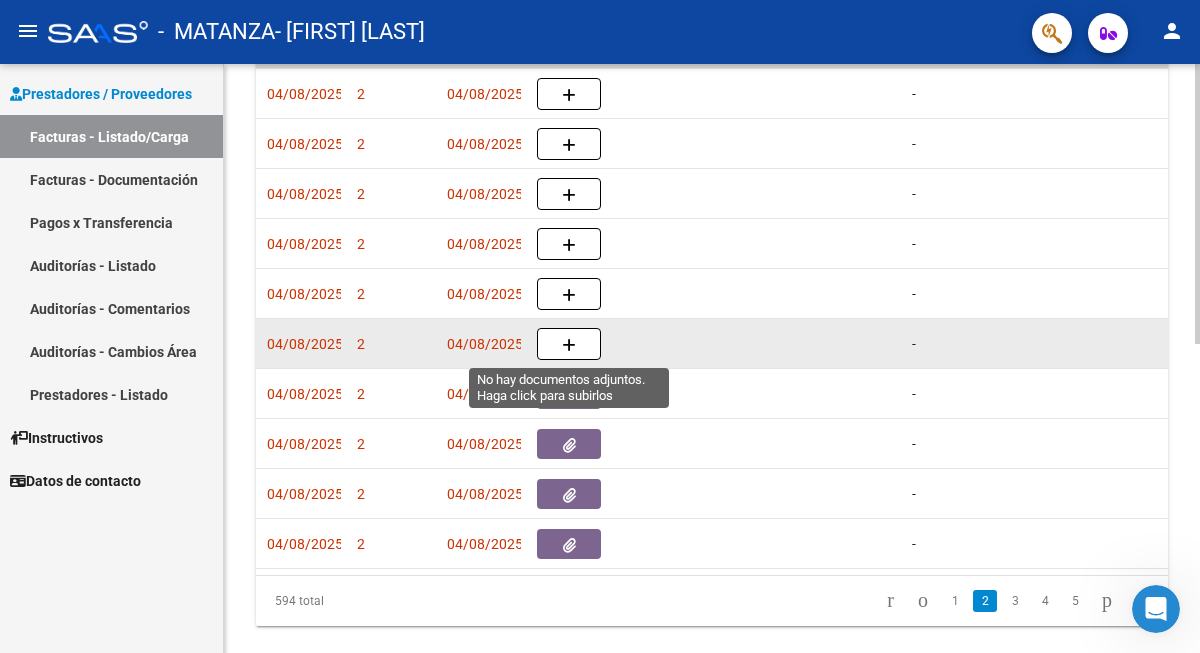 click 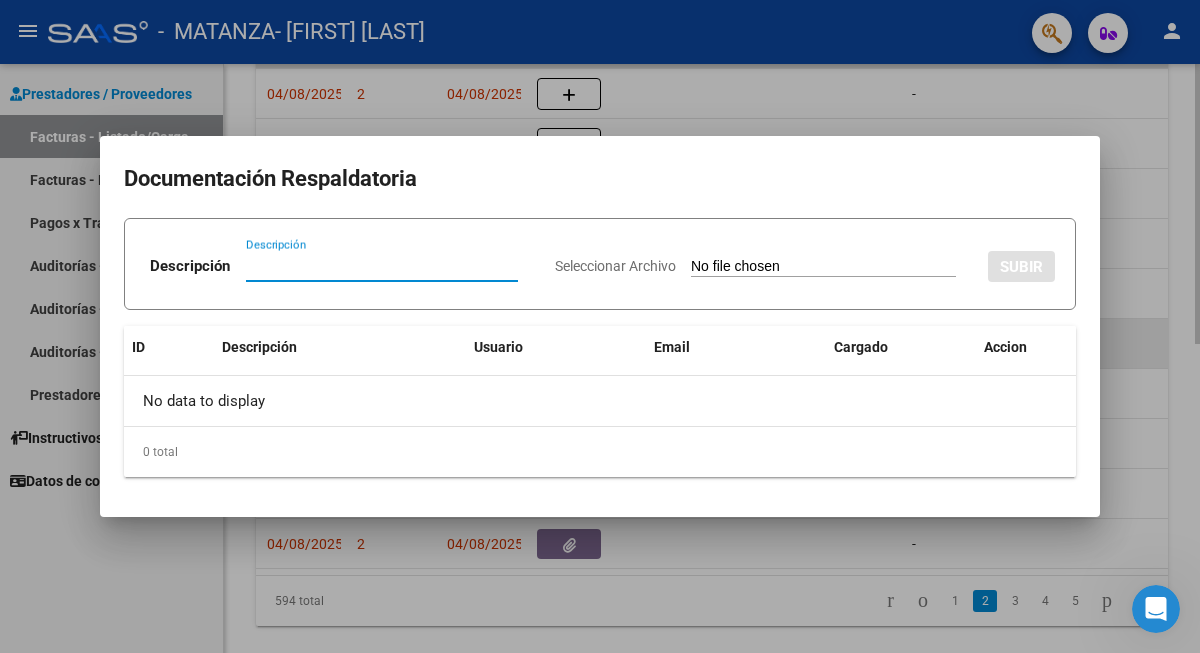 paste on "Planilla" 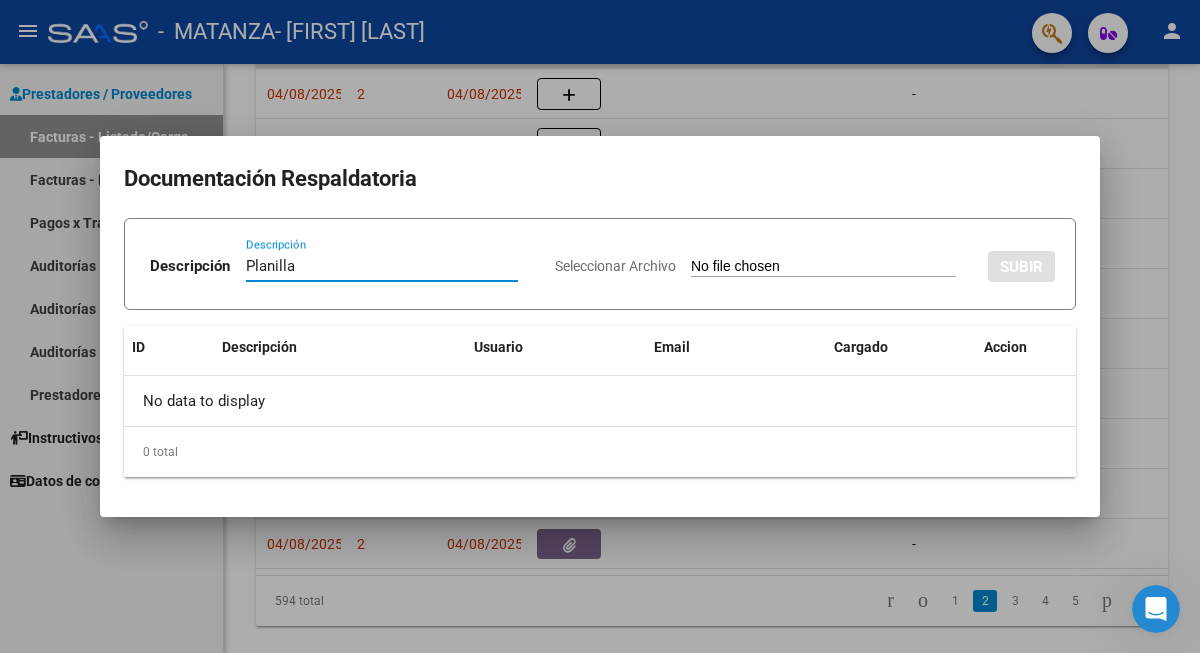 type on "Planilla" 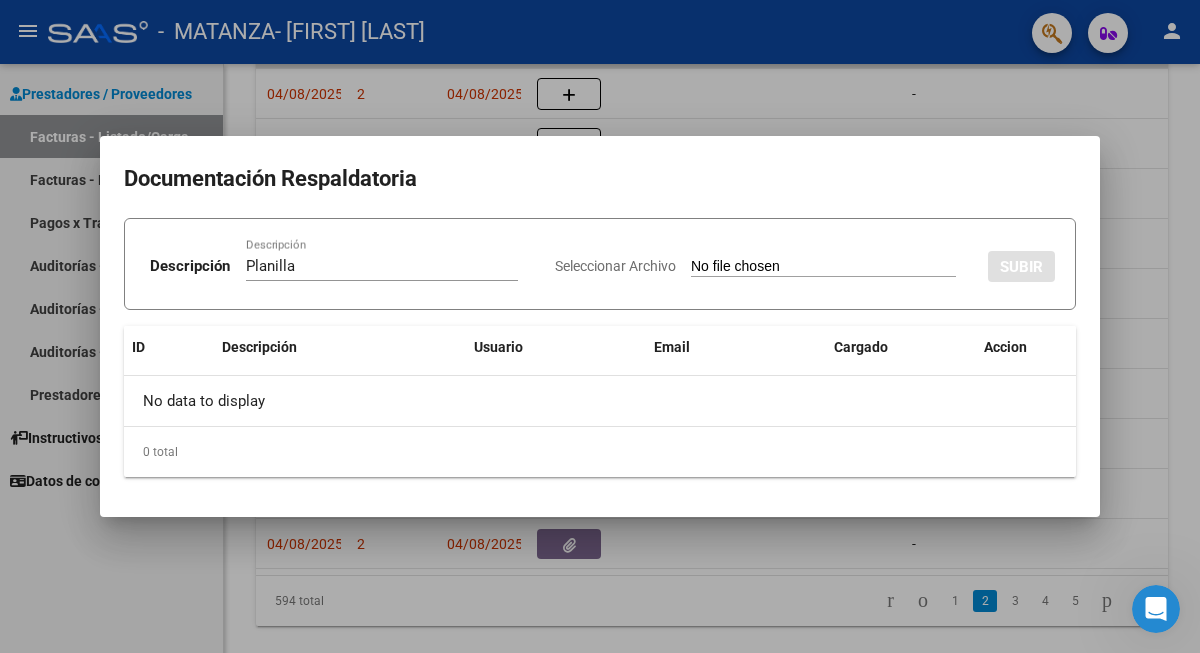 type on "C:\fakepath\[LAST] [YEAR].pdf" 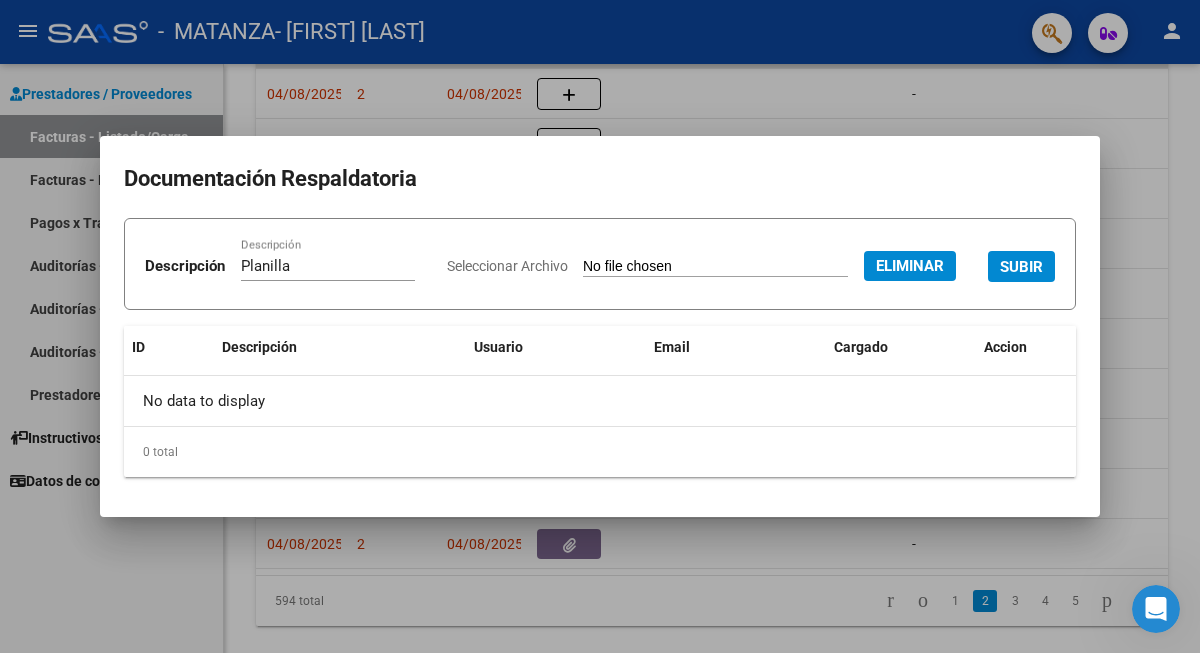 click on "SUBIR" at bounding box center [1021, 267] 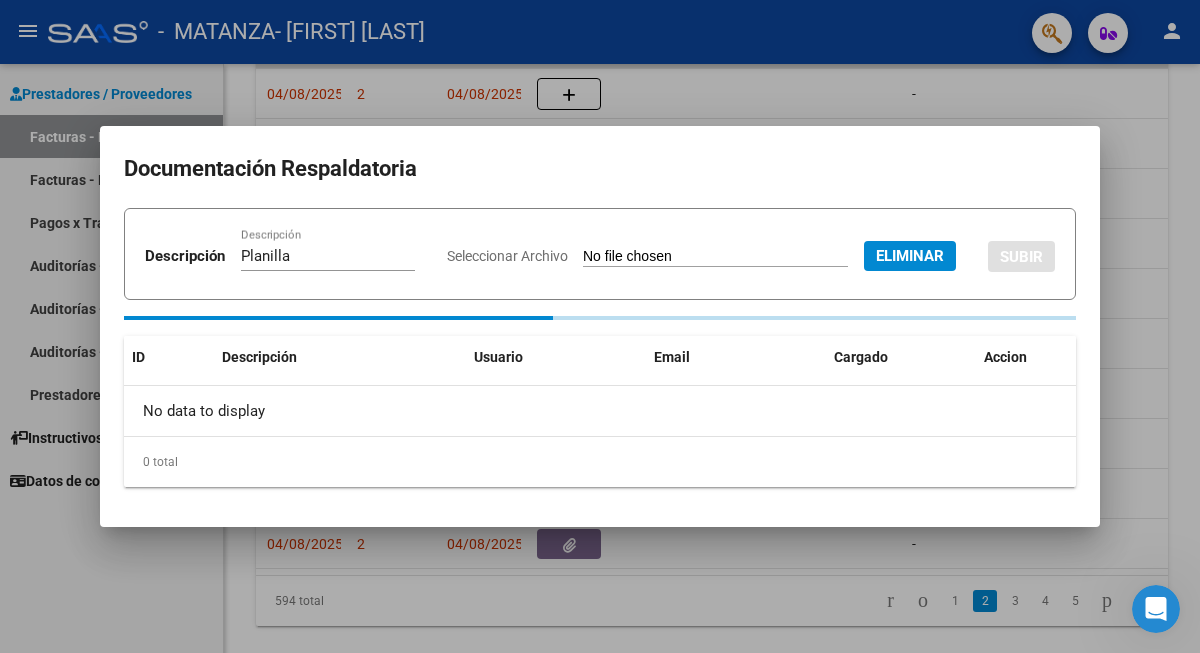 type 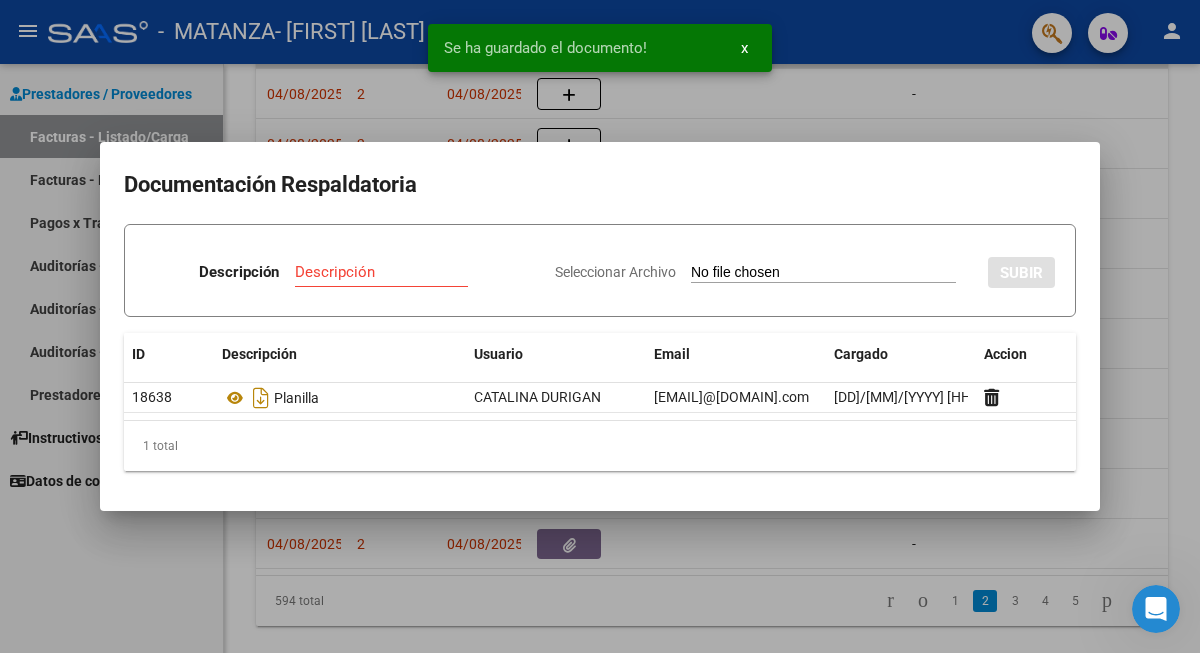 click at bounding box center (600, 326) 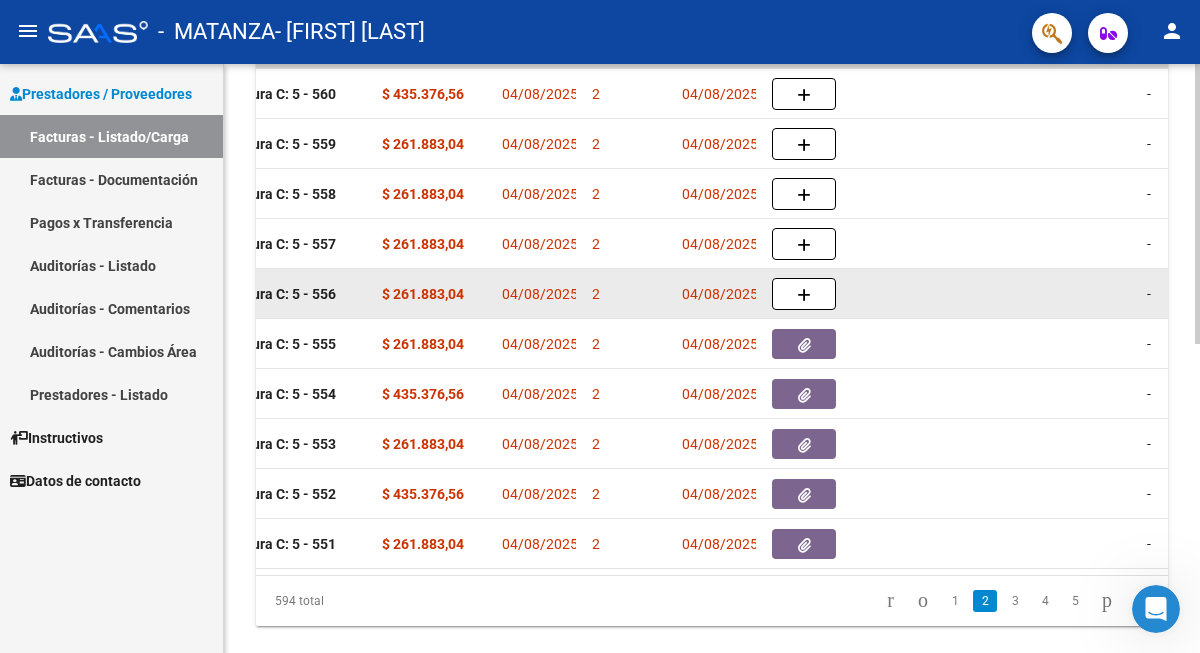 scroll, scrollTop: 0, scrollLeft: 707, axis: horizontal 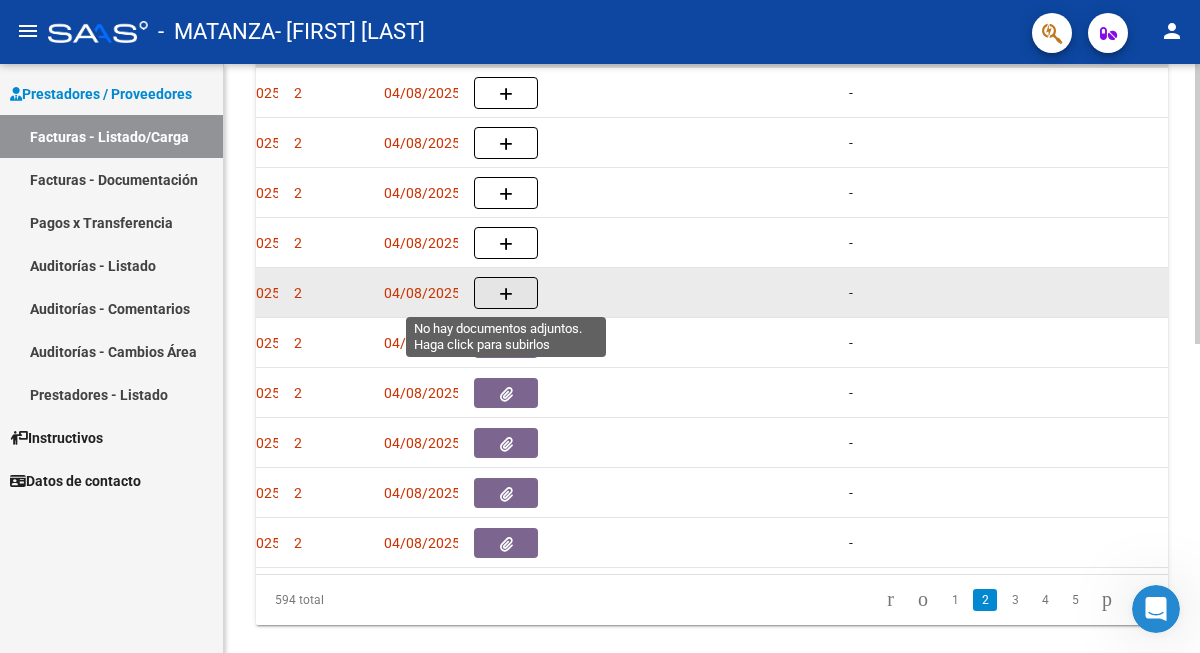 click 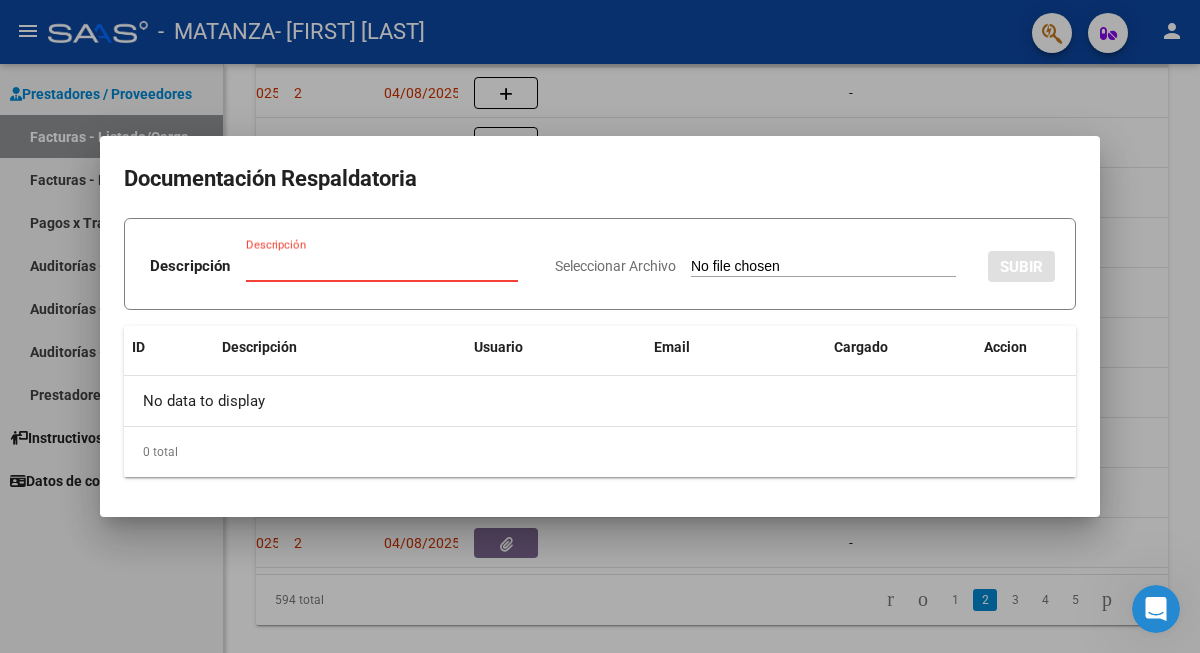 paste on "Planilla" 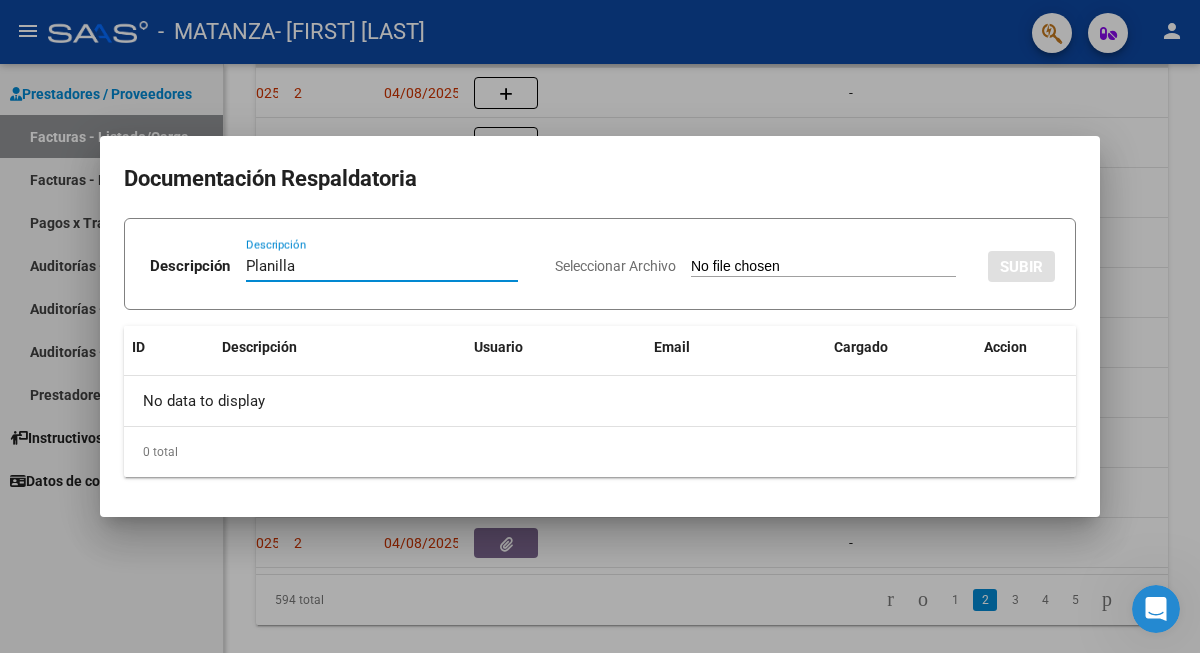 type on "Planilla" 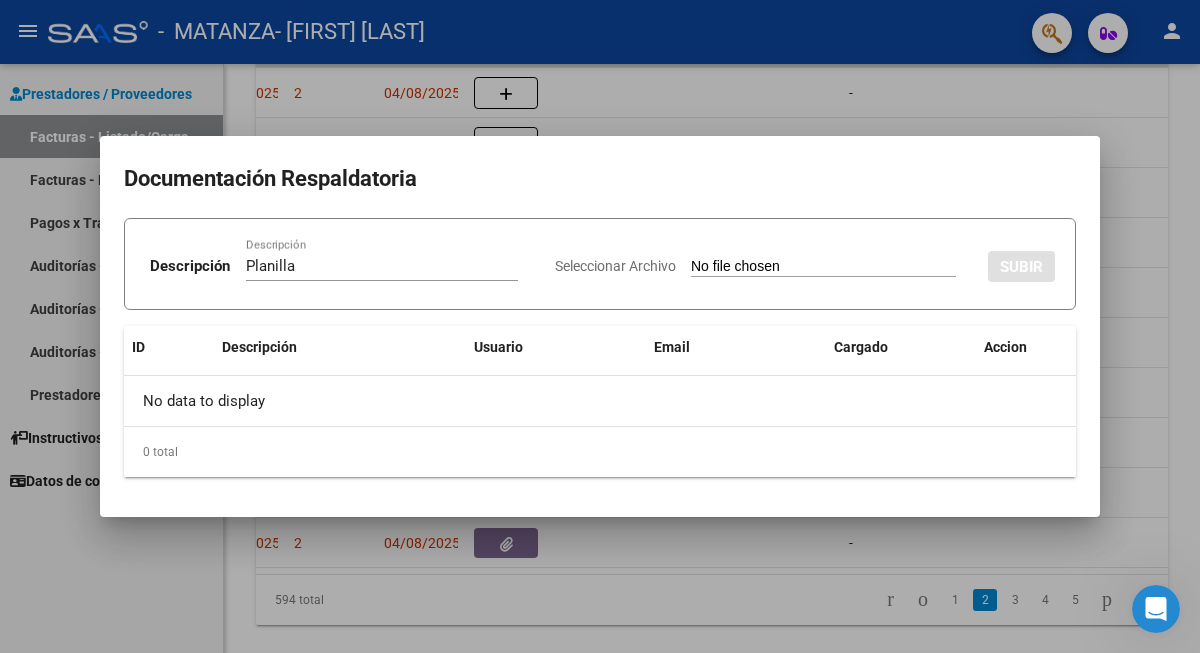 click on "Seleccionar Archivo" at bounding box center [823, 267] 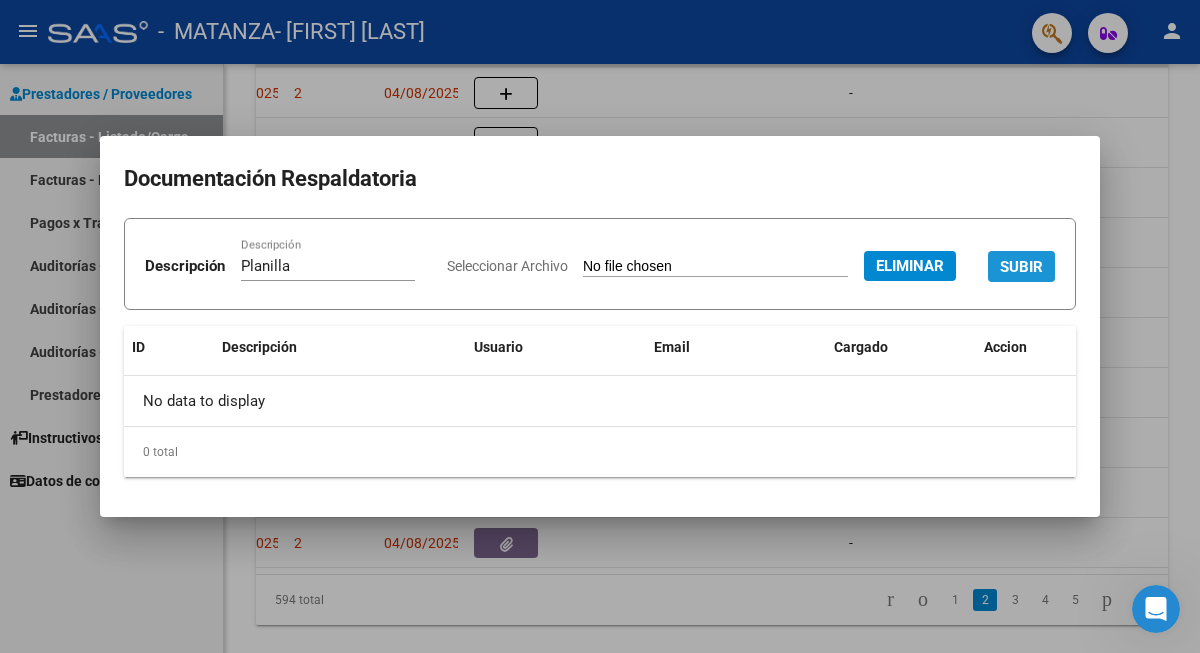 click on "SUBIR" at bounding box center [1021, 267] 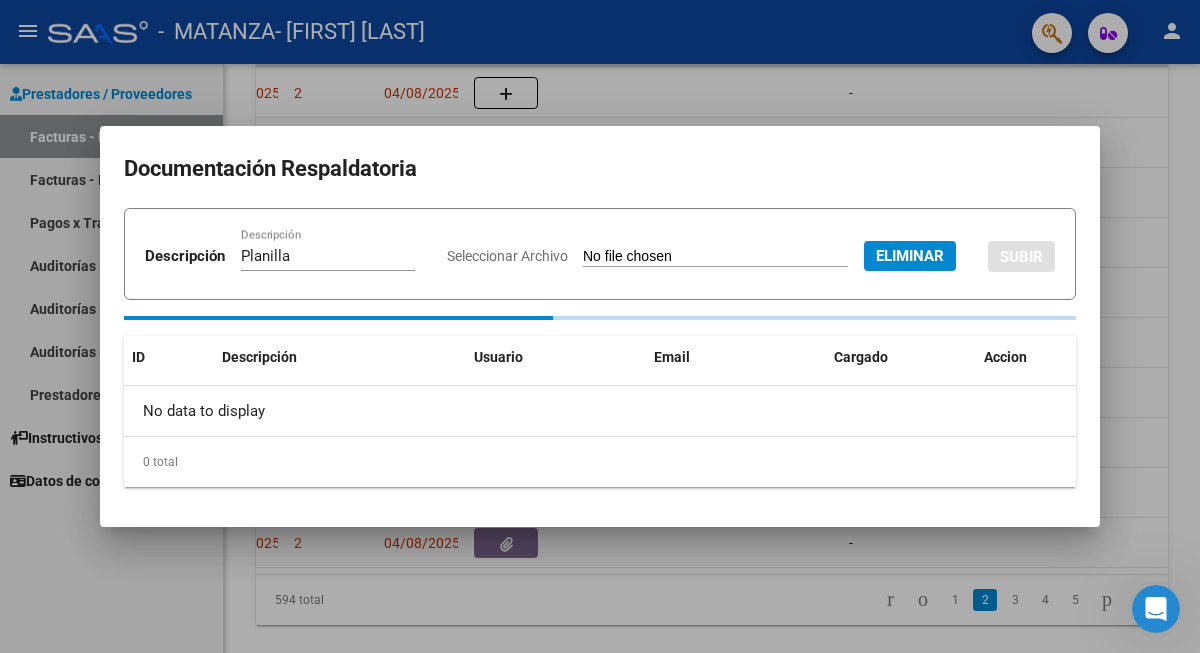 type 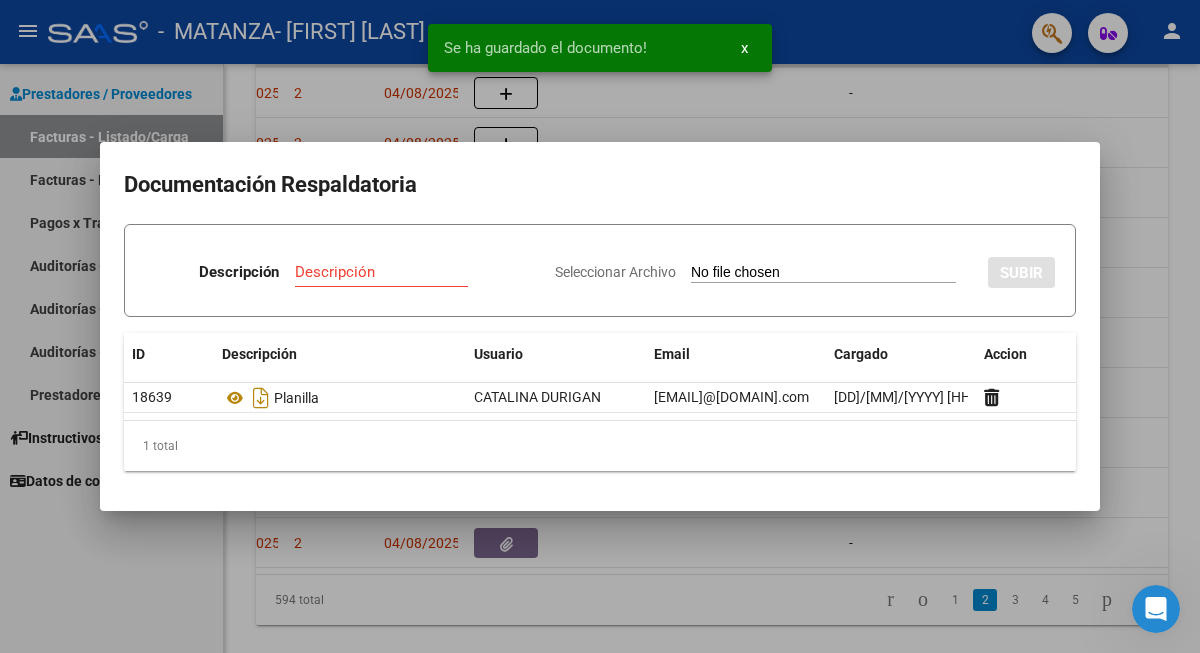 click at bounding box center (600, 326) 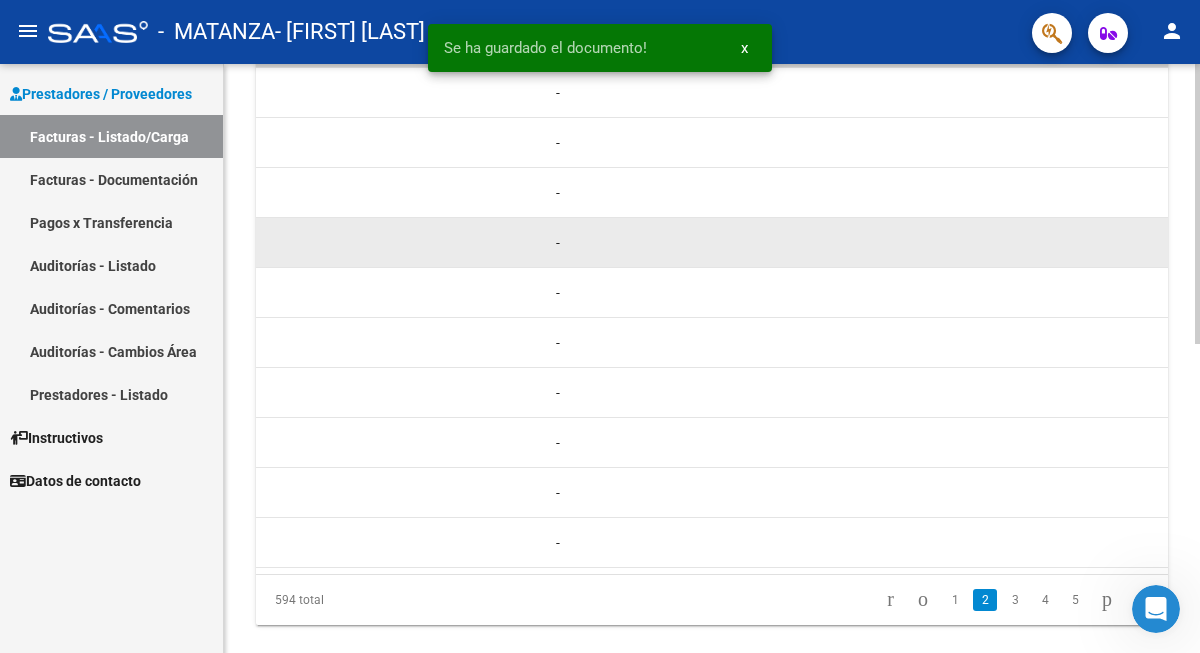scroll, scrollTop: 0, scrollLeft: 1031, axis: horizontal 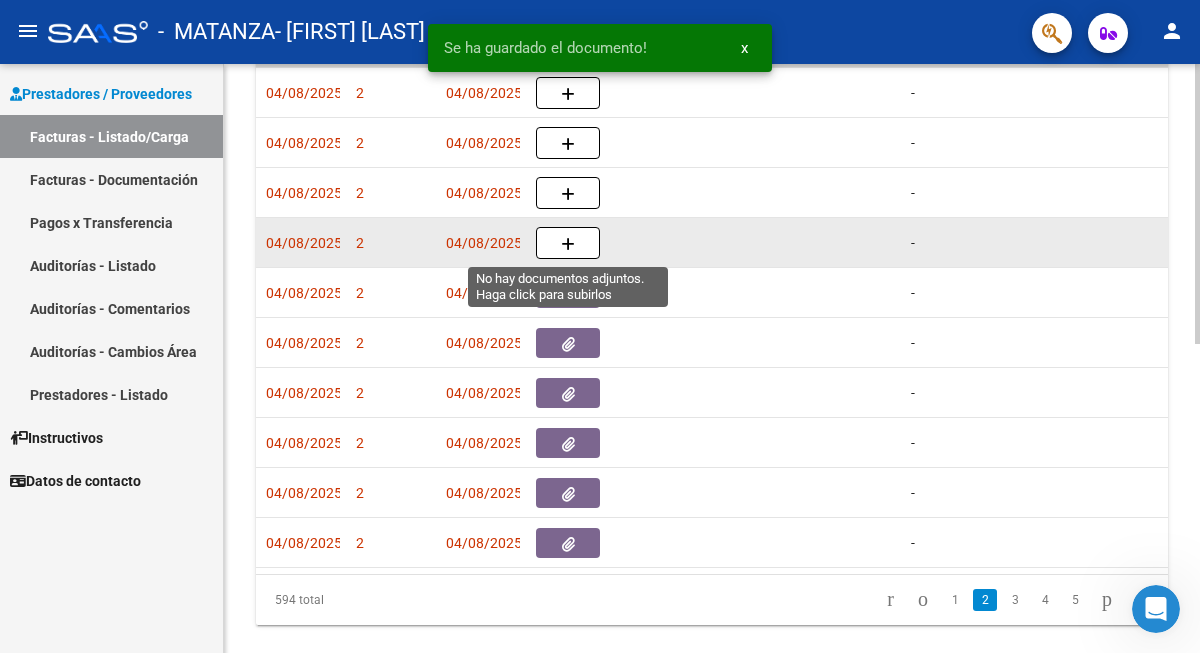 click 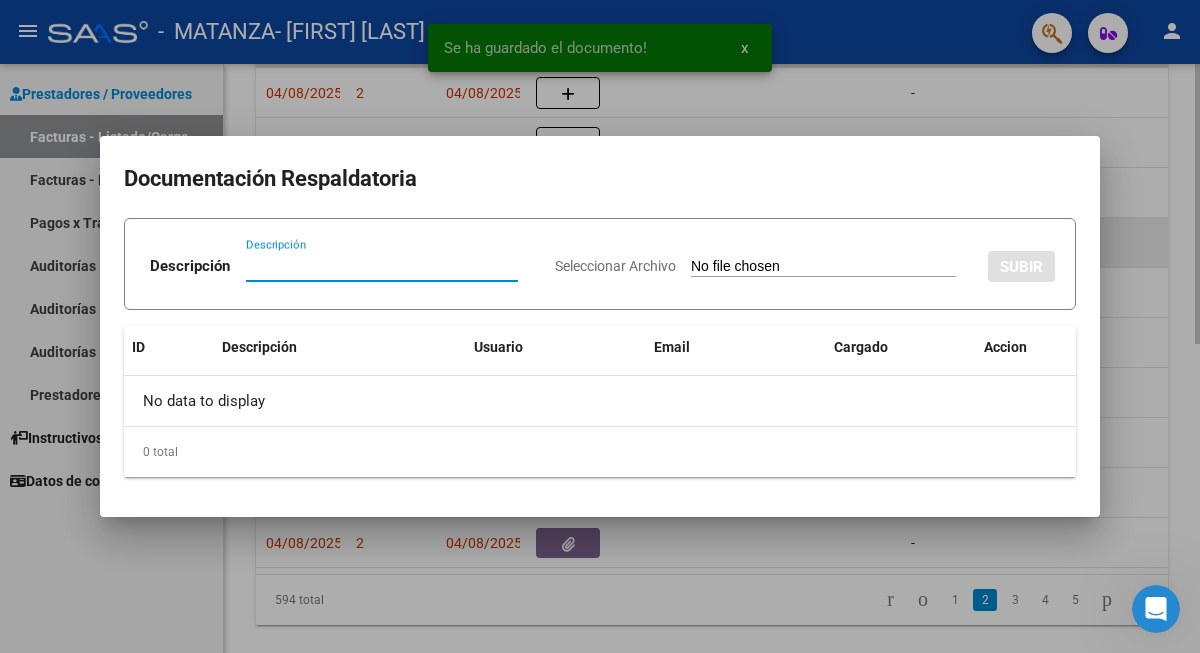 paste on "Planilla" 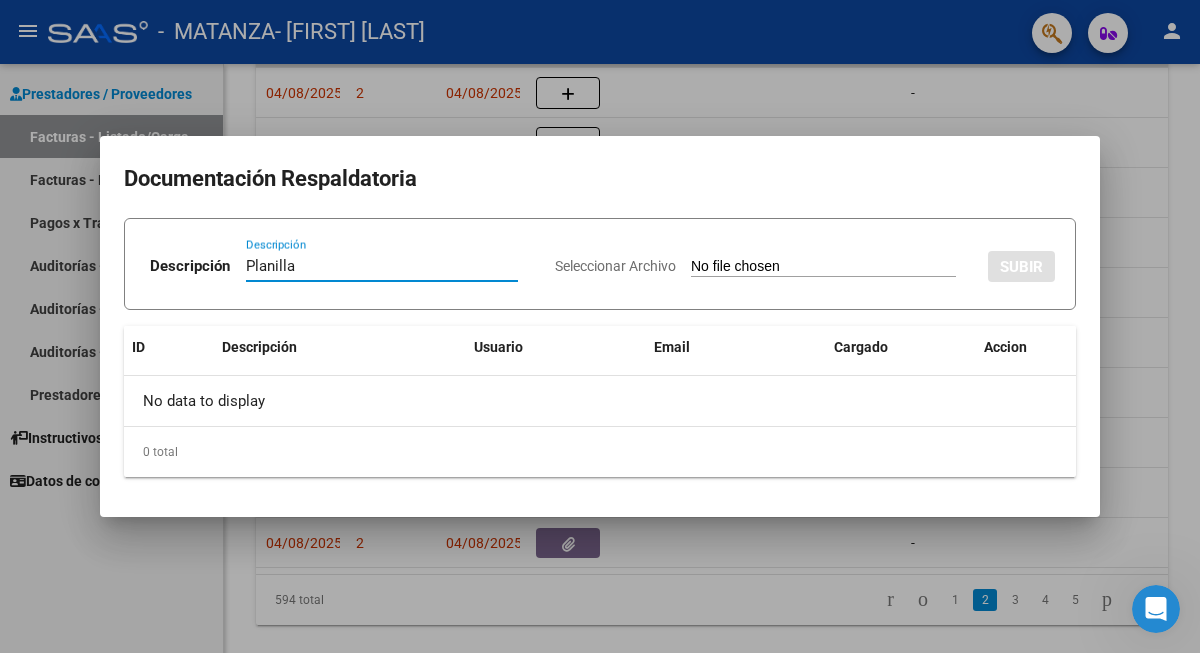 type on "Planilla" 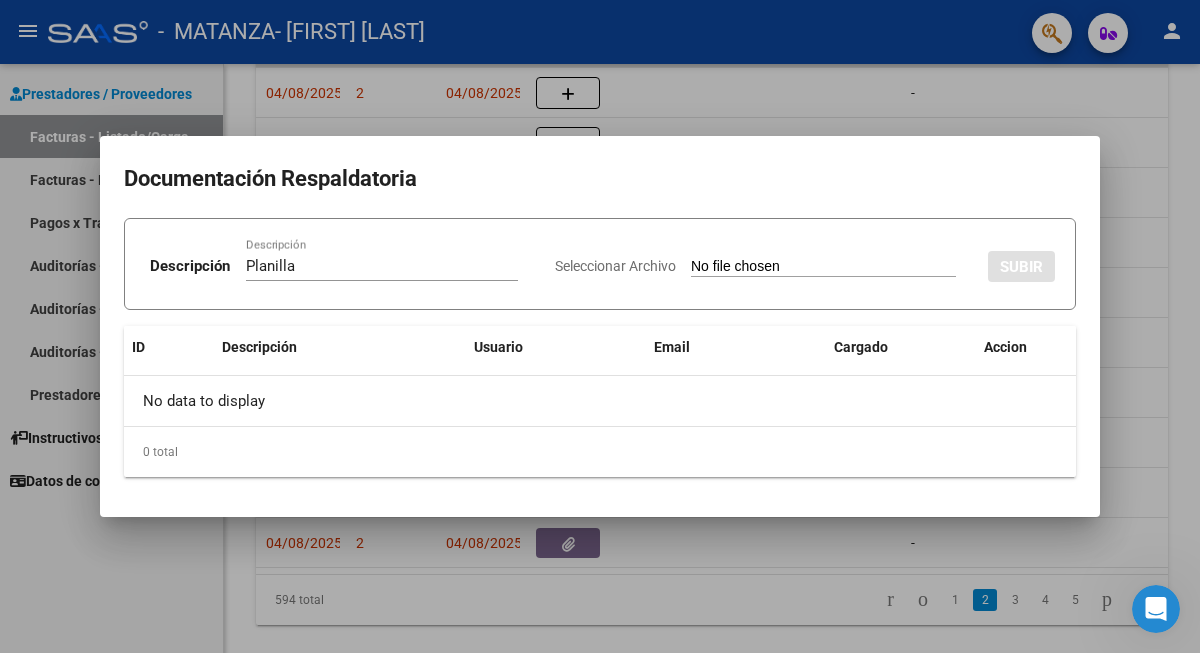 click on "Seleccionar Archivo" at bounding box center (823, 267) 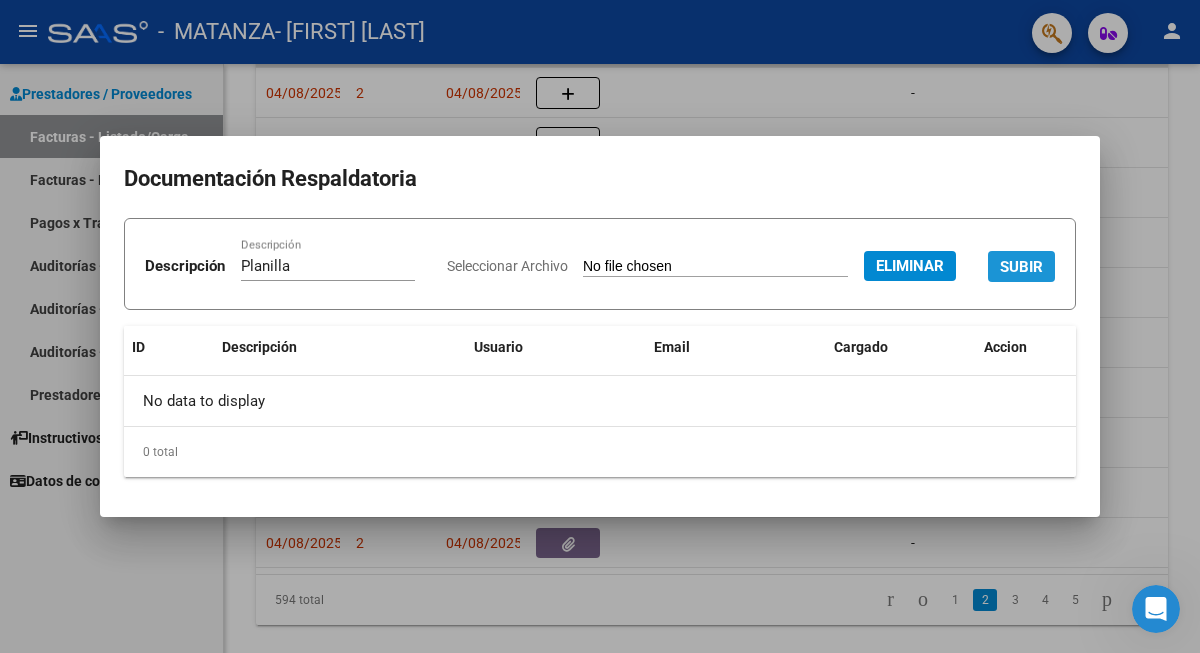 click on "SUBIR" at bounding box center [1021, 267] 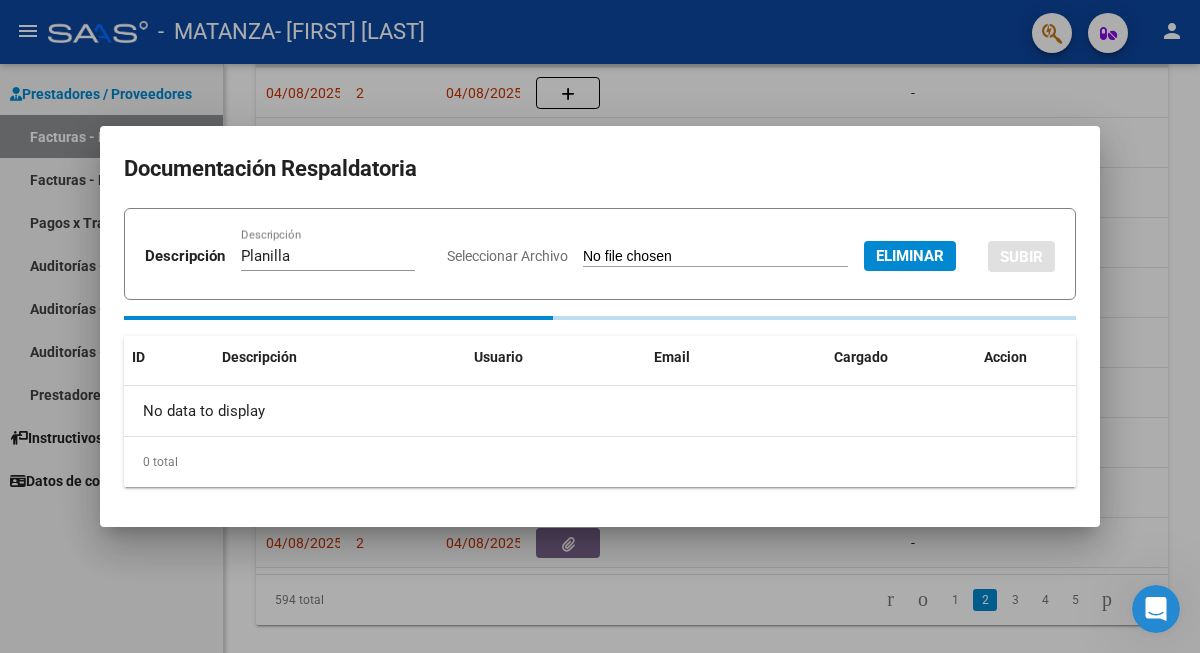 type 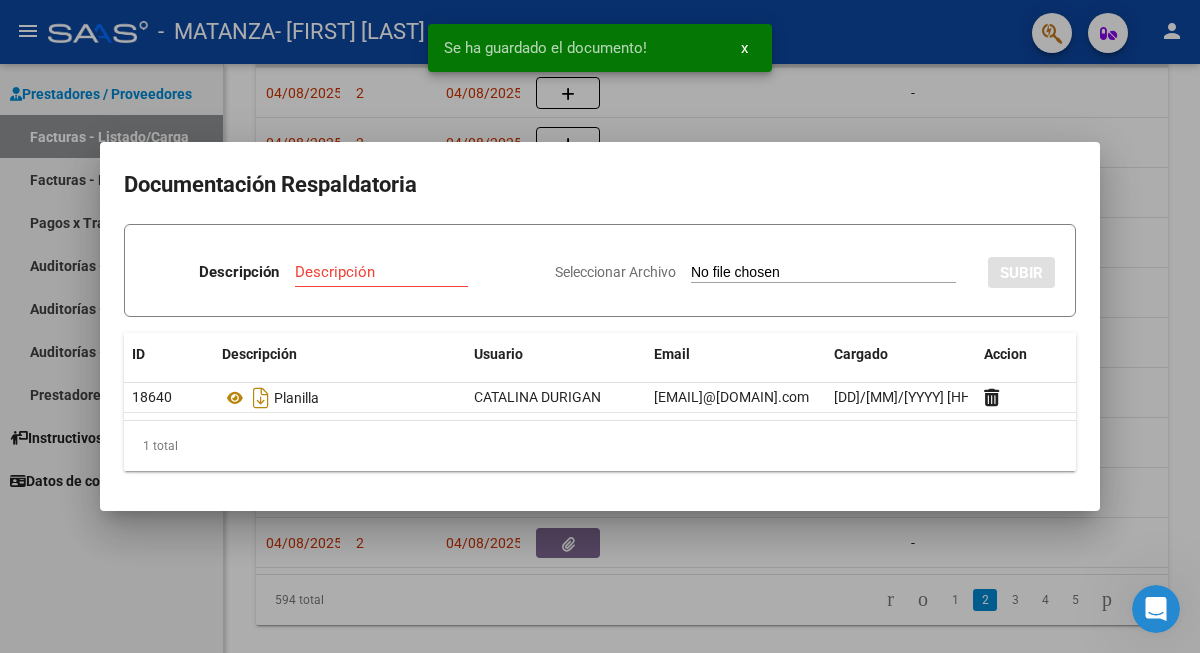 click at bounding box center [600, 326] 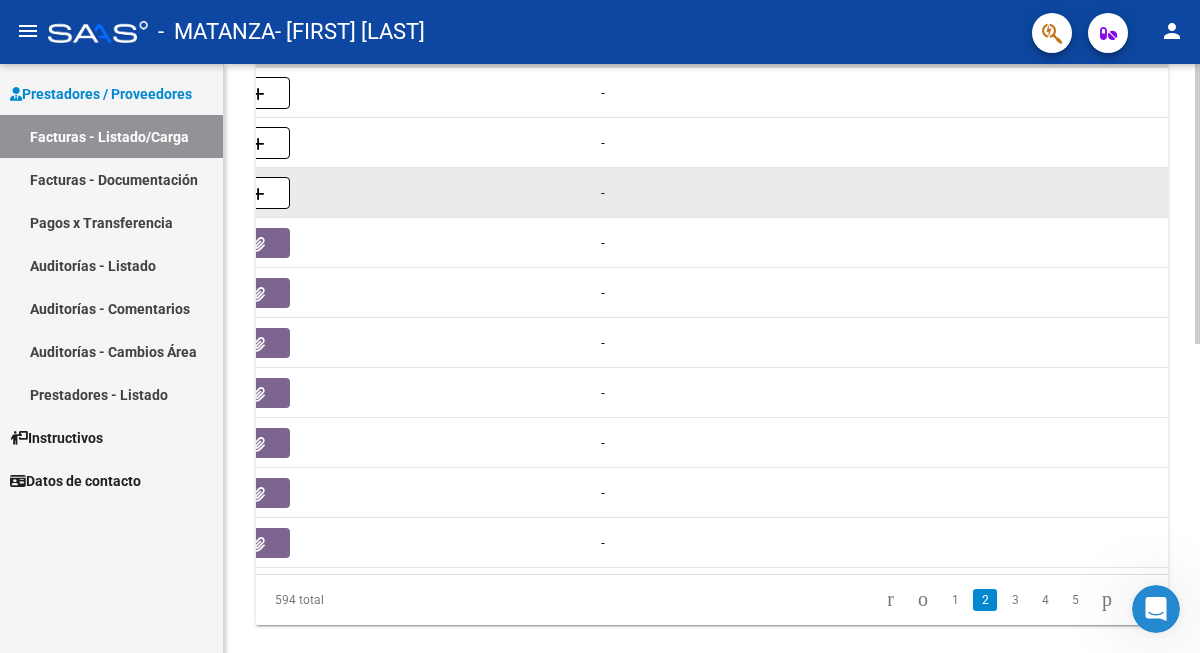 scroll, scrollTop: 0, scrollLeft: 1171, axis: horizontal 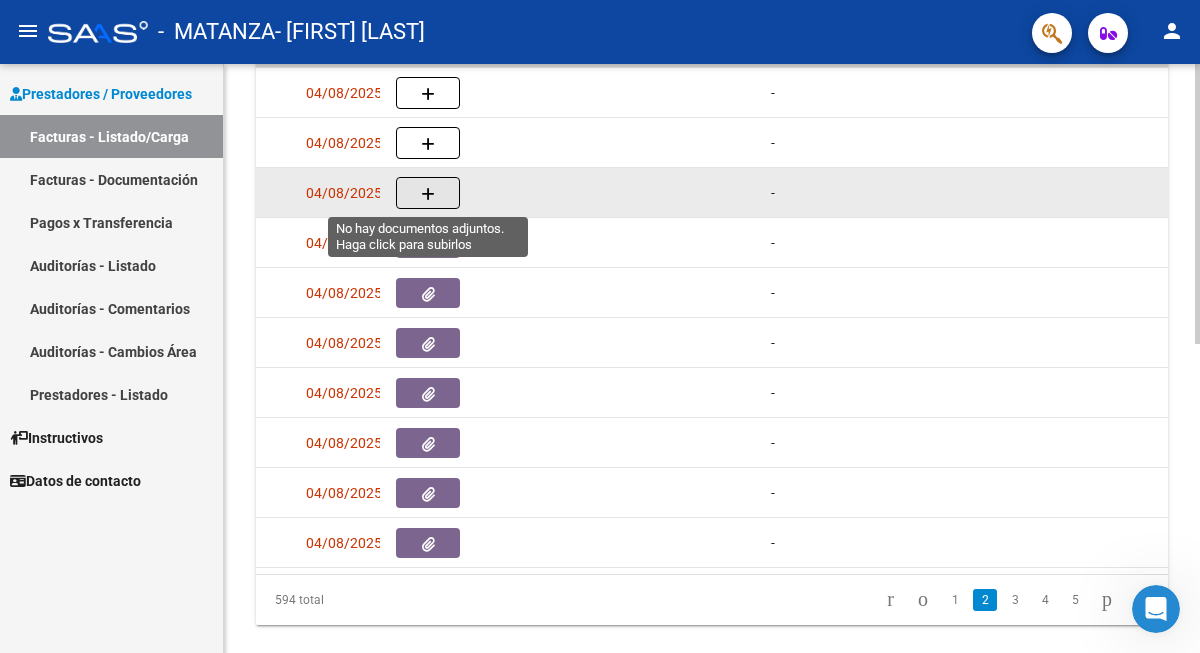 click 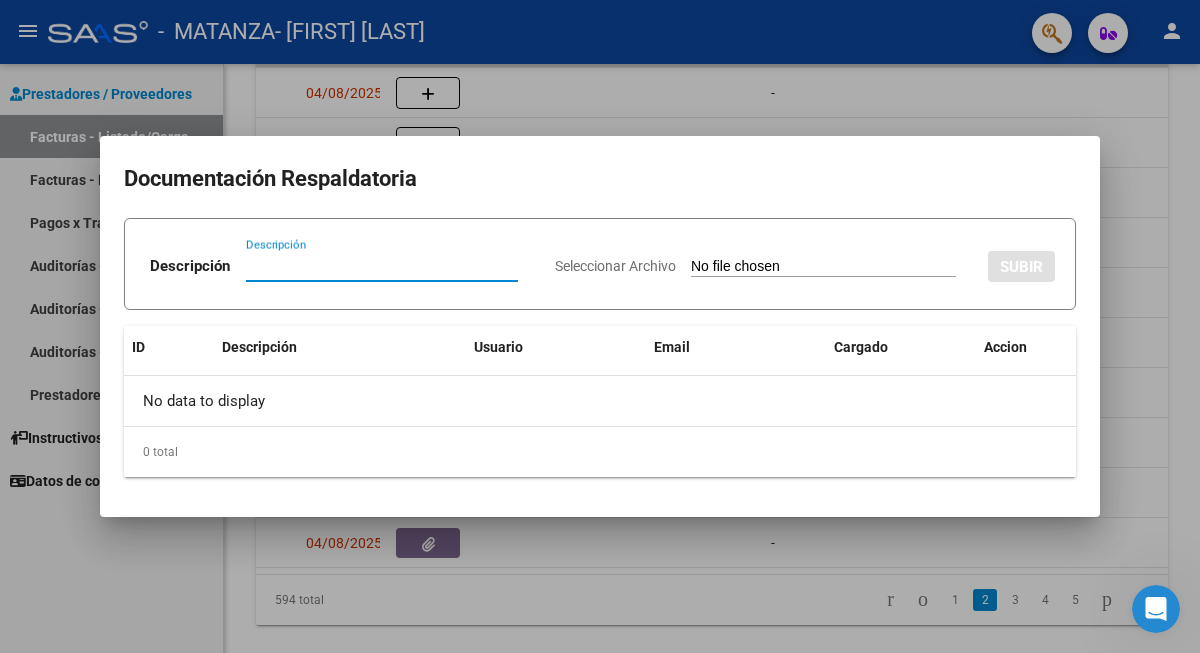 click on "Descripción" at bounding box center [382, 275] 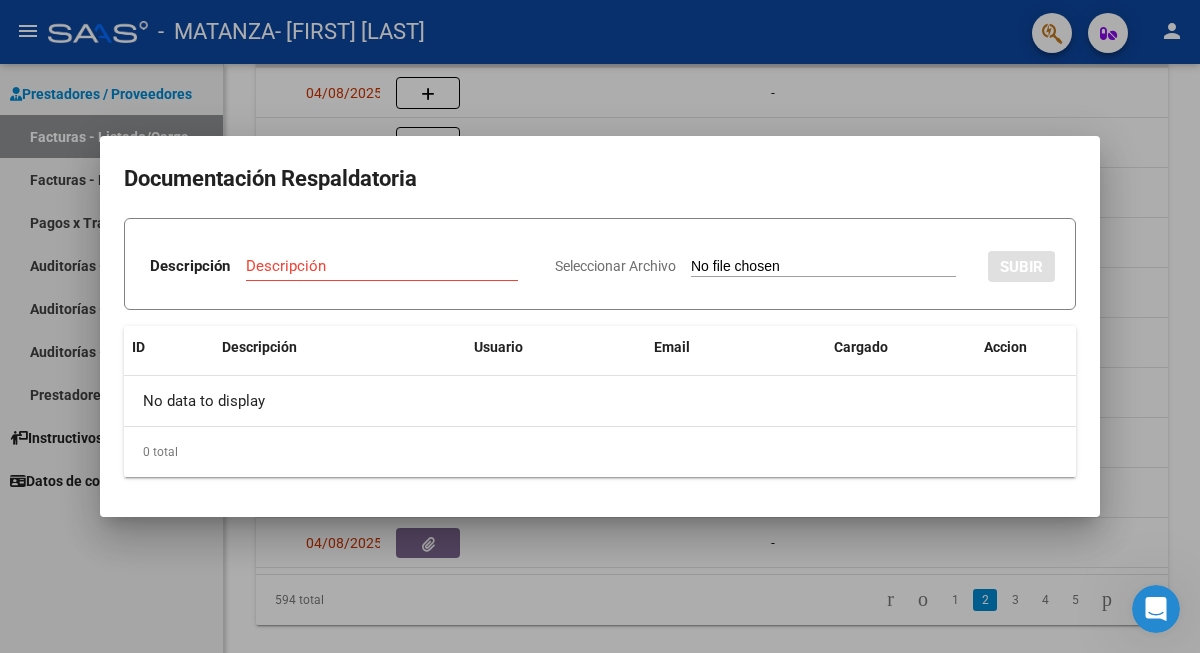 click on "Descripción" at bounding box center [382, 266] 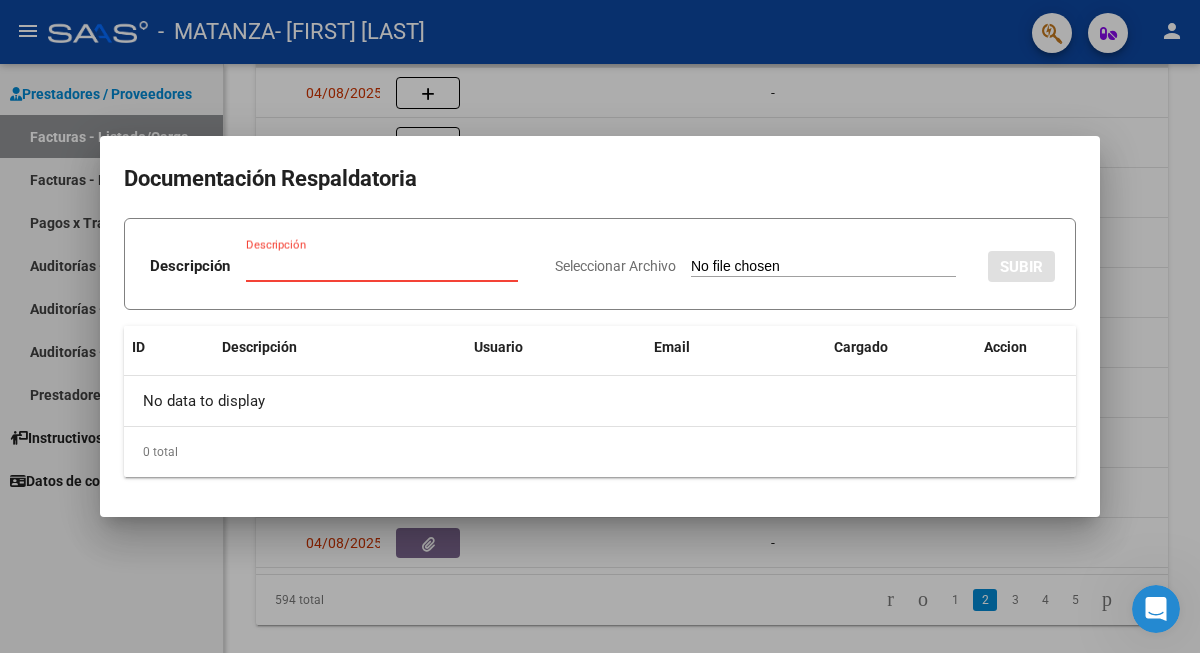 paste on "Planilla" 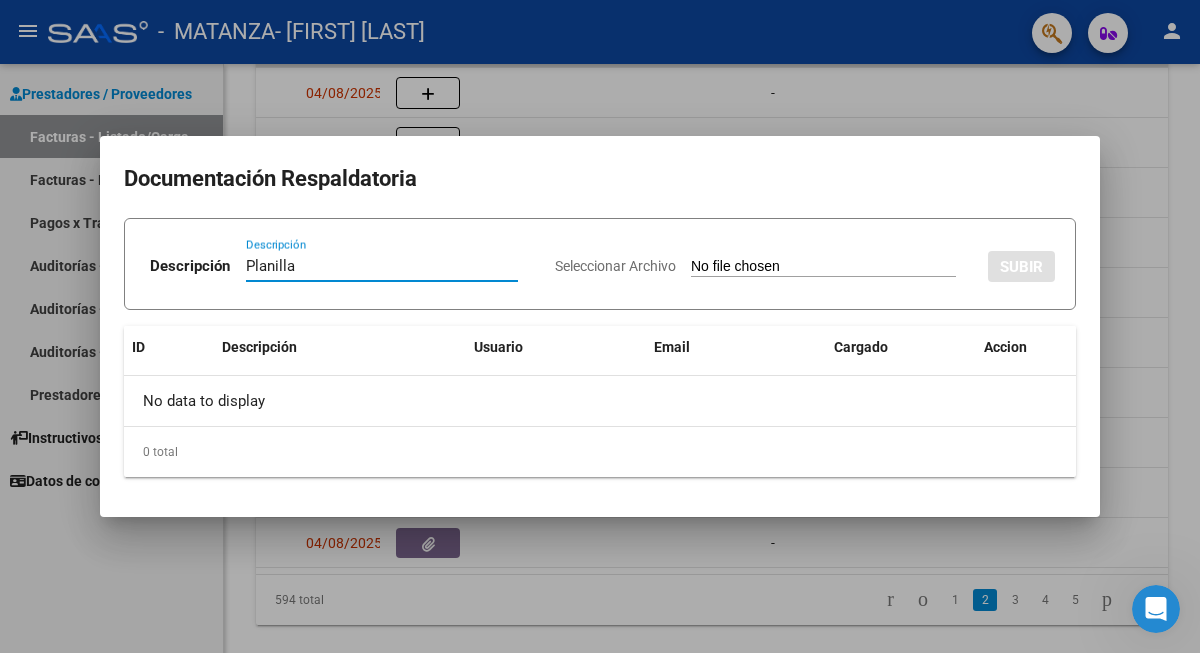 type on "Planilla" 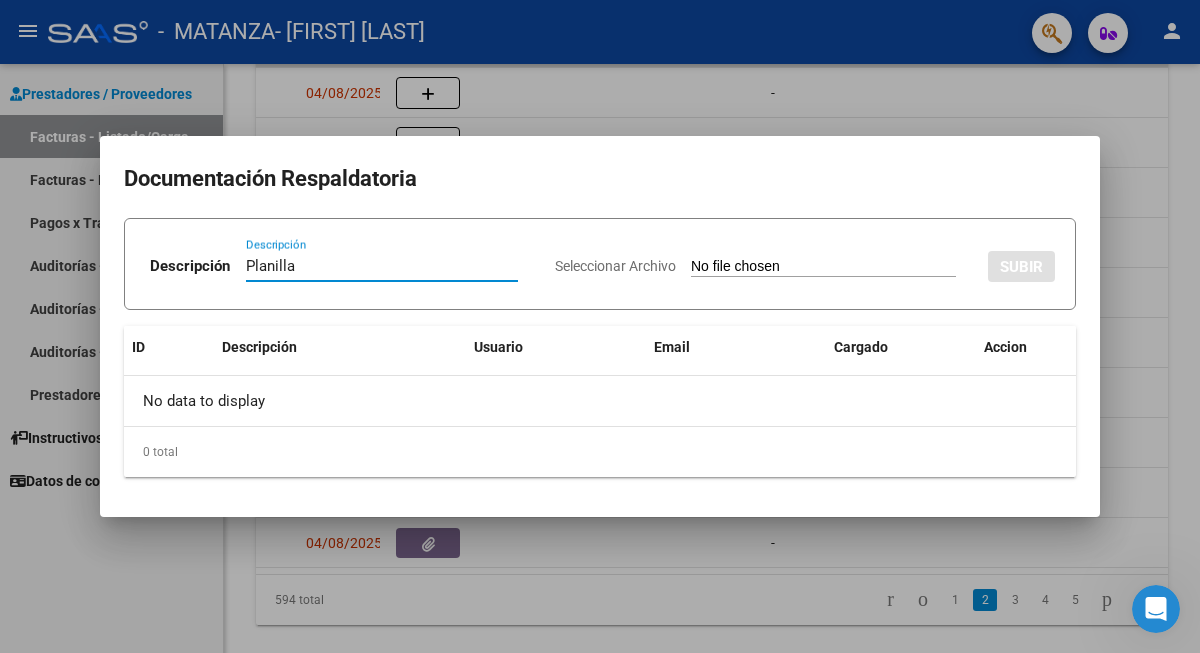 click on "Seleccionar Archivo" at bounding box center (823, 267) 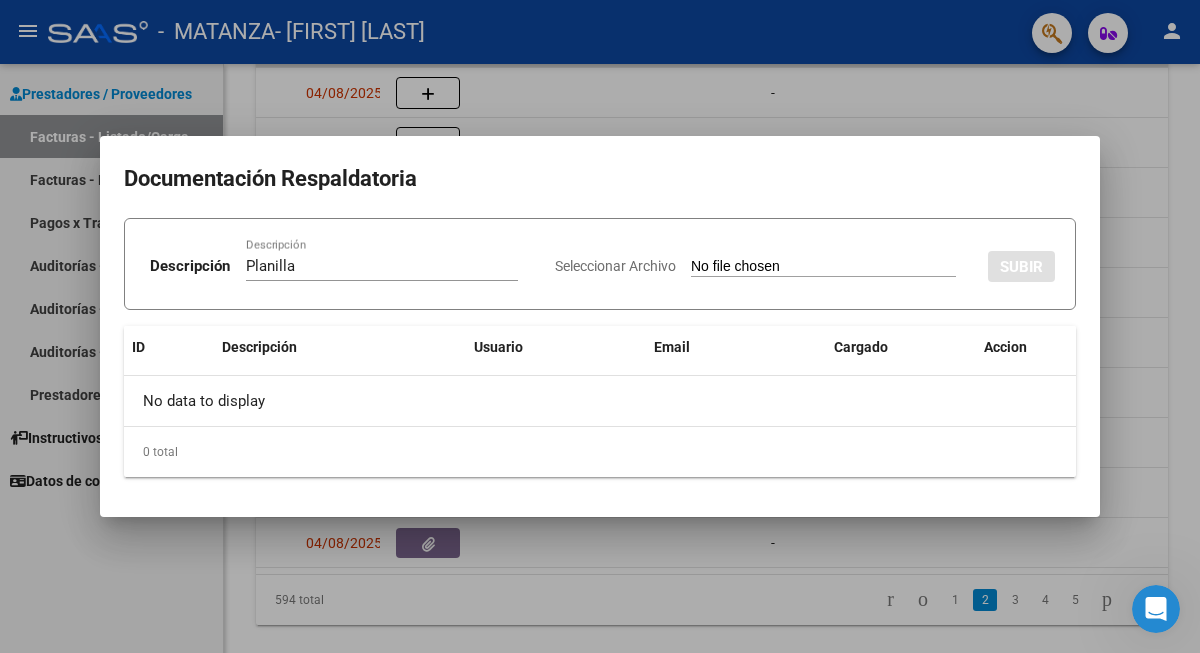 type on "C:\fakepath\[LAST] [YEAR].pdf" 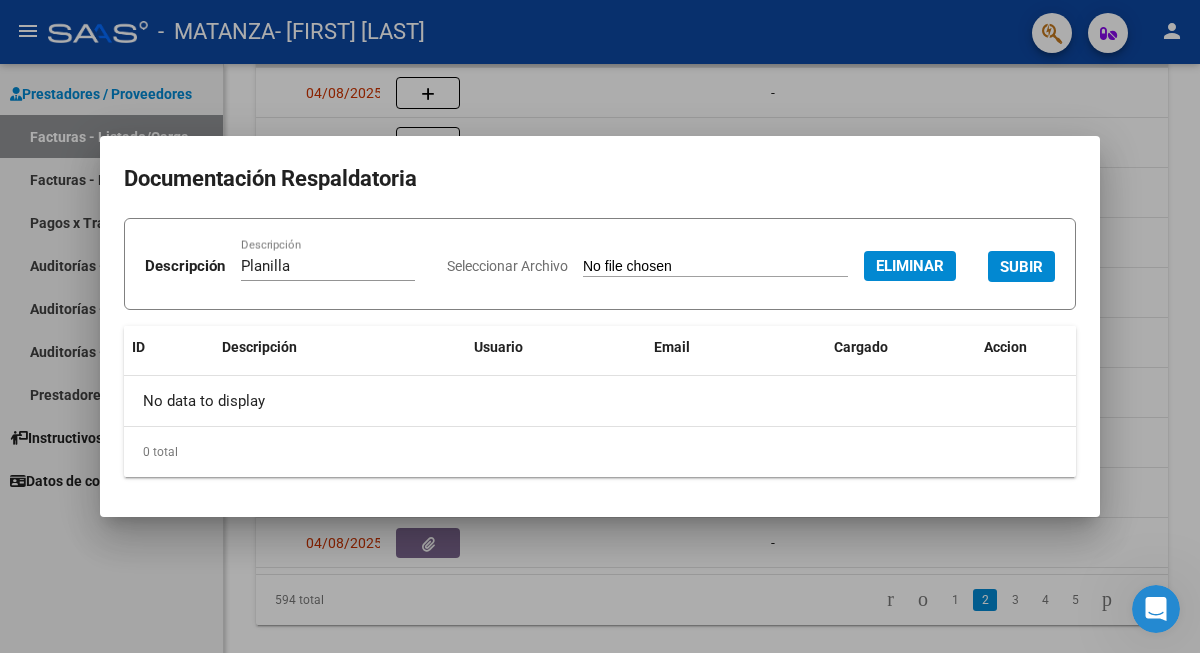 click on "SUBIR" at bounding box center [1021, 267] 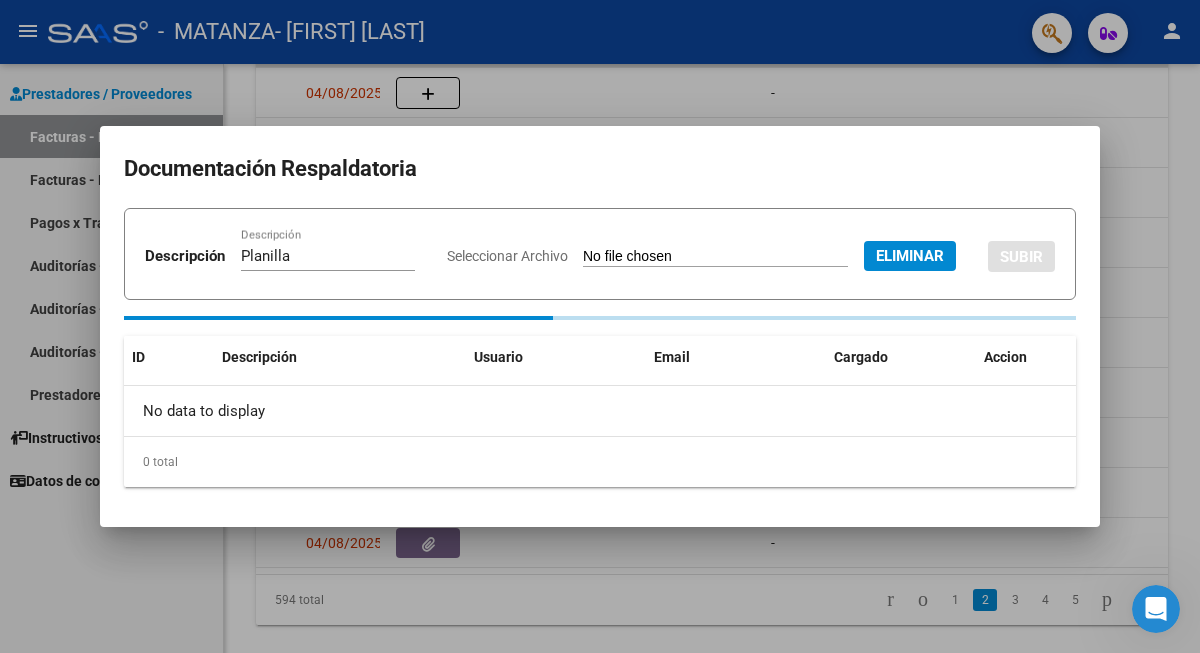 type 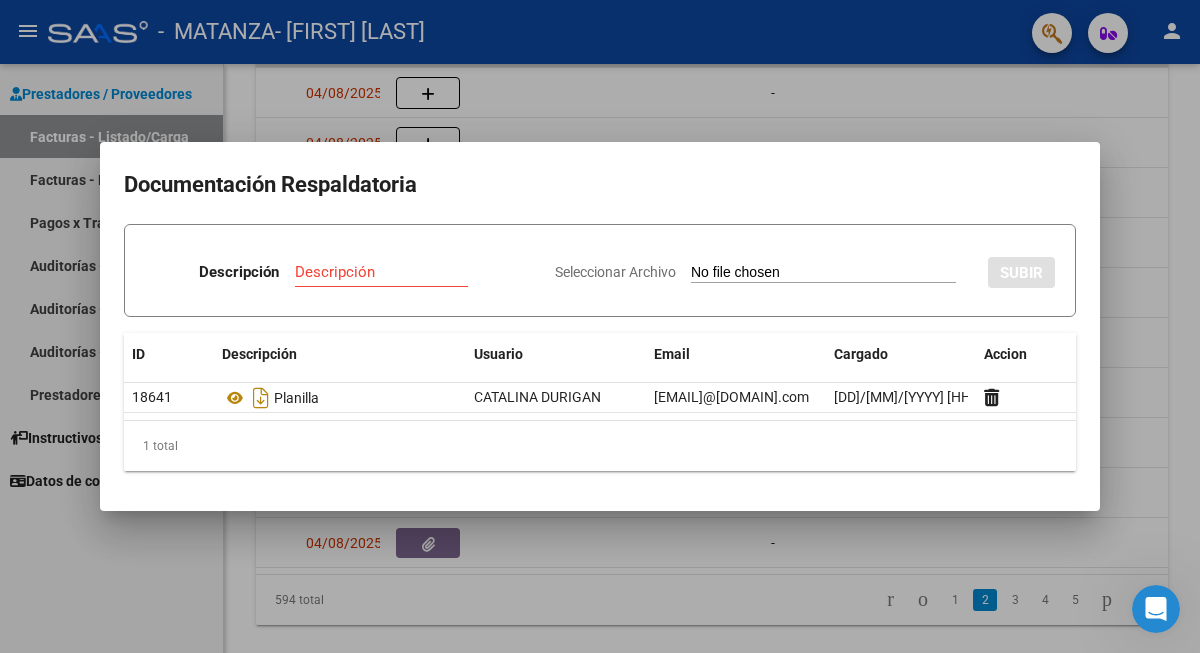 click at bounding box center (600, 326) 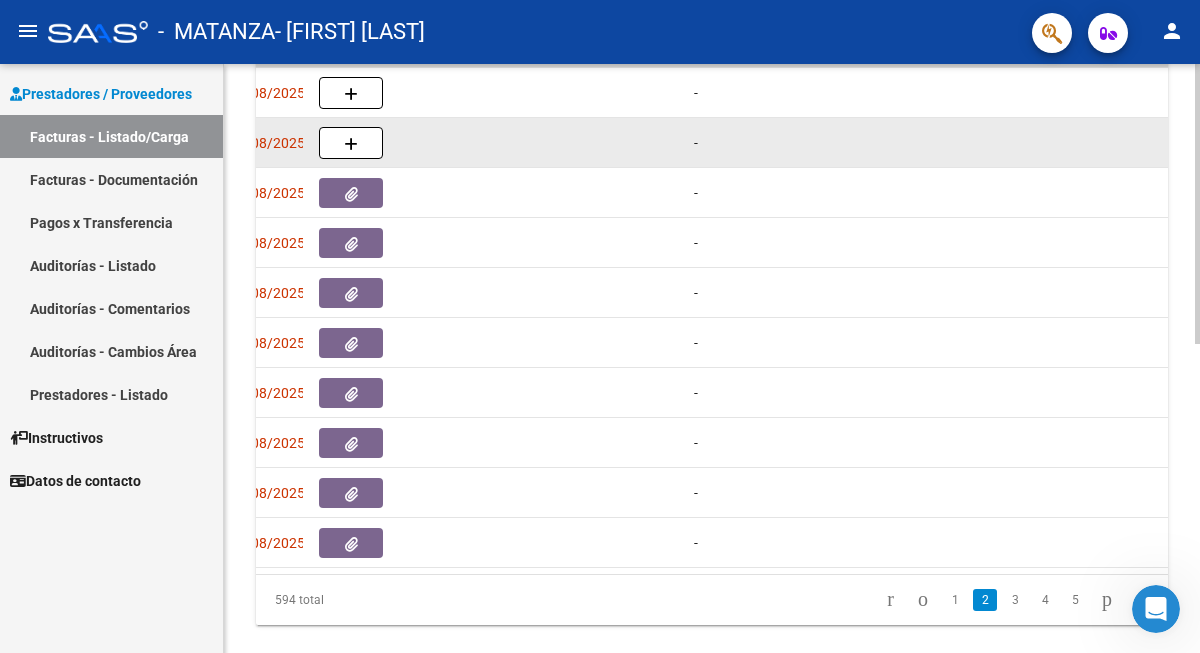 scroll, scrollTop: 0, scrollLeft: 1238, axis: horizontal 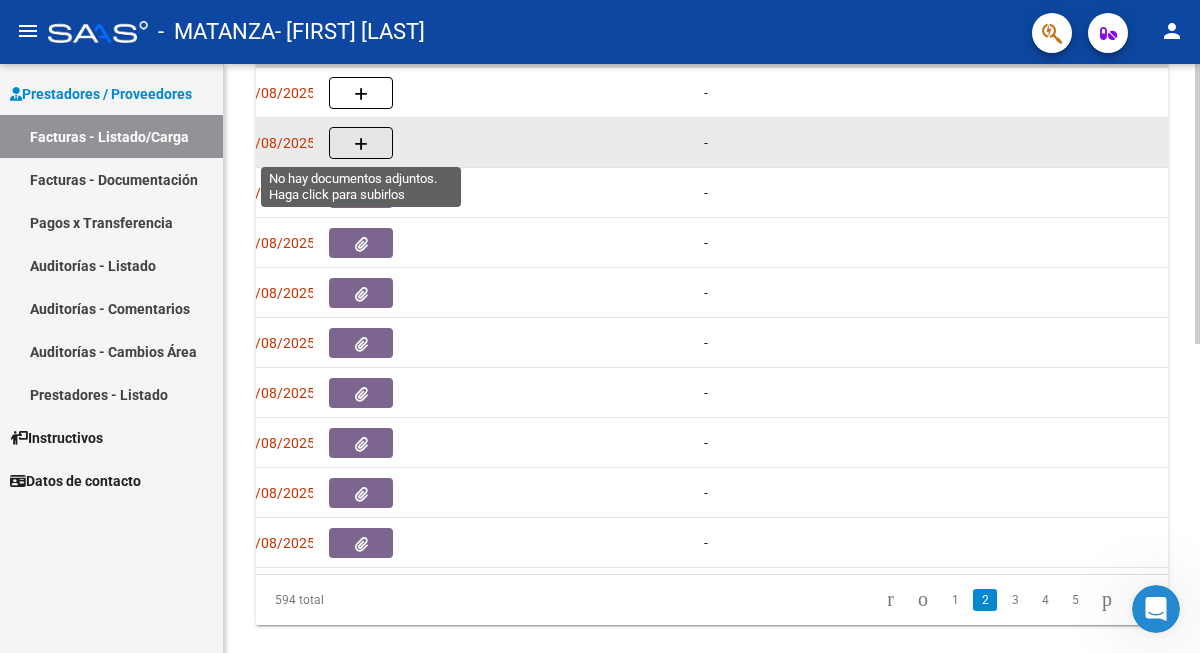 click 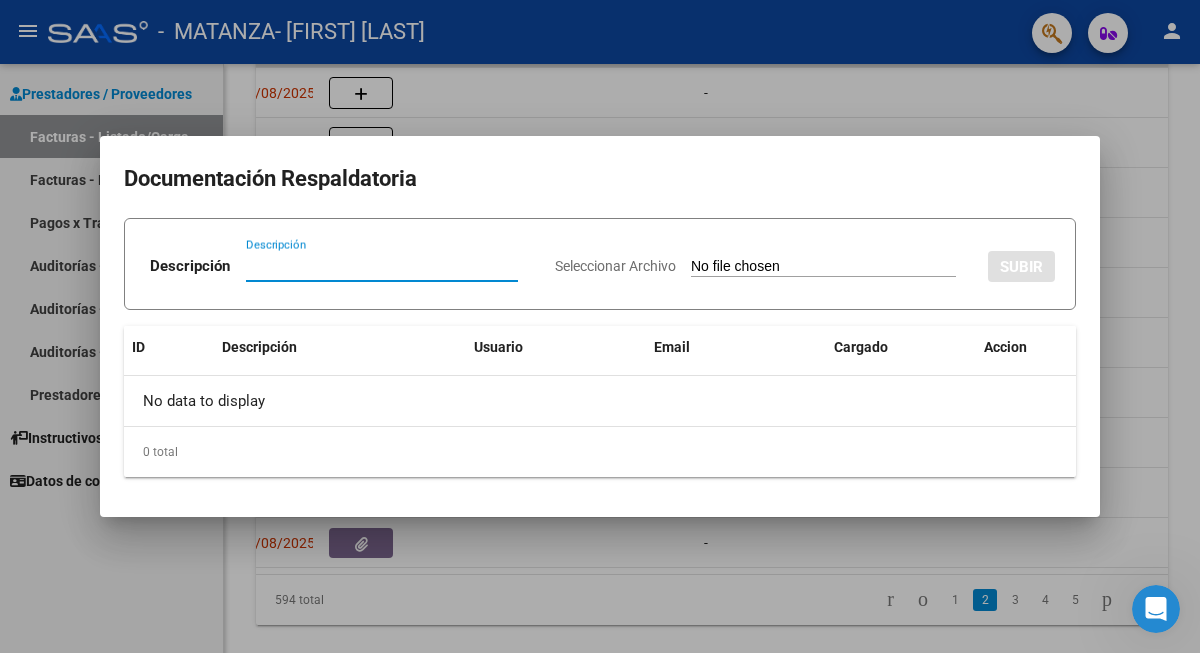 paste on "Planilla" 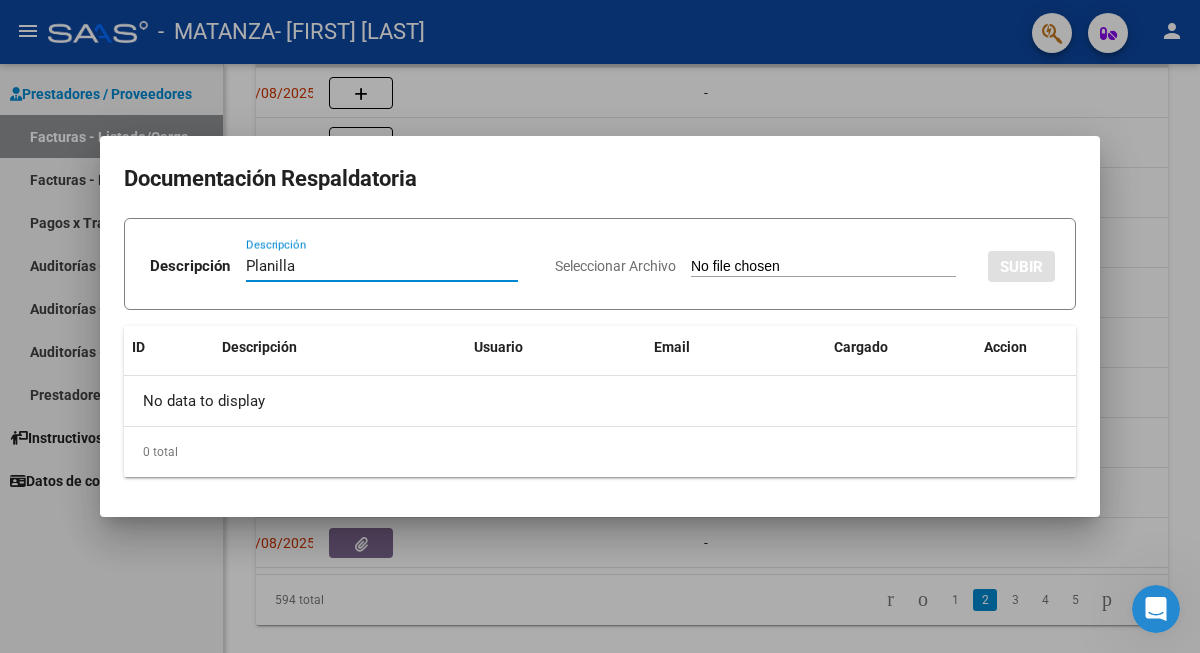 type on "Planilla" 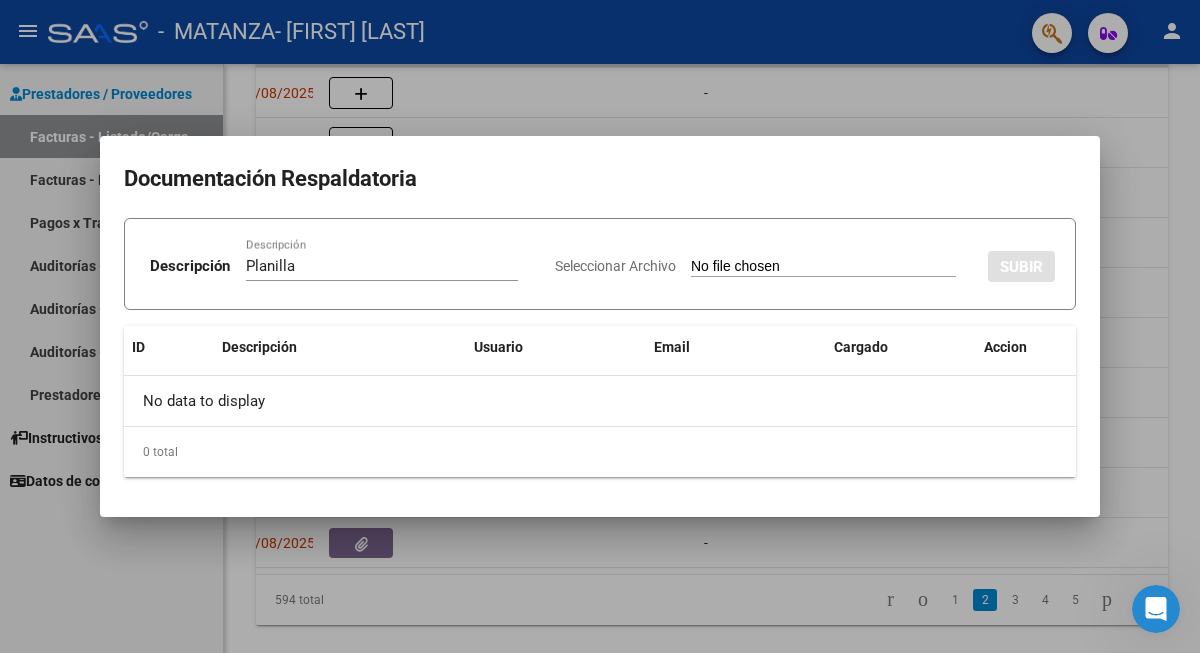 click on "Seleccionar Archivo" at bounding box center (823, 267) 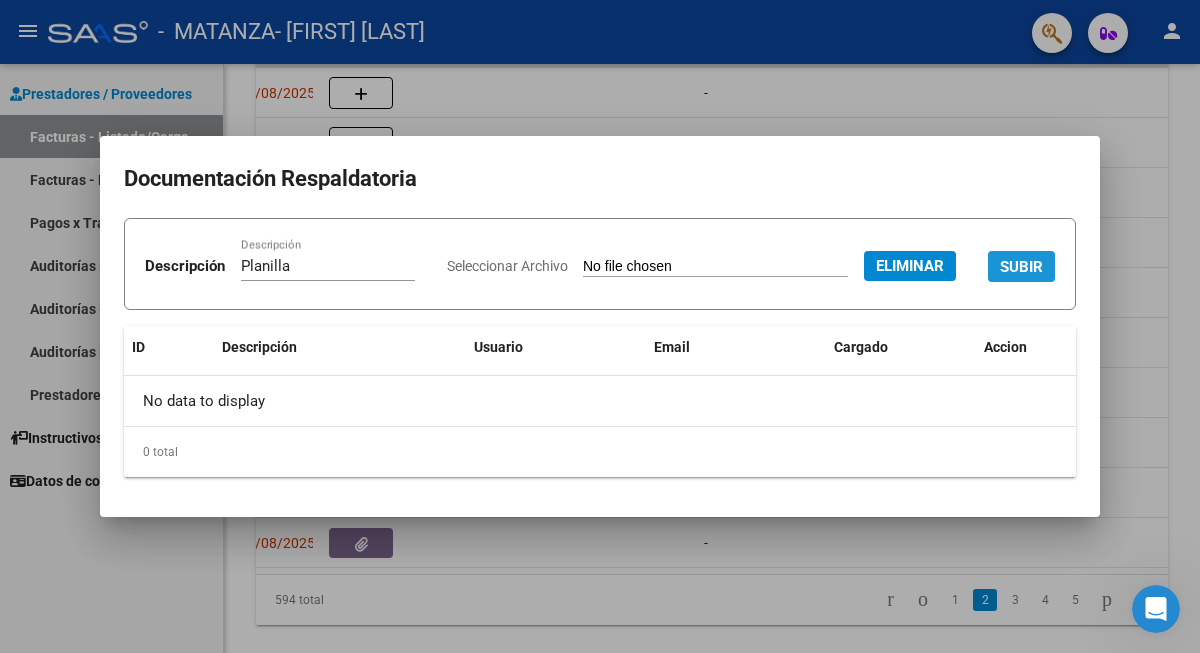 click on "SUBIR" at bounding box center [1021, 266] 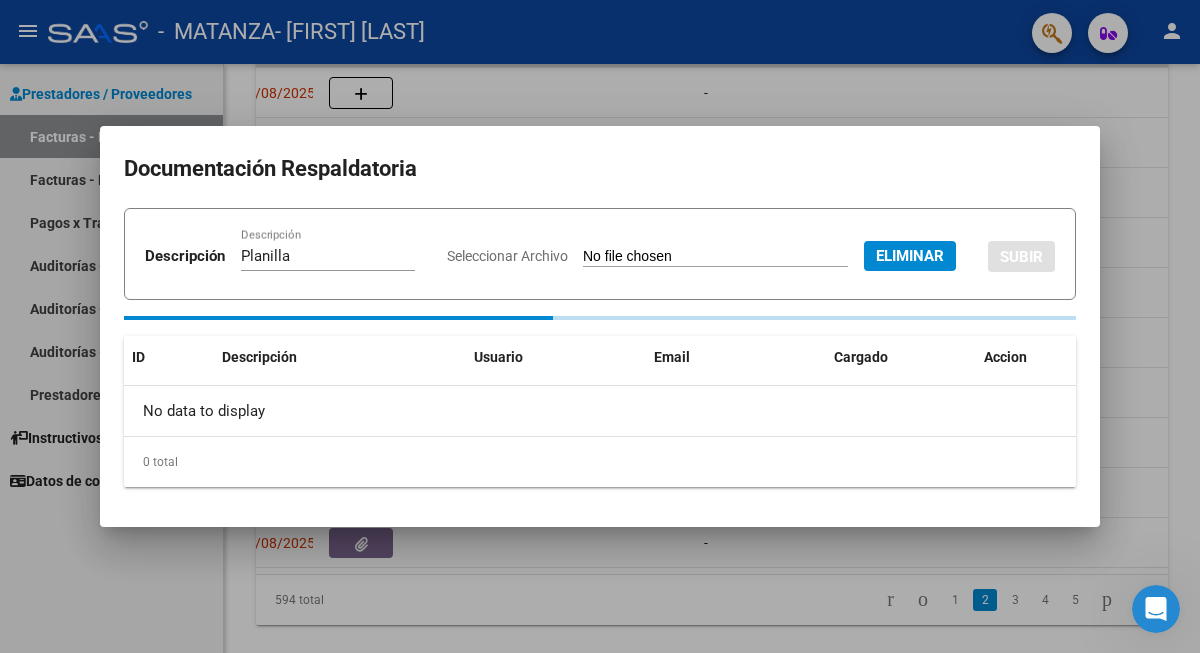 type 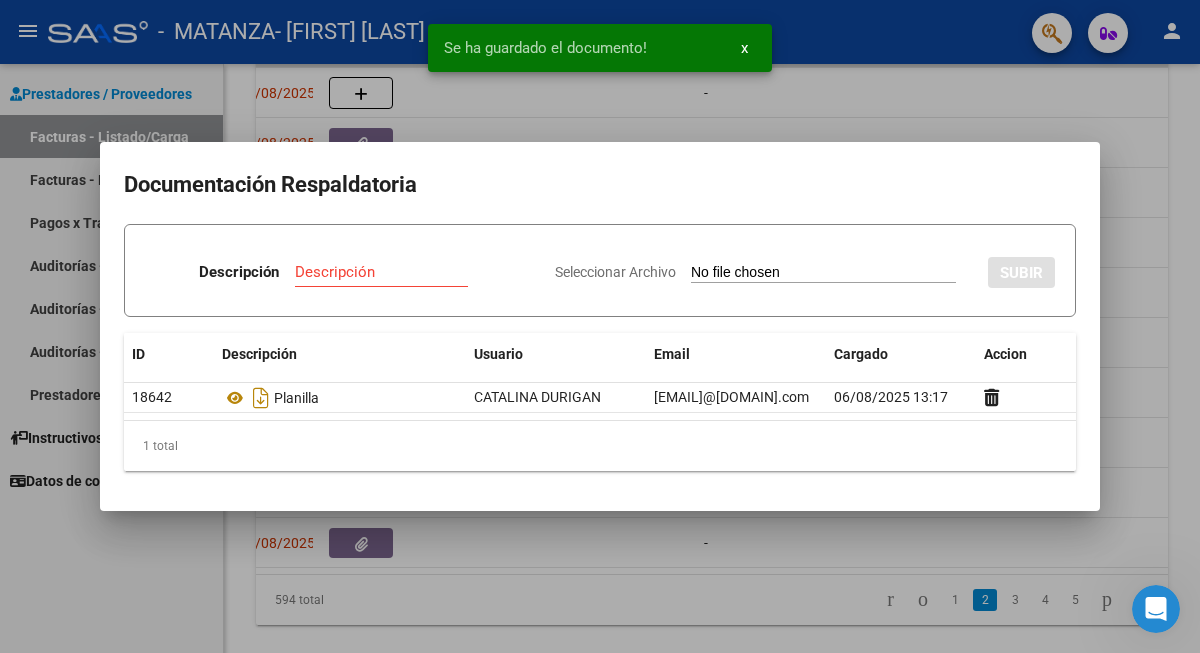 click at bounding box center (600, 326) 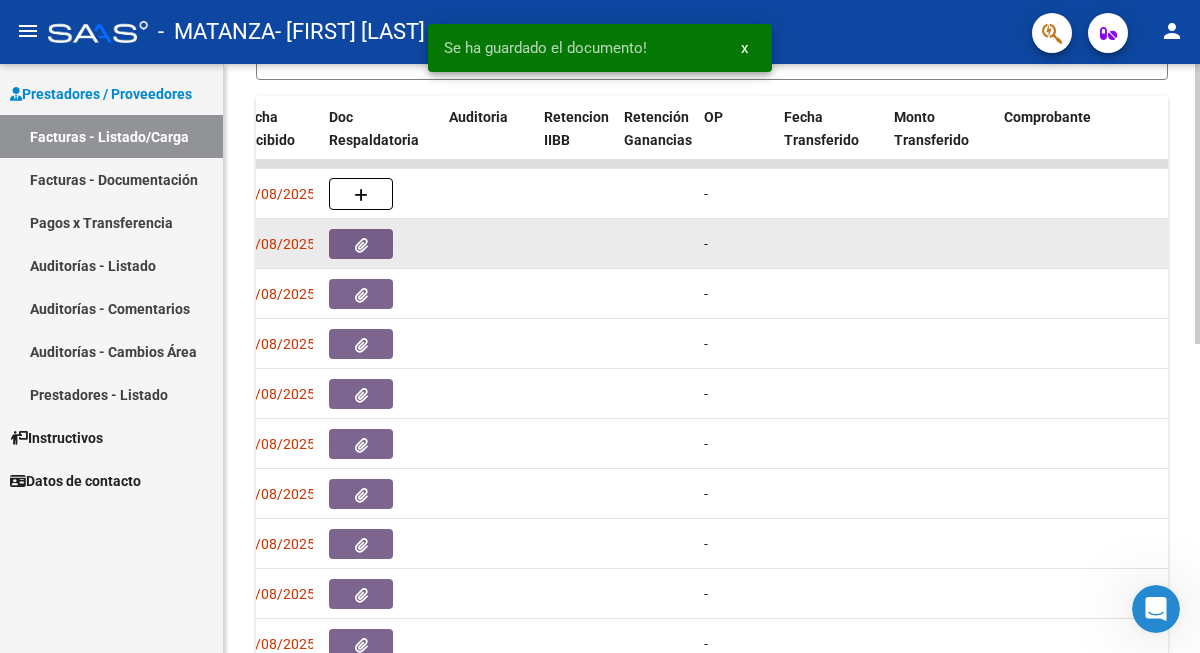 scroll, scrollTop: 500, scrollLeft: 0, axis: vertical 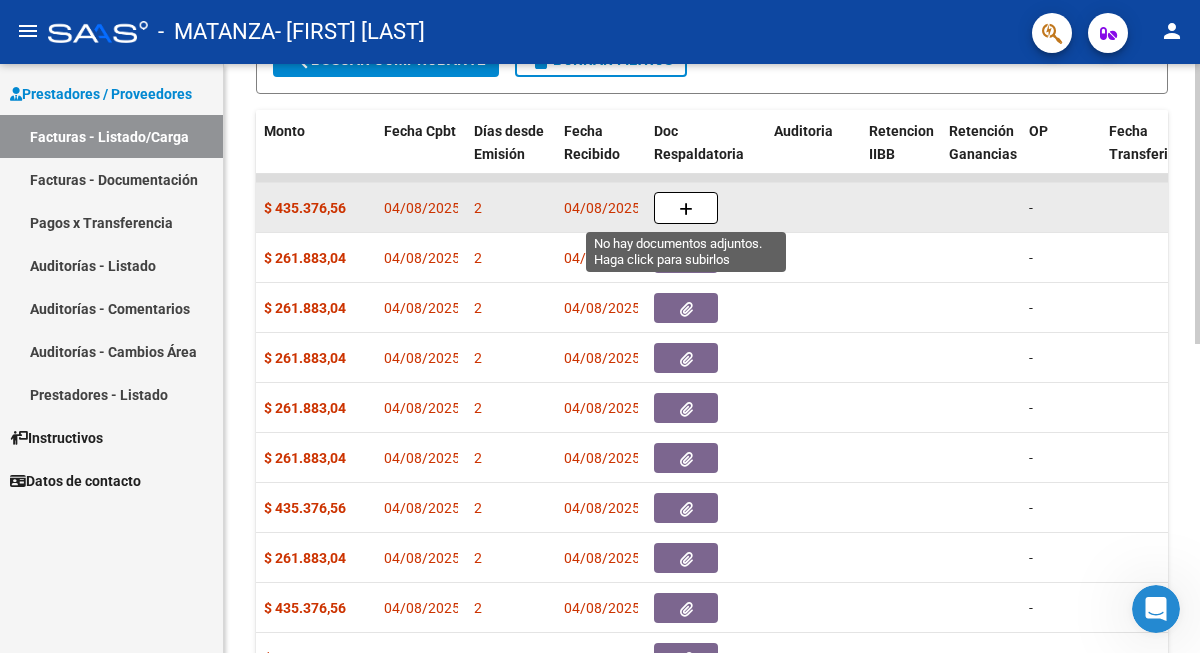 click 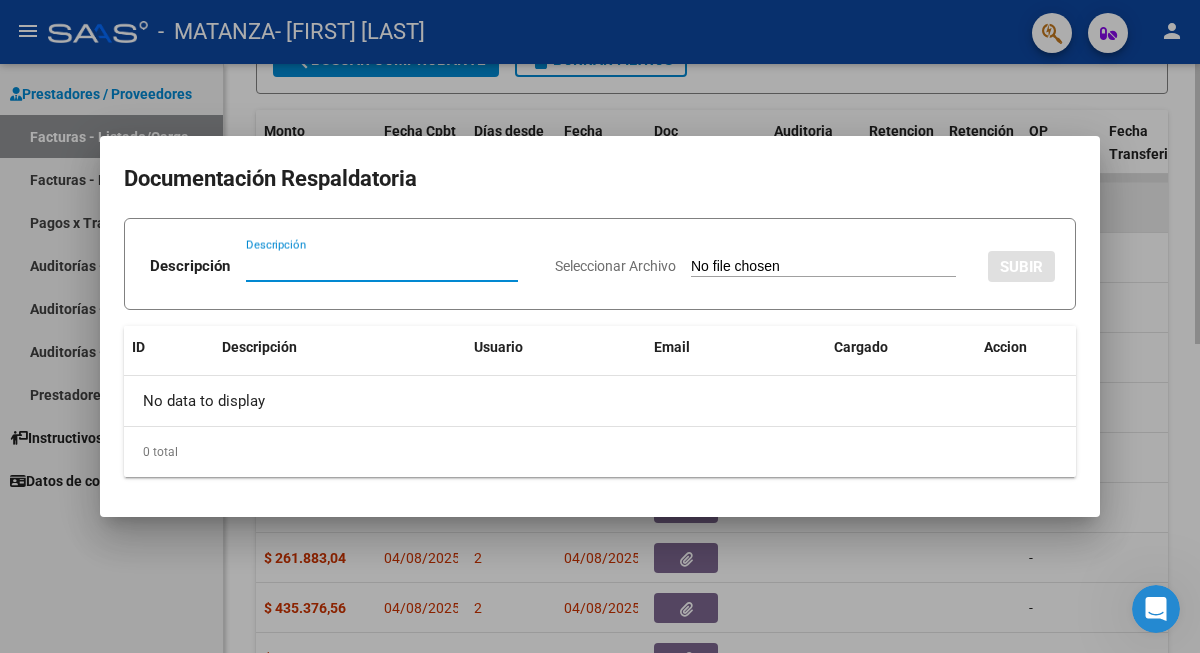 paste on "Planilla" 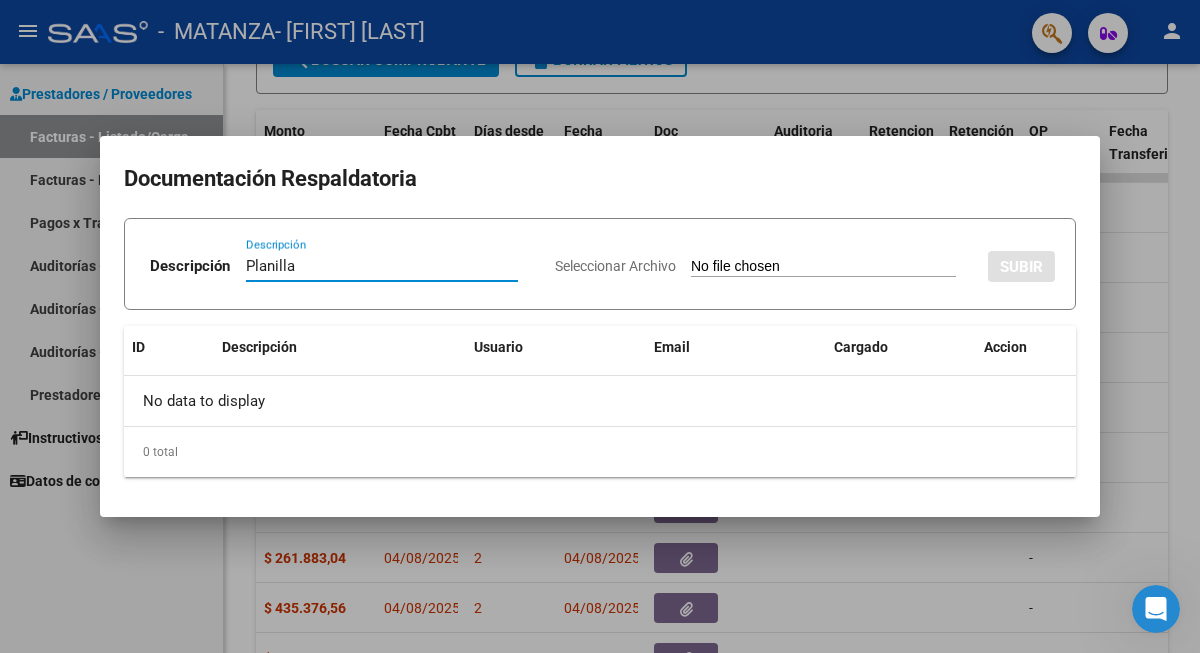 type on "Planilla" 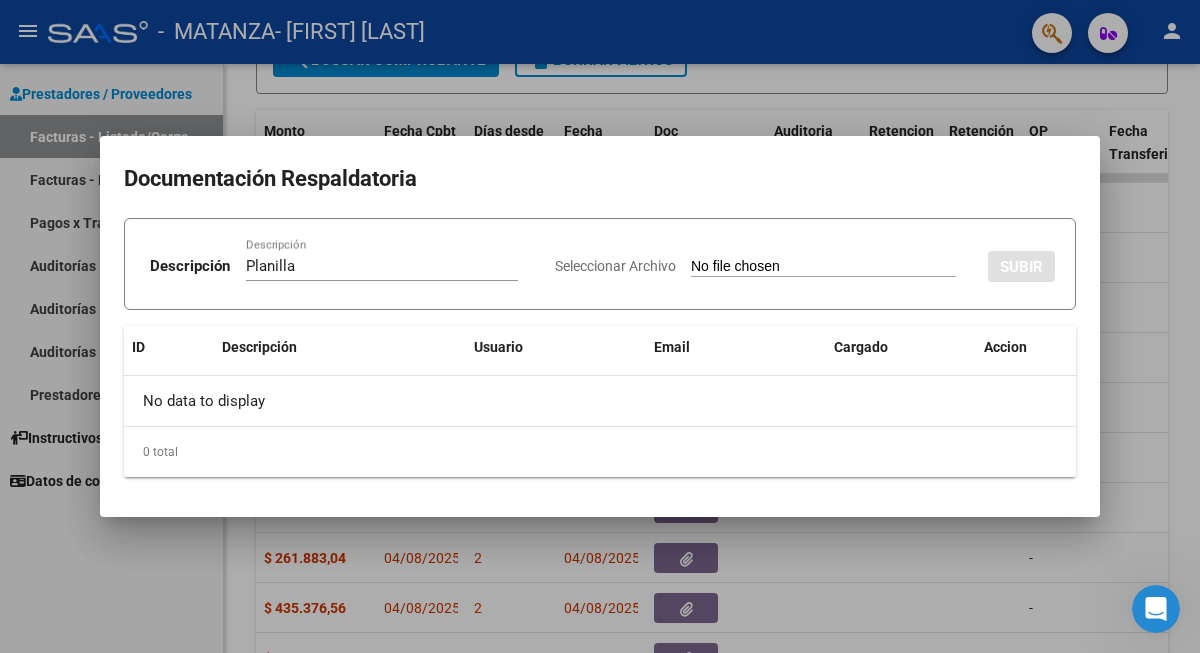 click on "Seleccionar Archivo" at bounding box center [823, 267] 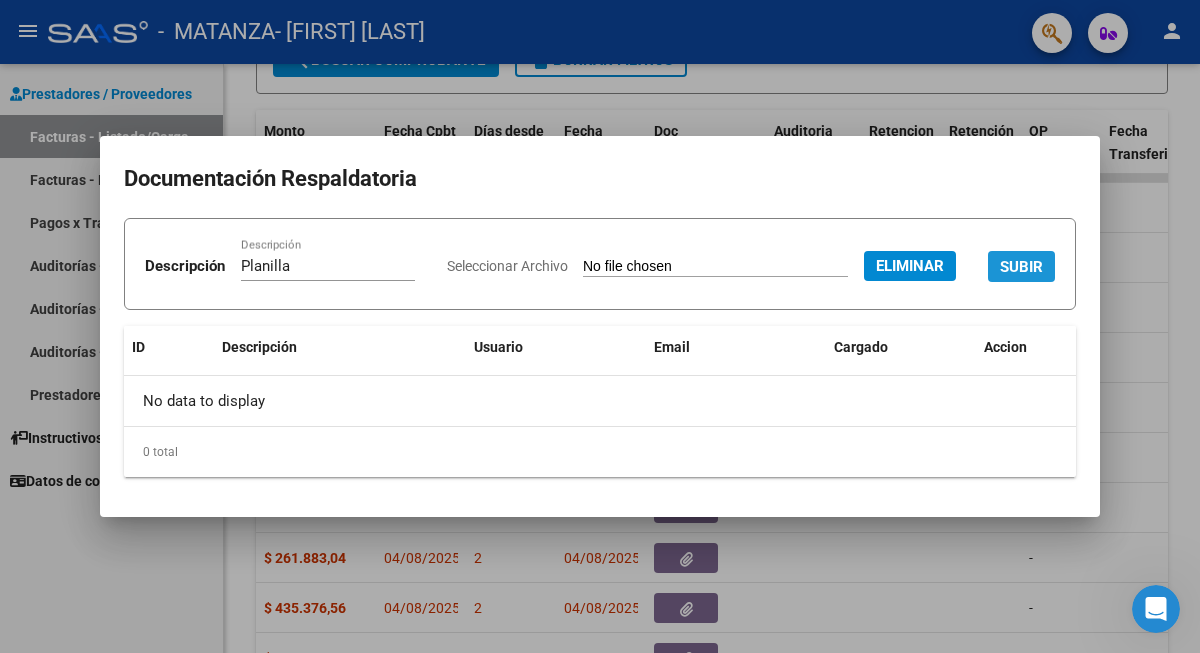 click on "SUBIR" at bounding box center (1021, 267) 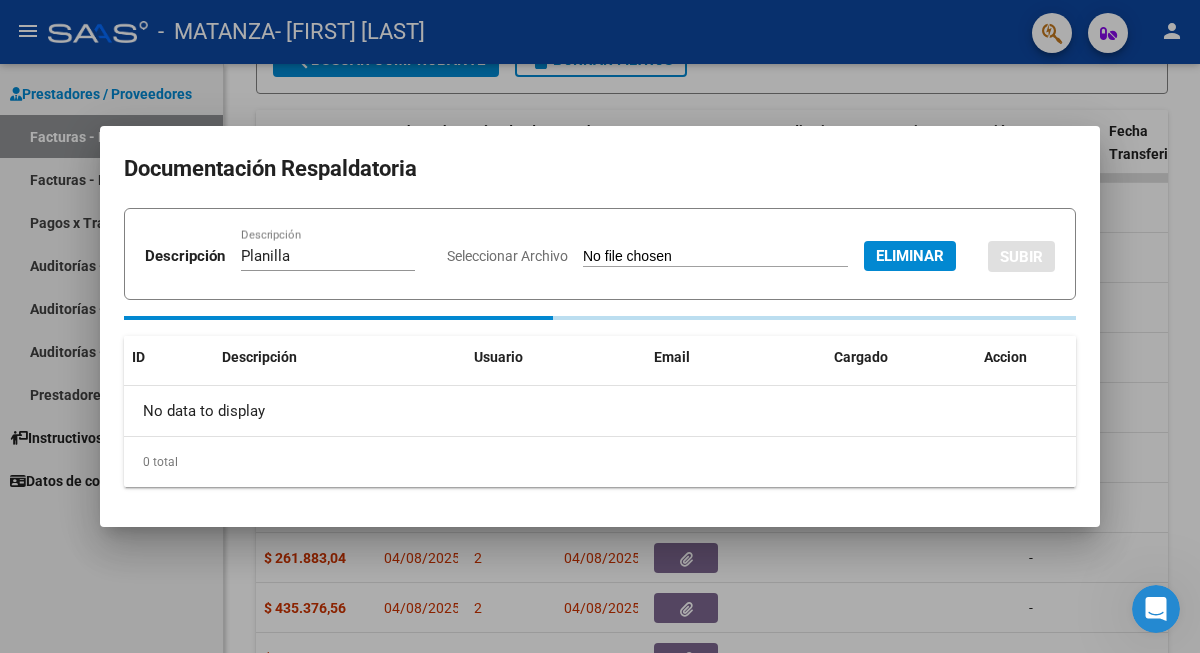type 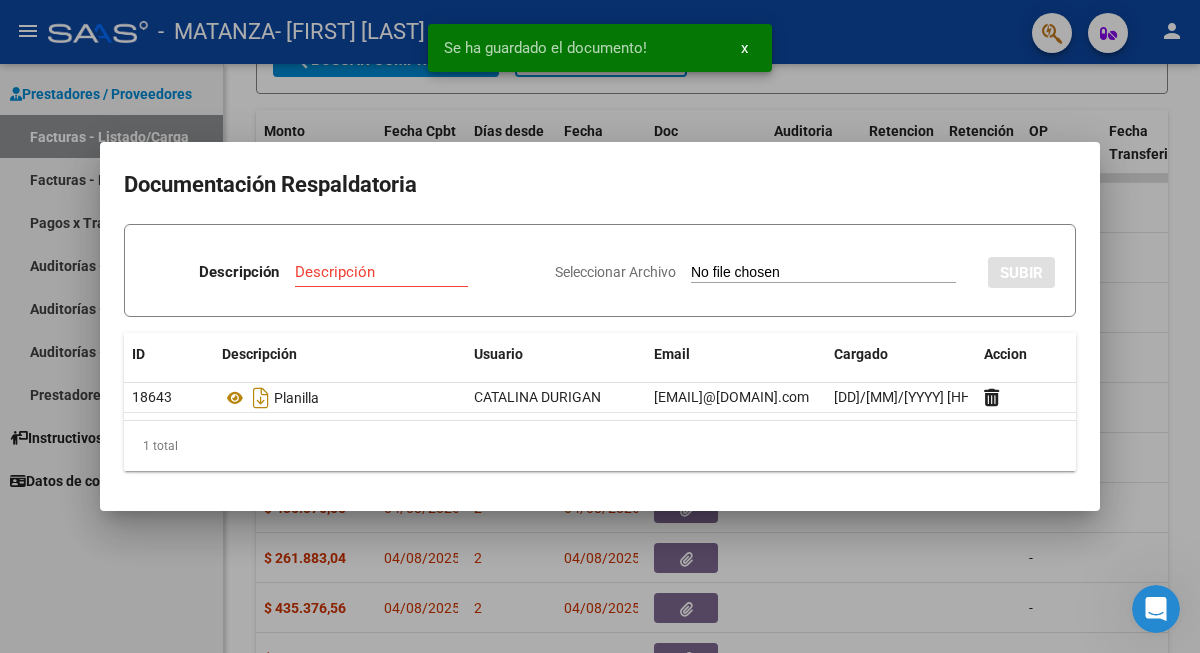 click at bounding box center (600, 326) 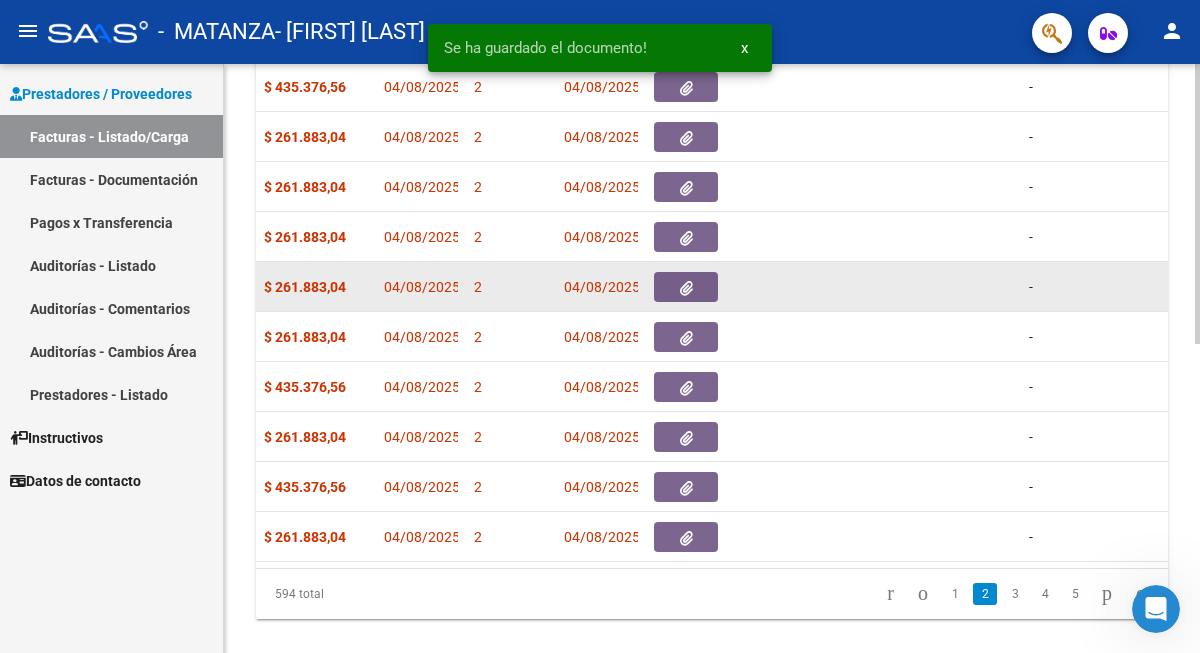 scroll, scrollTop: 652, scrollLeft: 0, axis: vertical 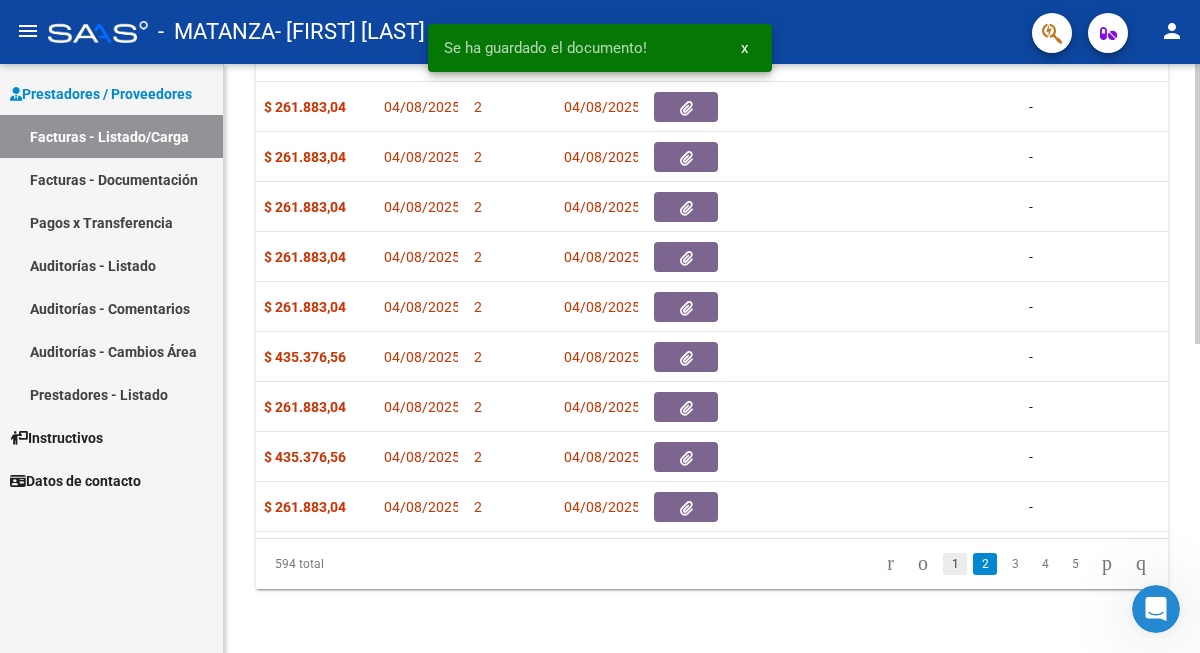 click on "1" 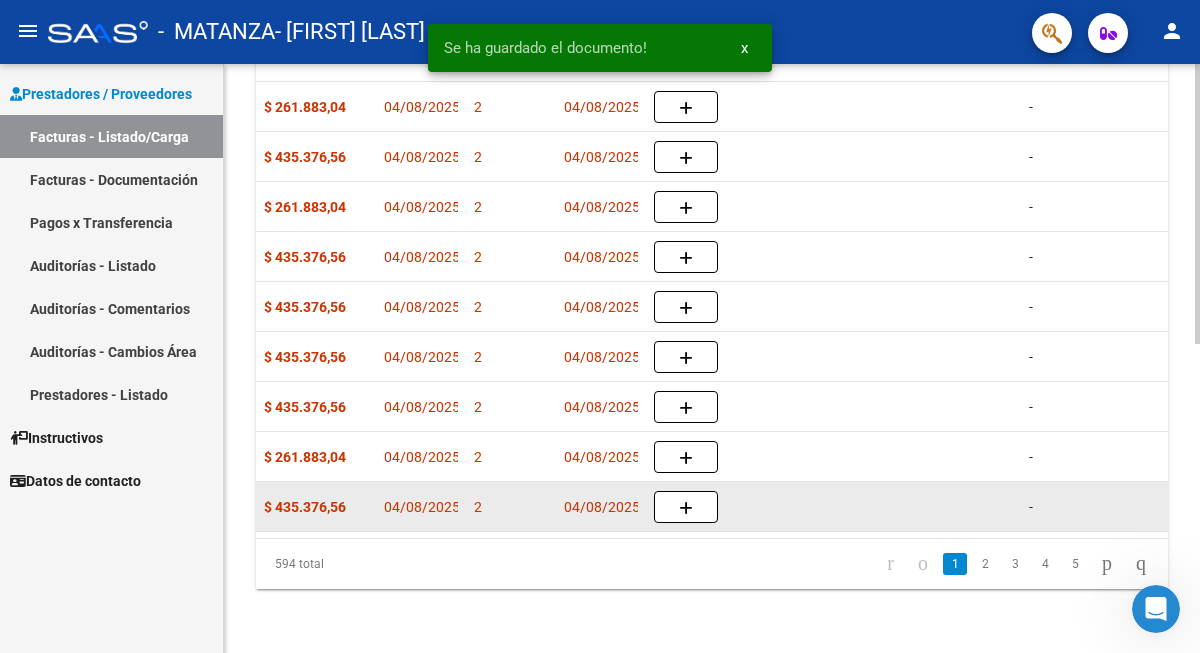 scroll, scrollTop: 652, scrollLeft: 0, axis: vertical 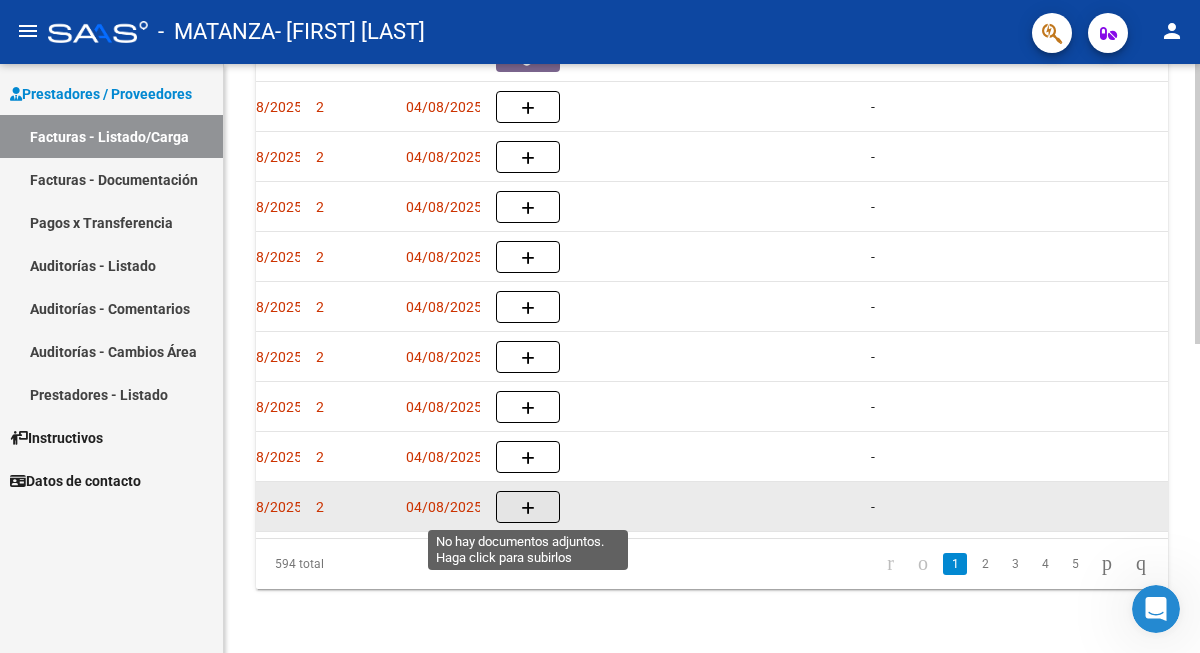 click 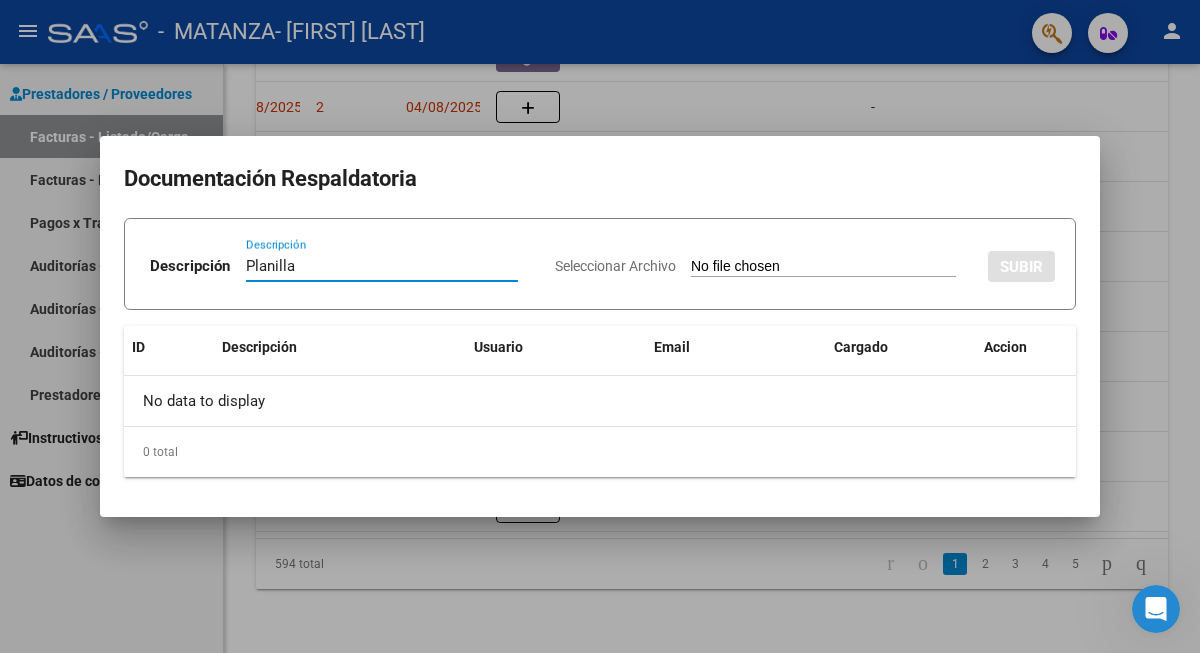 type on "Planilla" 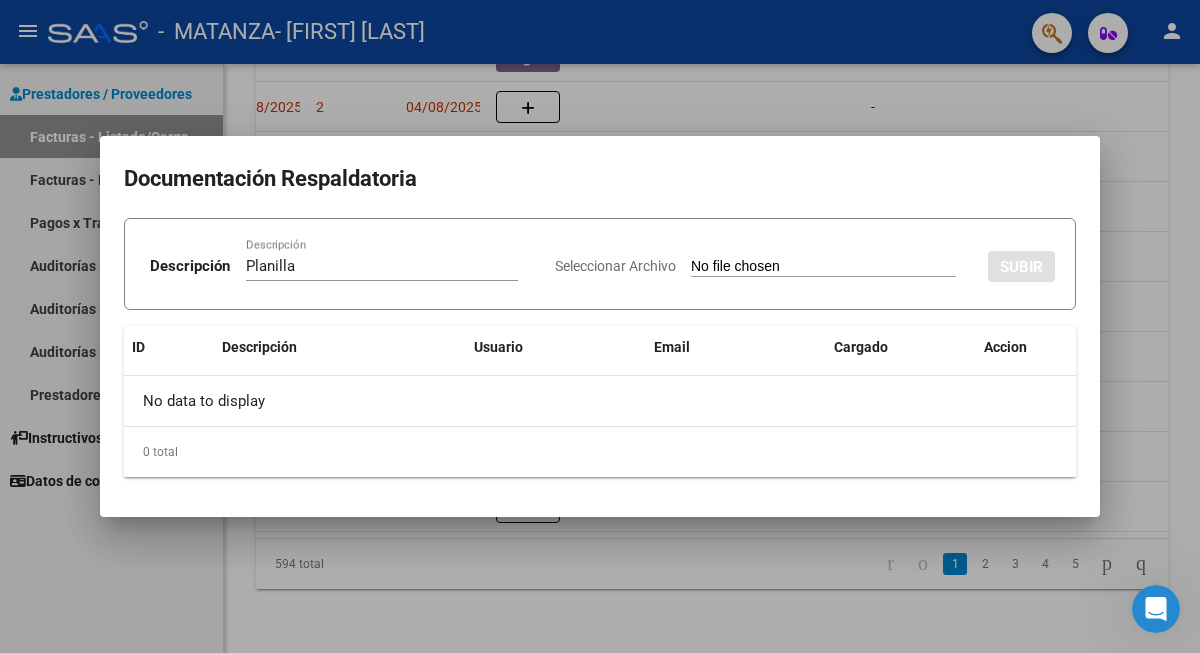 click on "Seleccionar Archivo" at bounding box center (823, 267) 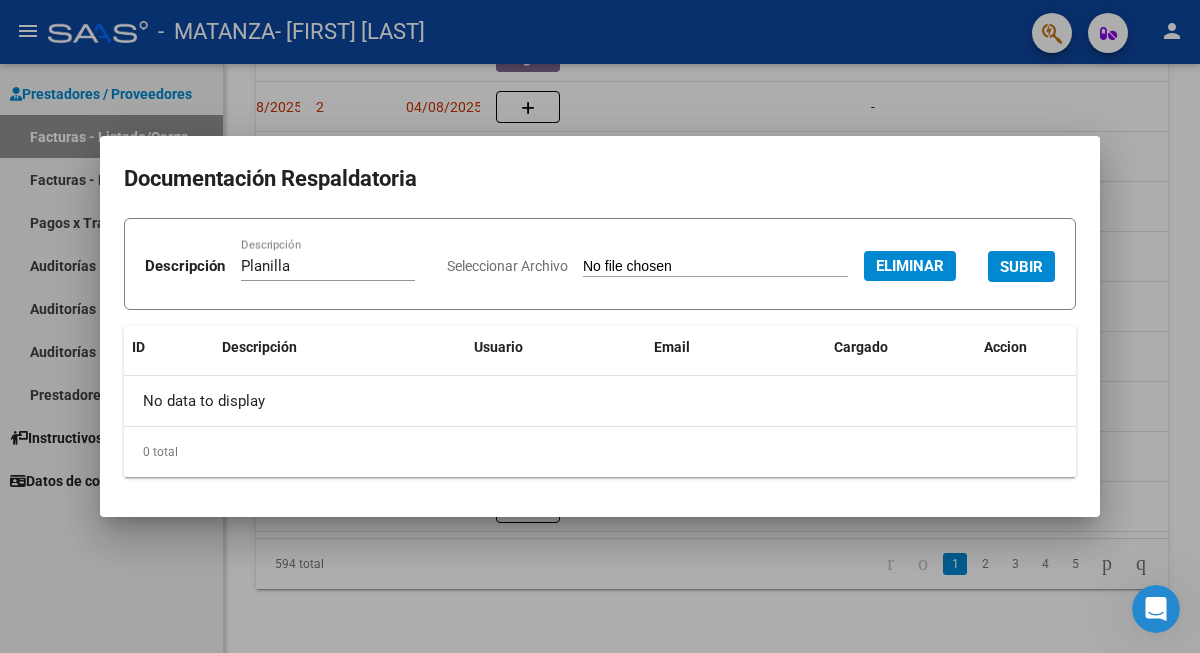 click on "SUBIR" at bounding box center [1021, 267] 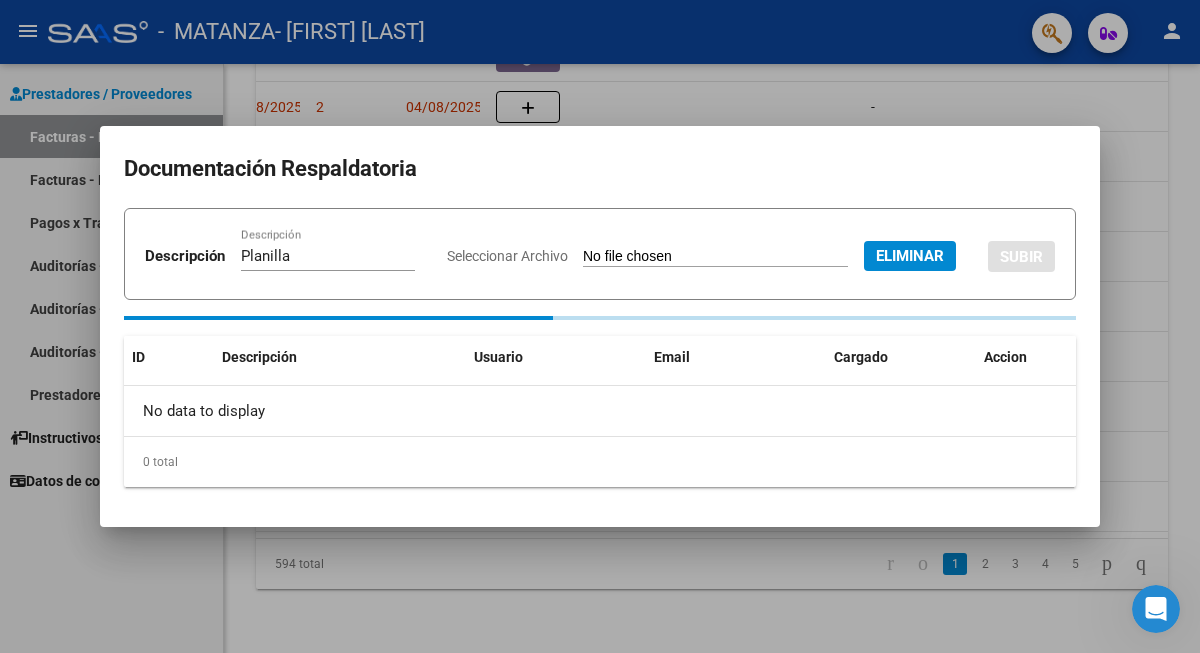type 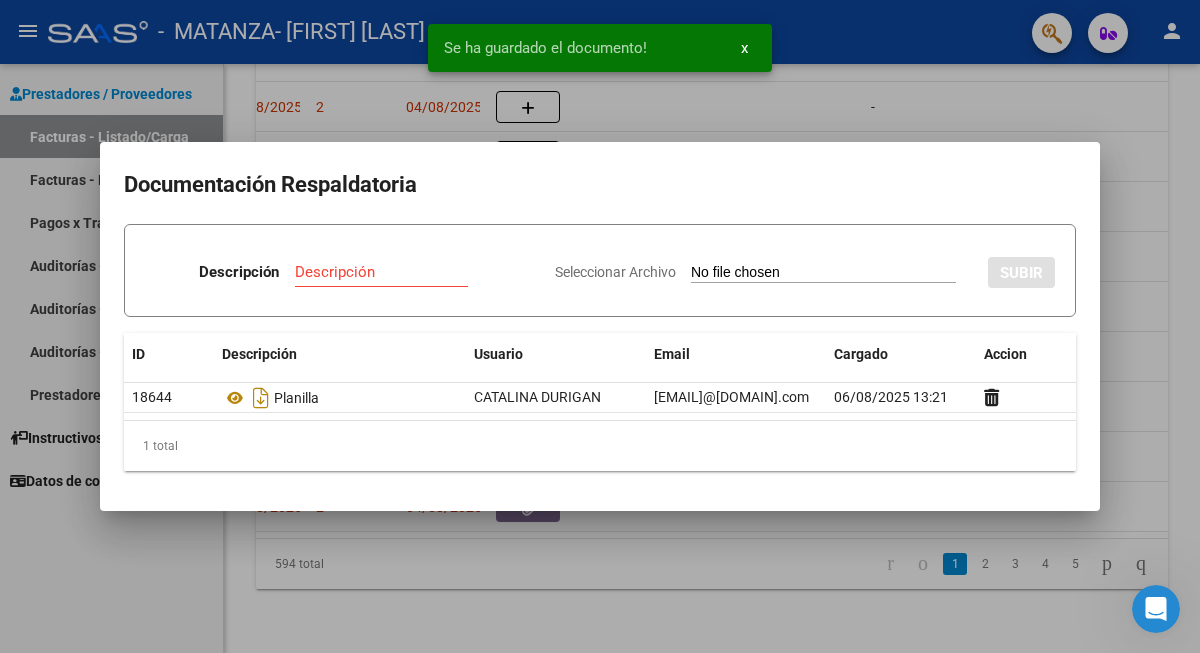 click at bounding box center [600, 326] 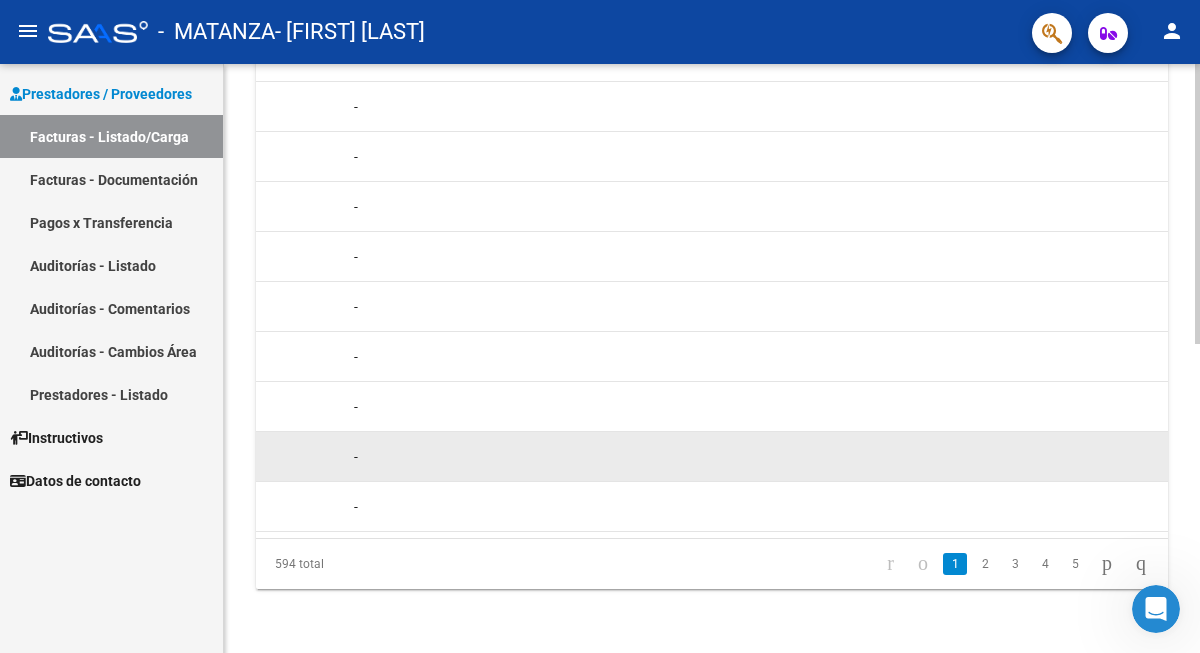scroll, scrollTop: 0, scrollLeft: 705, axis: horizontal 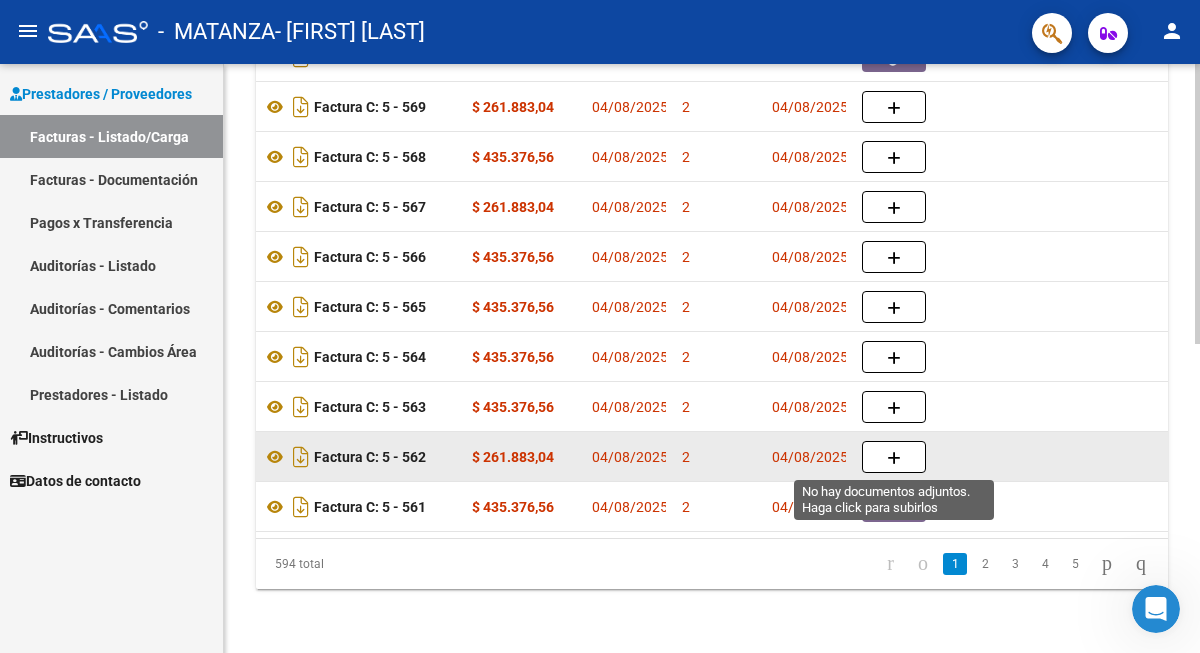 click 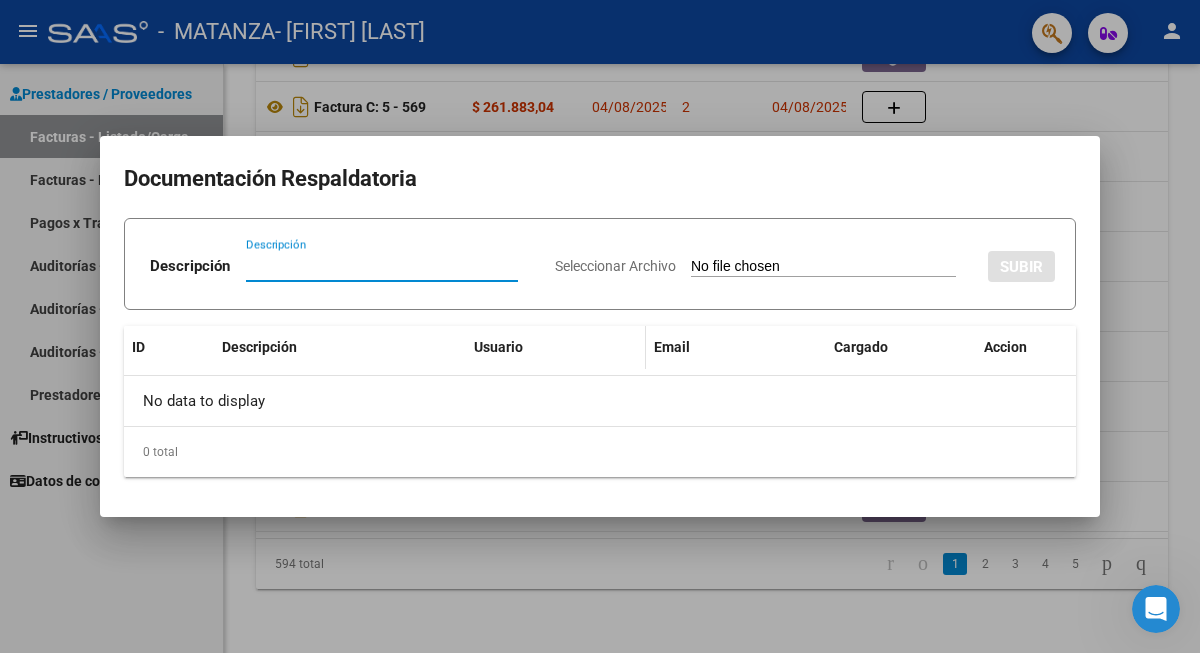 paste on "Planilla" 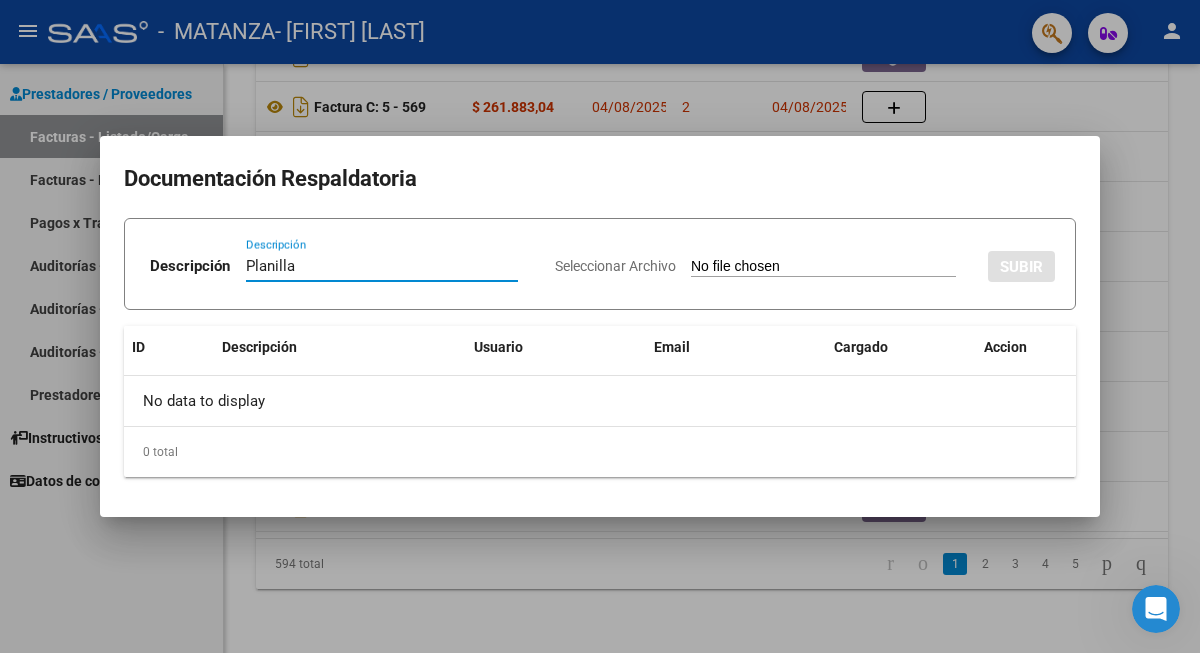 type on "Planilla" 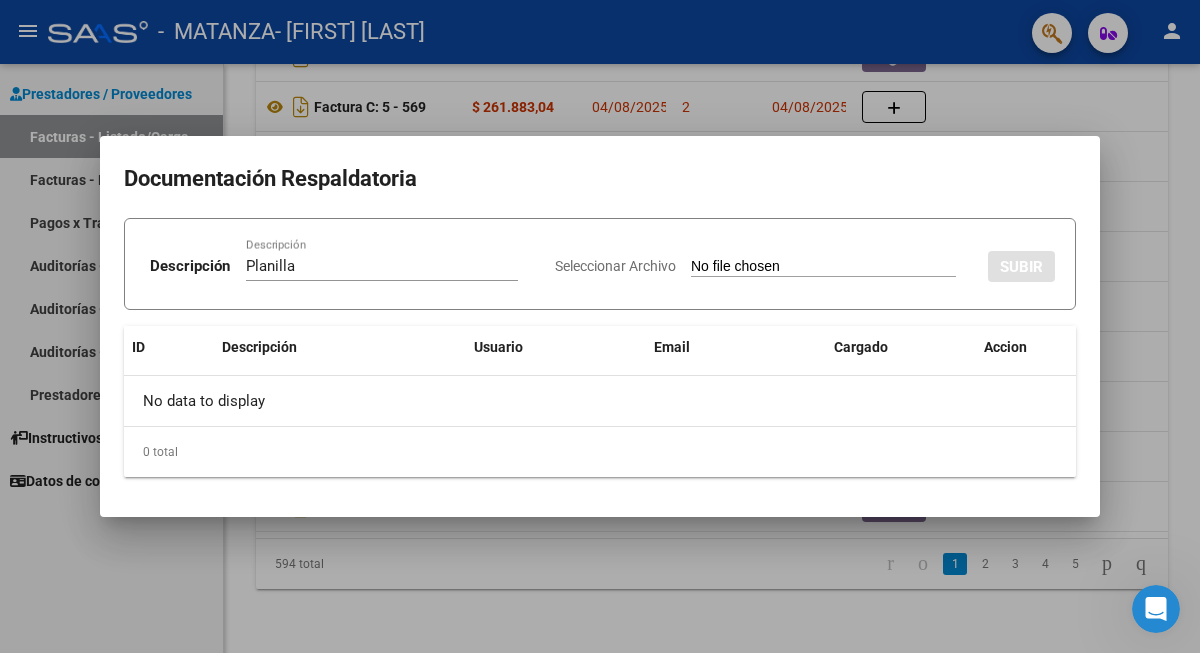 type on "C:\fakepath\[LAST] [FIRST] [MONTH] [YEAR].pdf" 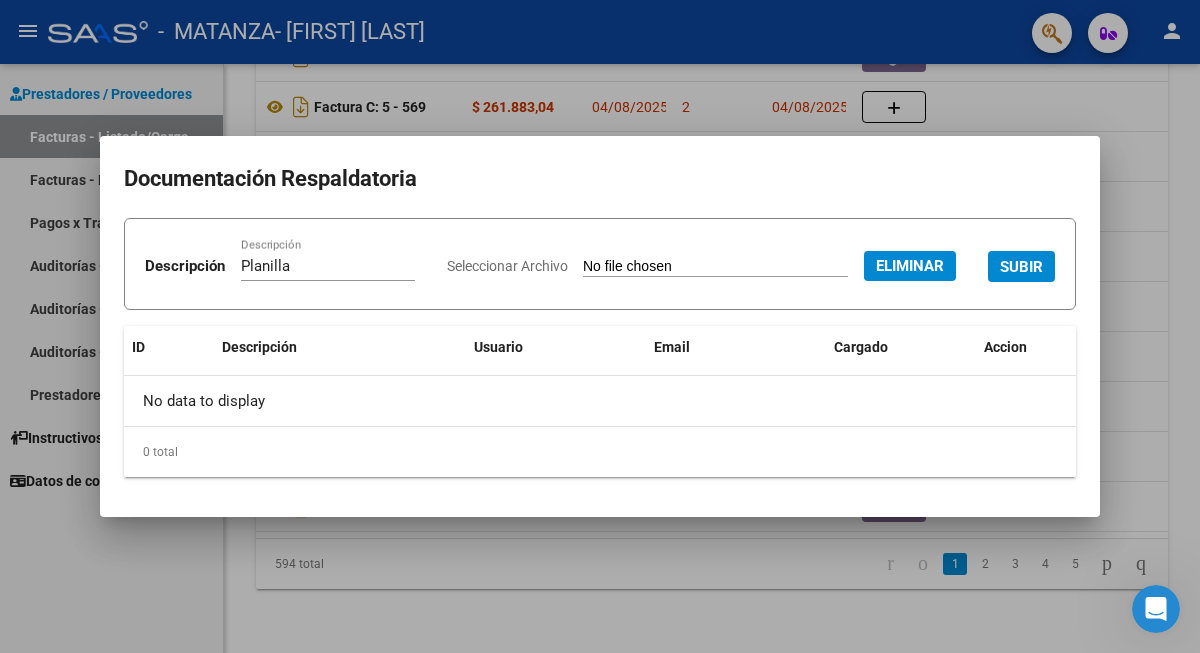 click on "SUBIR" at bounding box center [1021, 266] 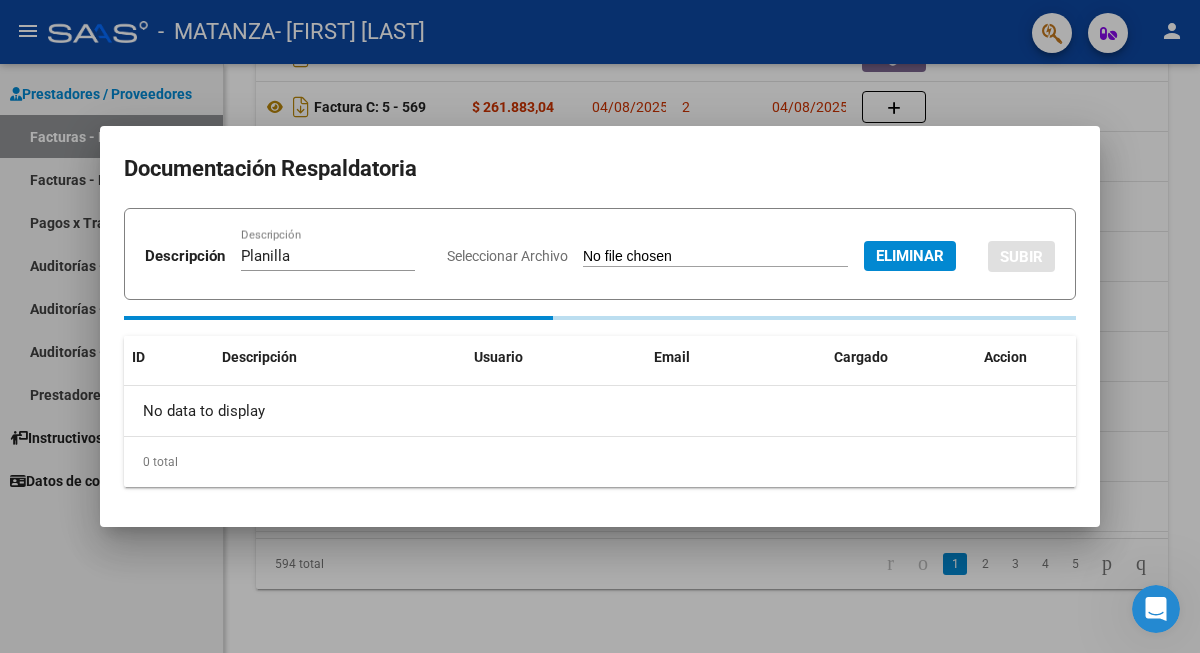 type 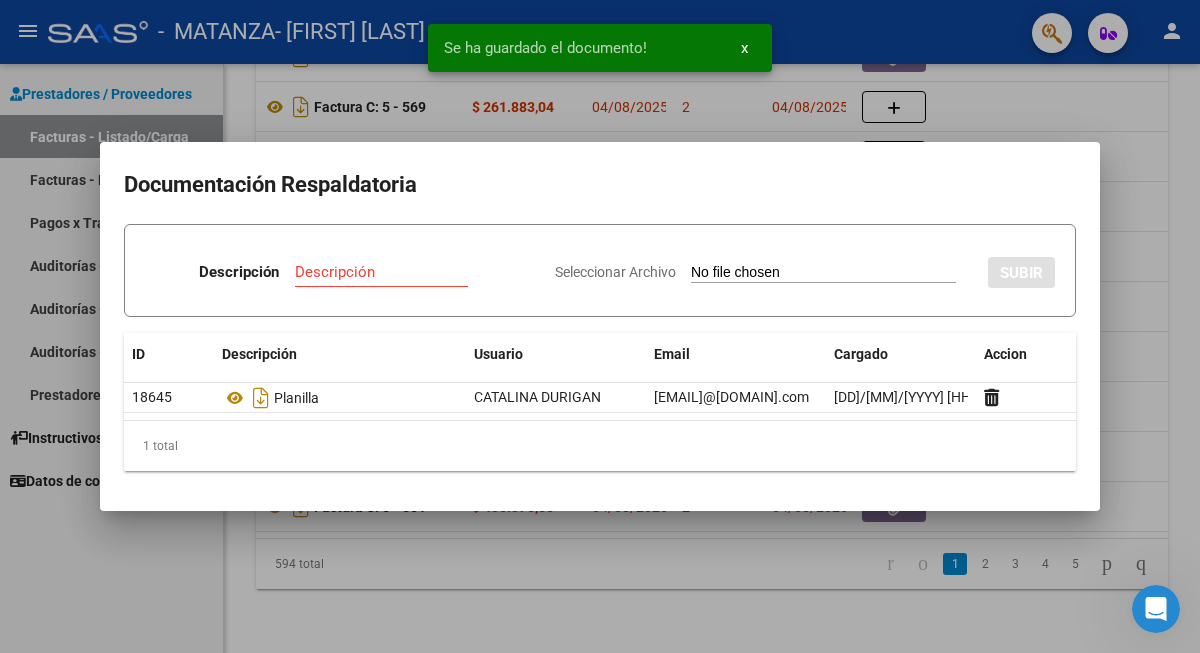 click at bounding box center [600, 326] 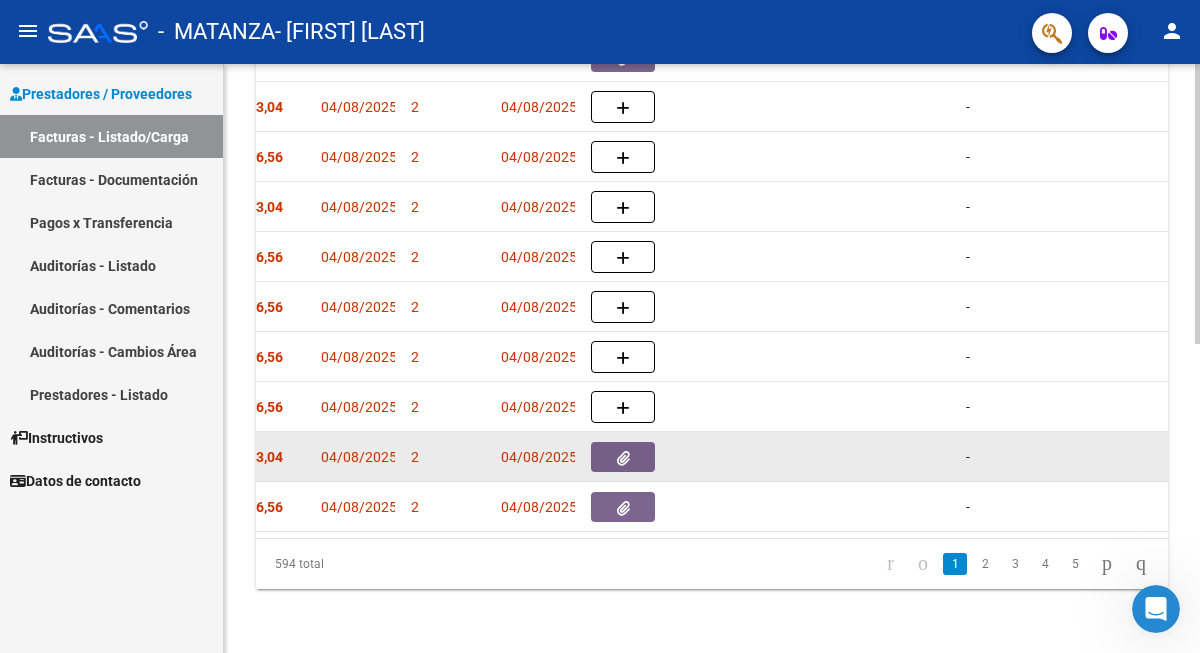 scroll, scrollTop: 0, scrollLeft: 953, axis: horizontal 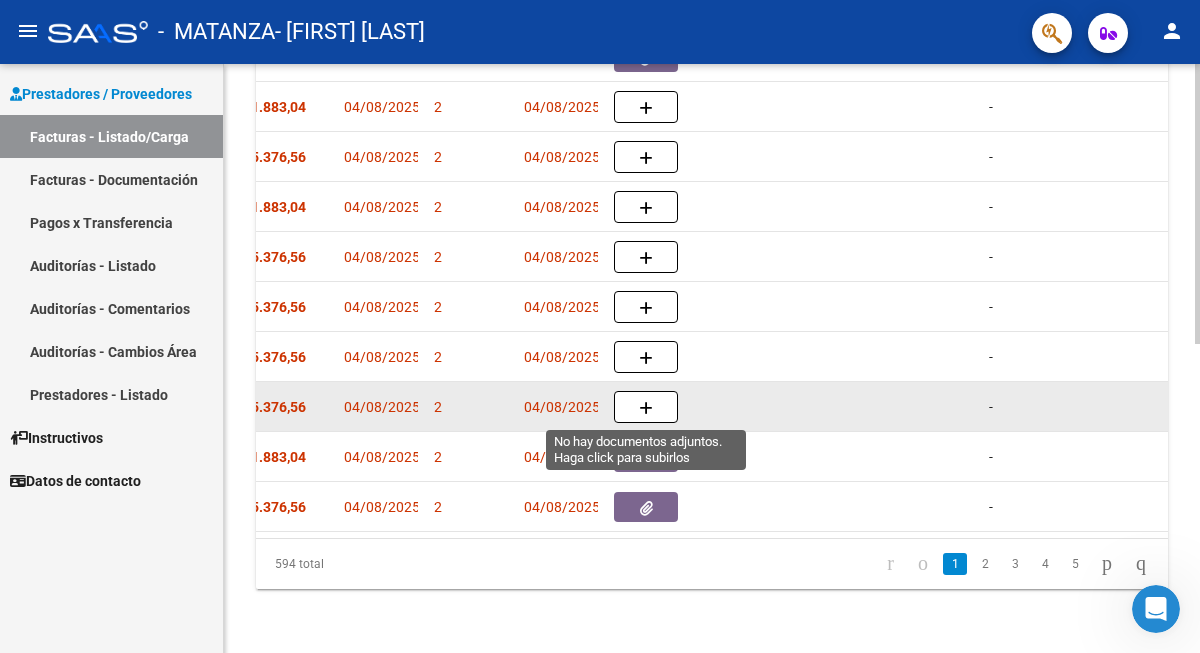 click 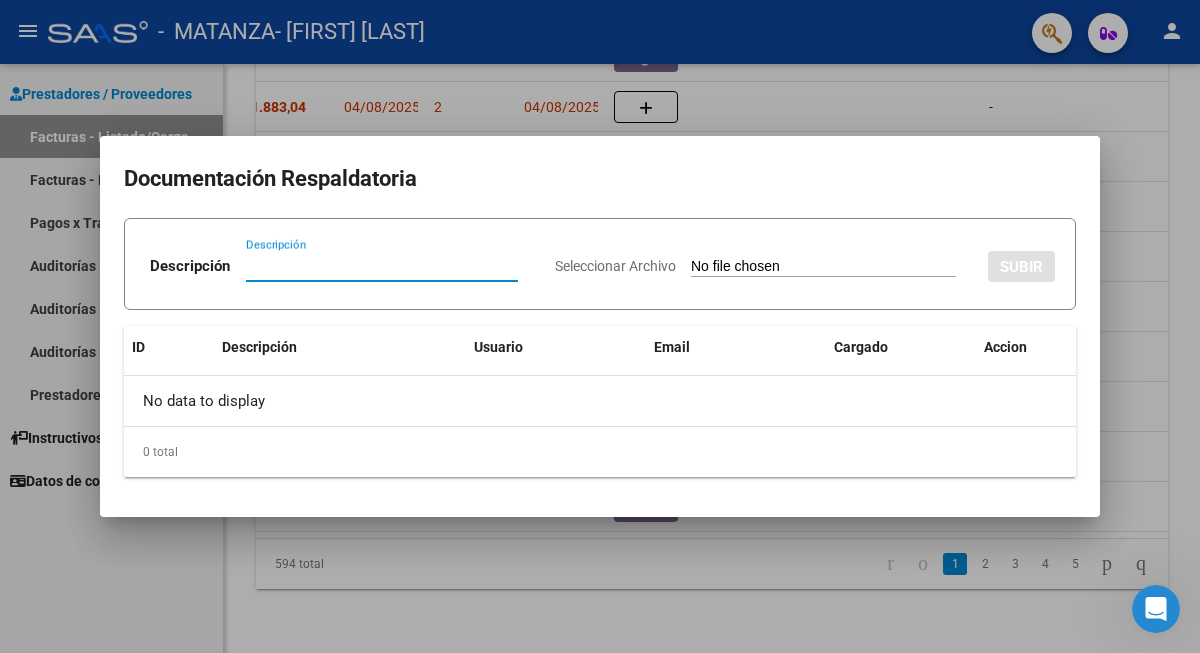 paste on "Planilla" 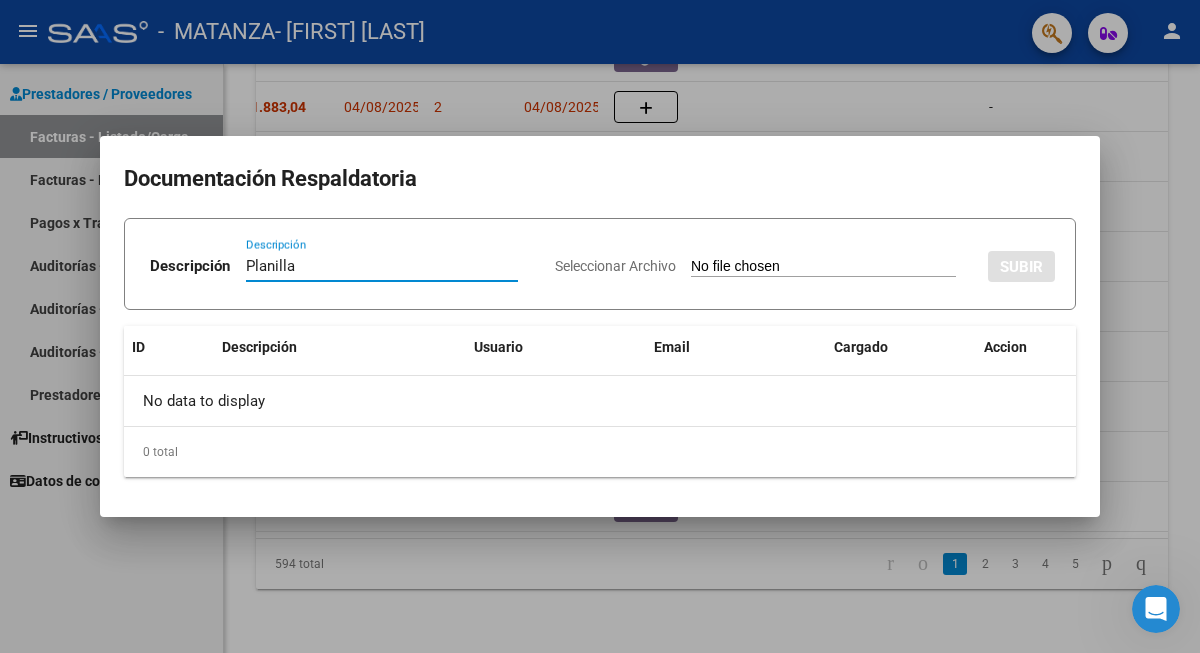 type on "Planilla" 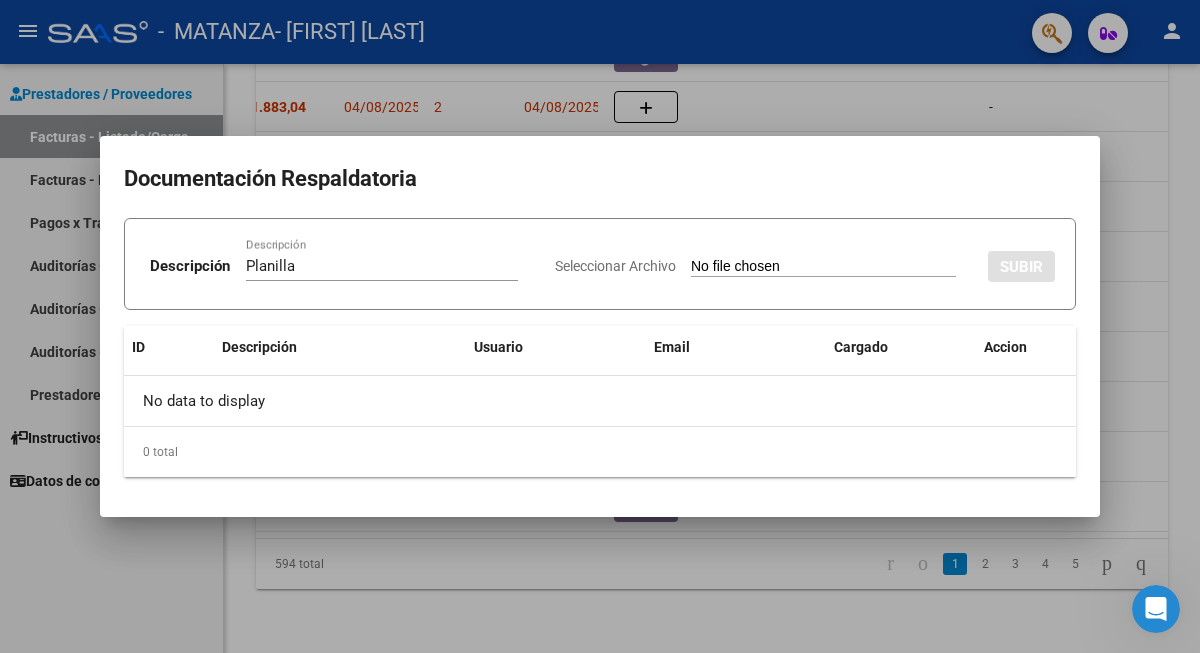 click on "Seleccionar Archivo" at bounding box center (823, 267) 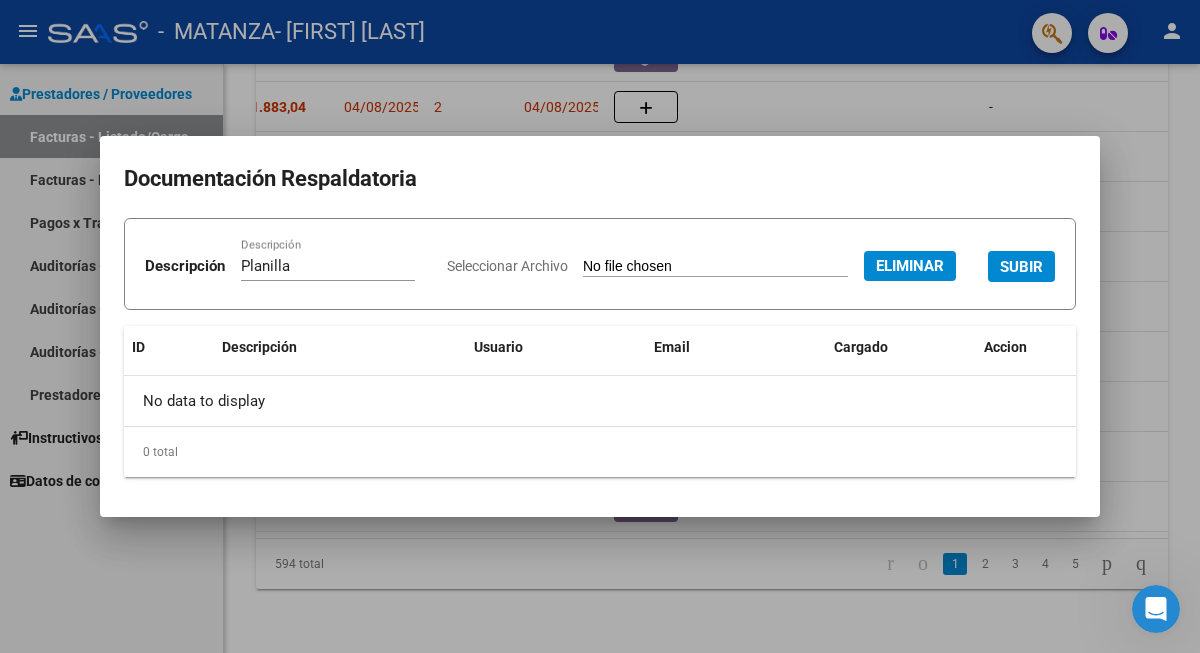 click on "SUBIR" at bounding box center (1021, 266) 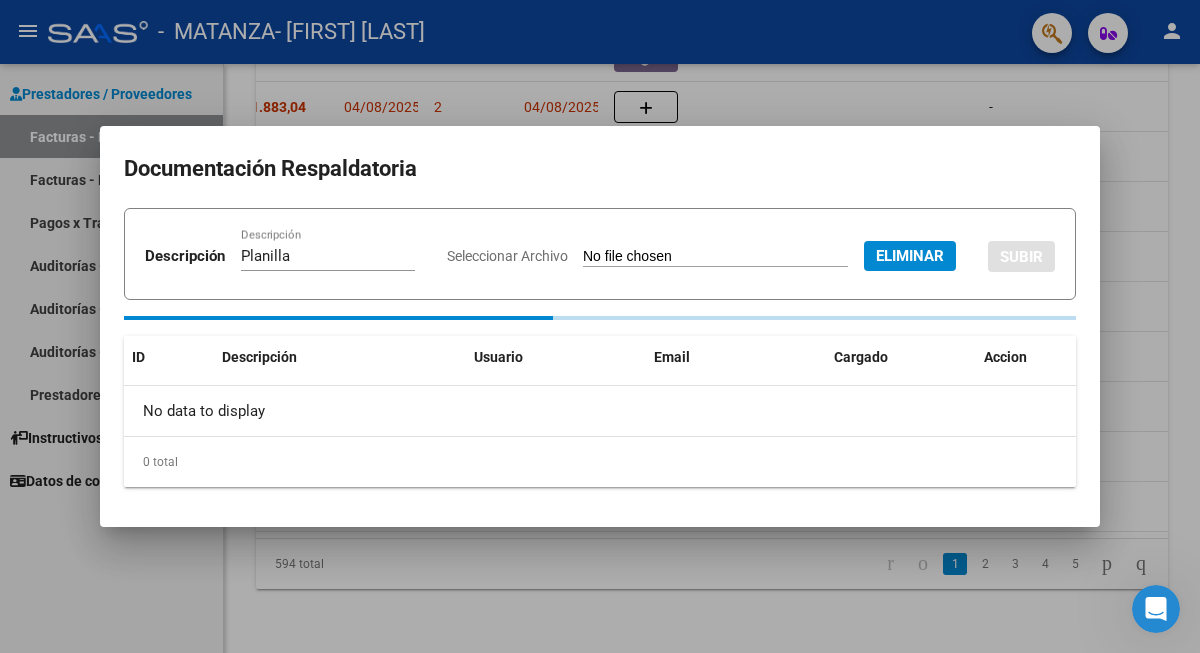 type 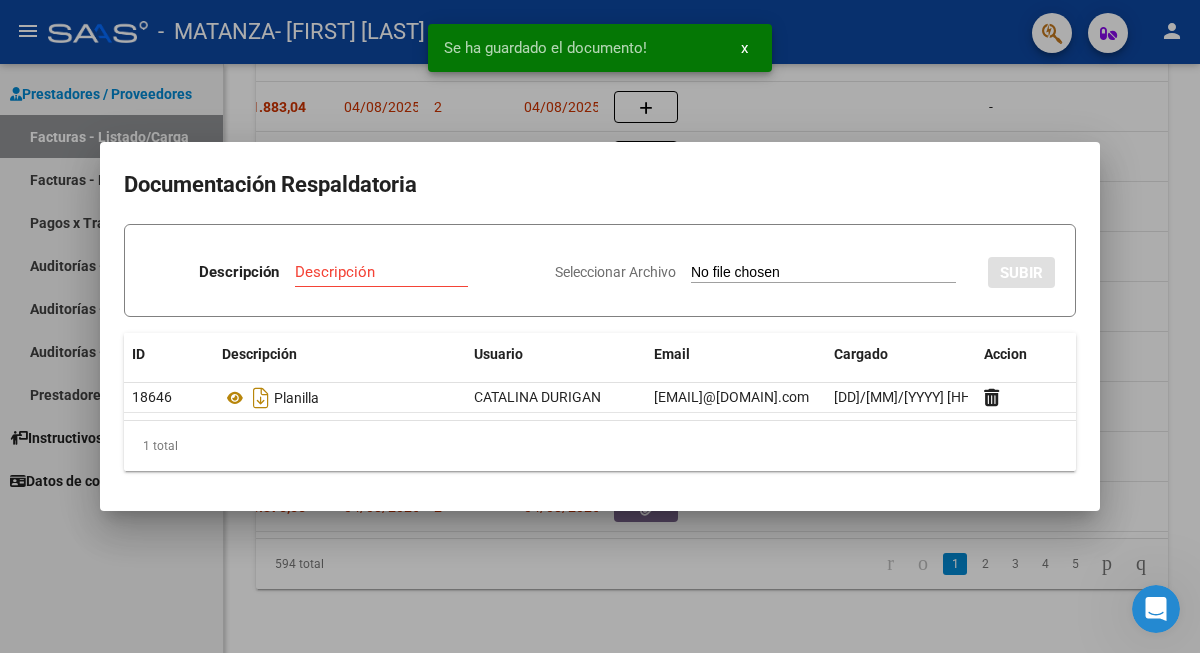 click at bounding box center [600, 326] 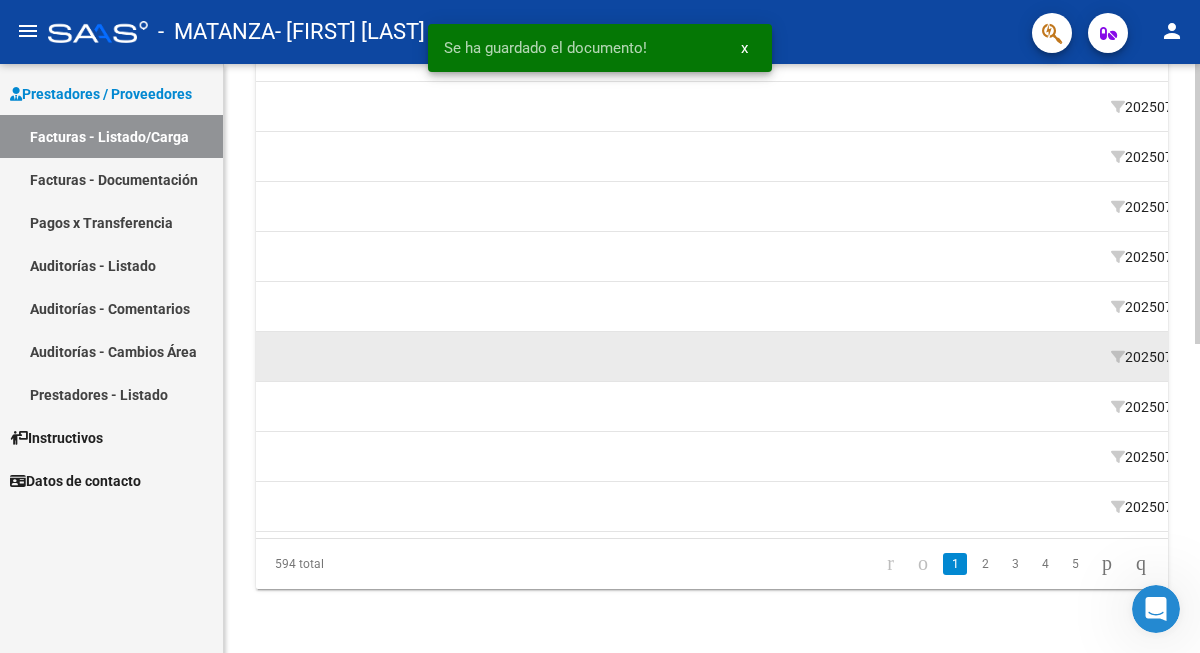 scroll, scrollTop: 0, scrollLeft: 755, axis: horizontal 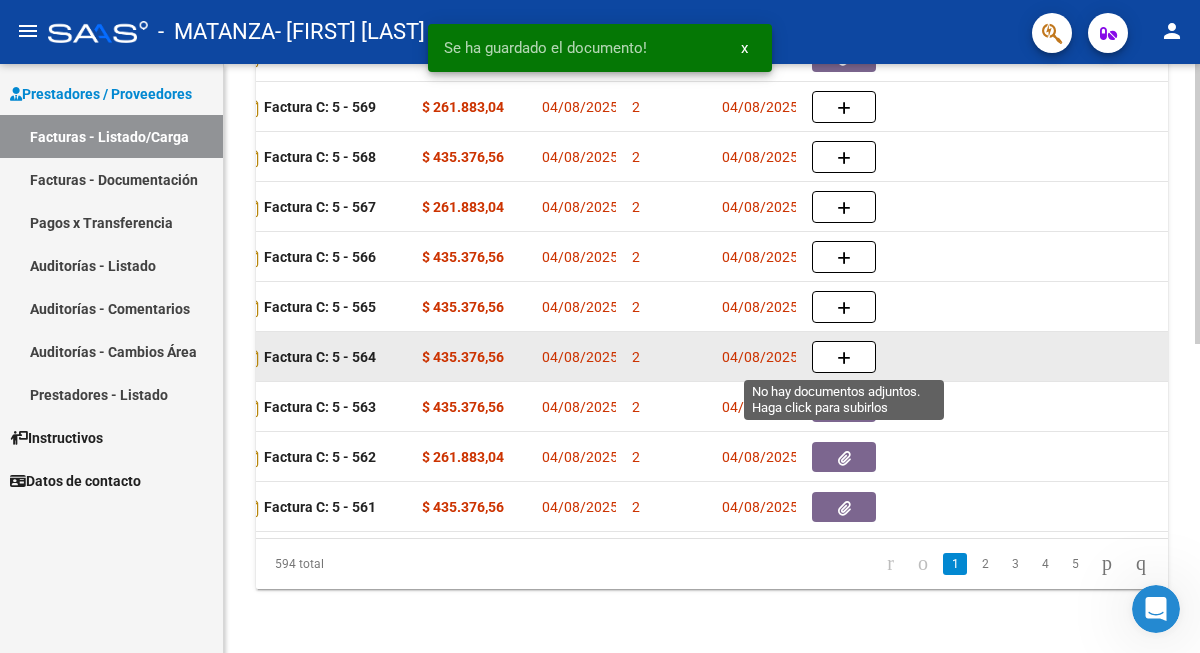 click 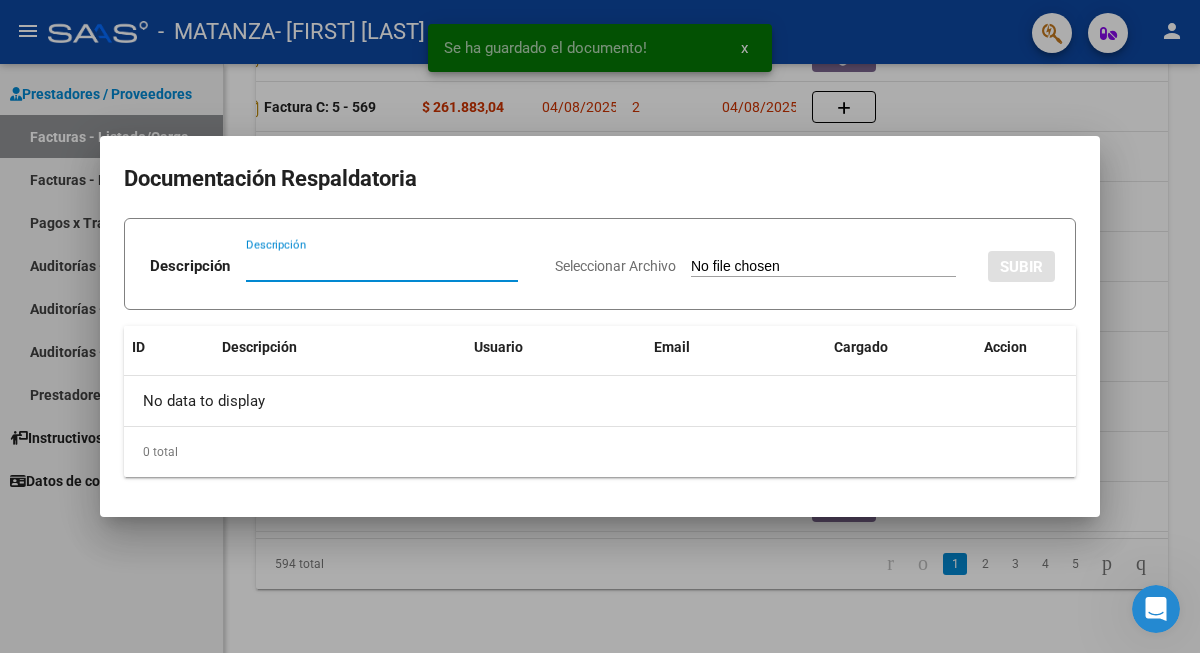 paste on "Planilla" 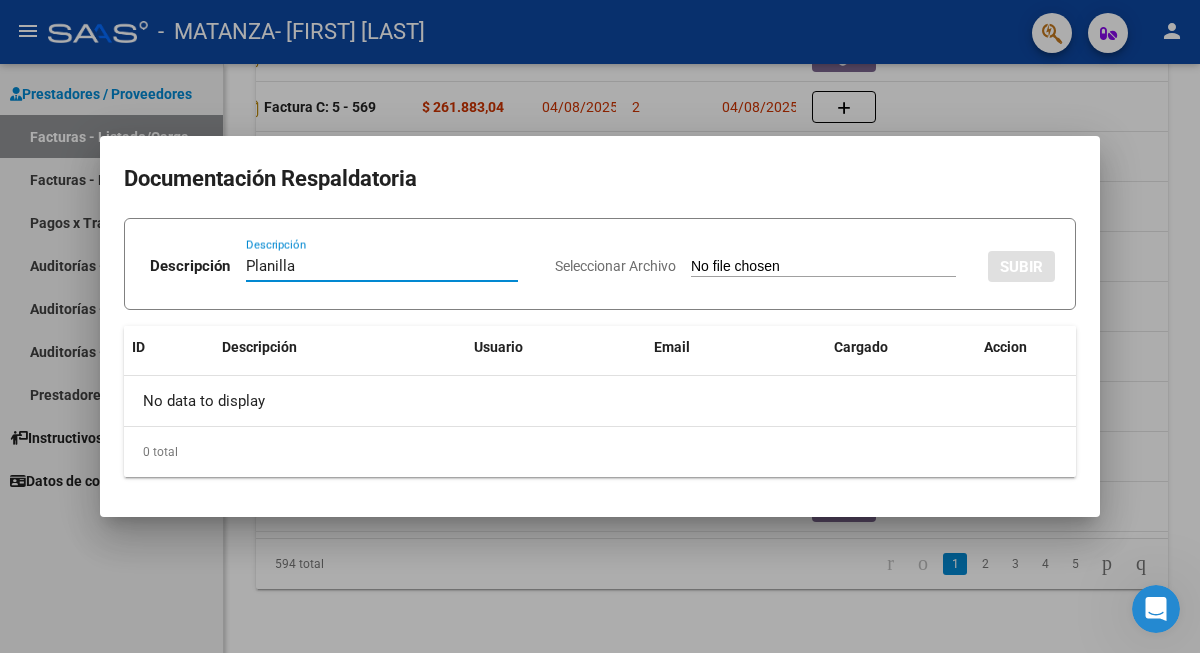 type on "Planilla" 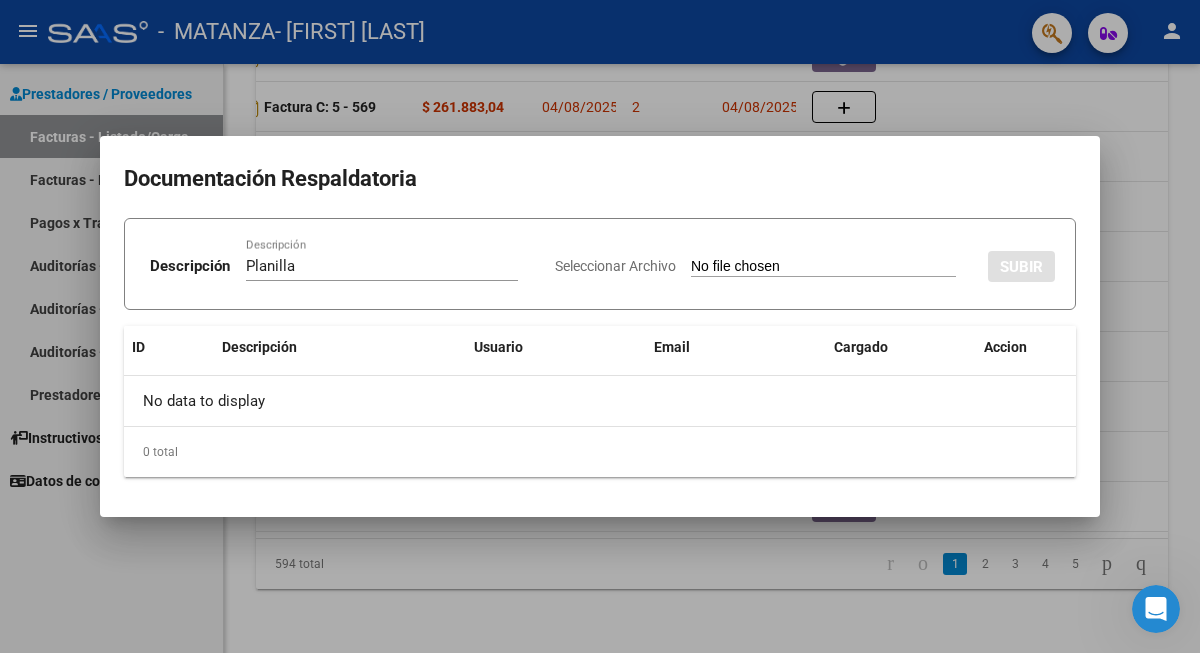 type on "C:\fakepath\[LAST] [LAST] [FIRST] [MONTH] [YEAR].pdf" 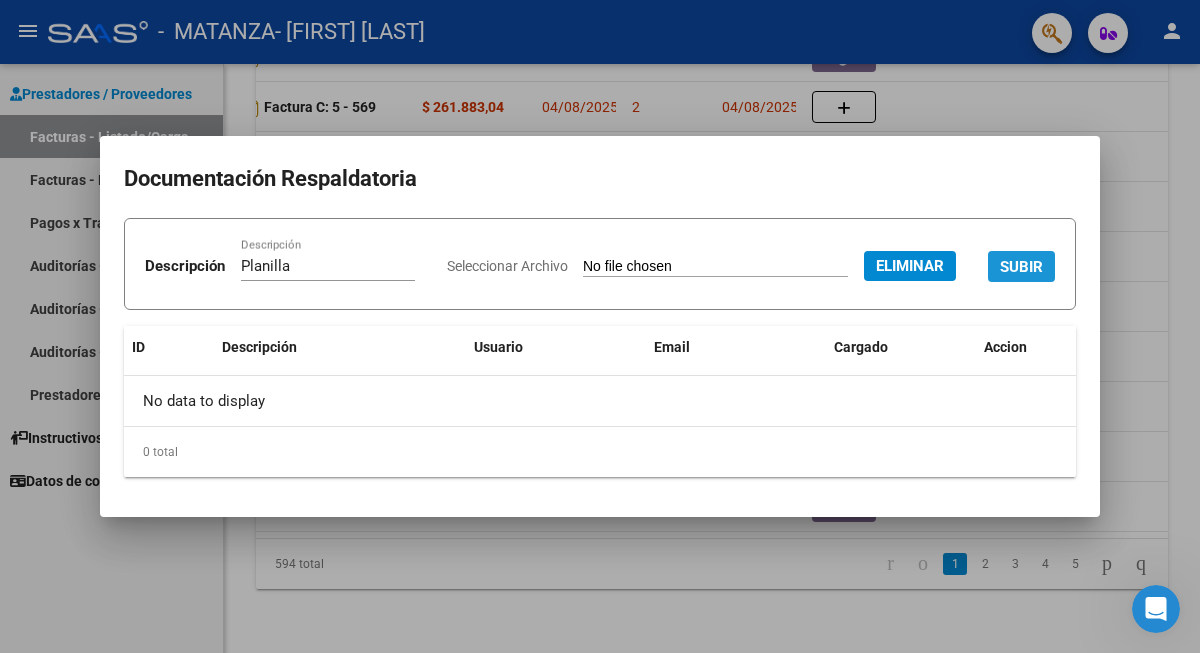 click on "SUBIR" at bounding box center [1021, 267] 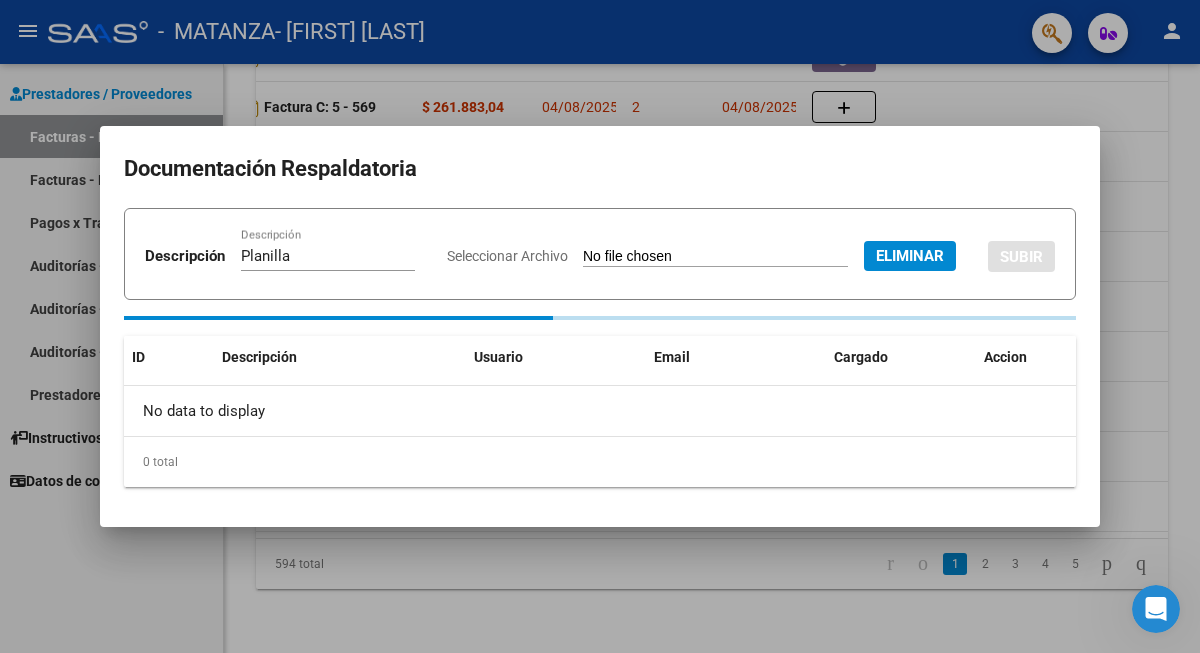 type 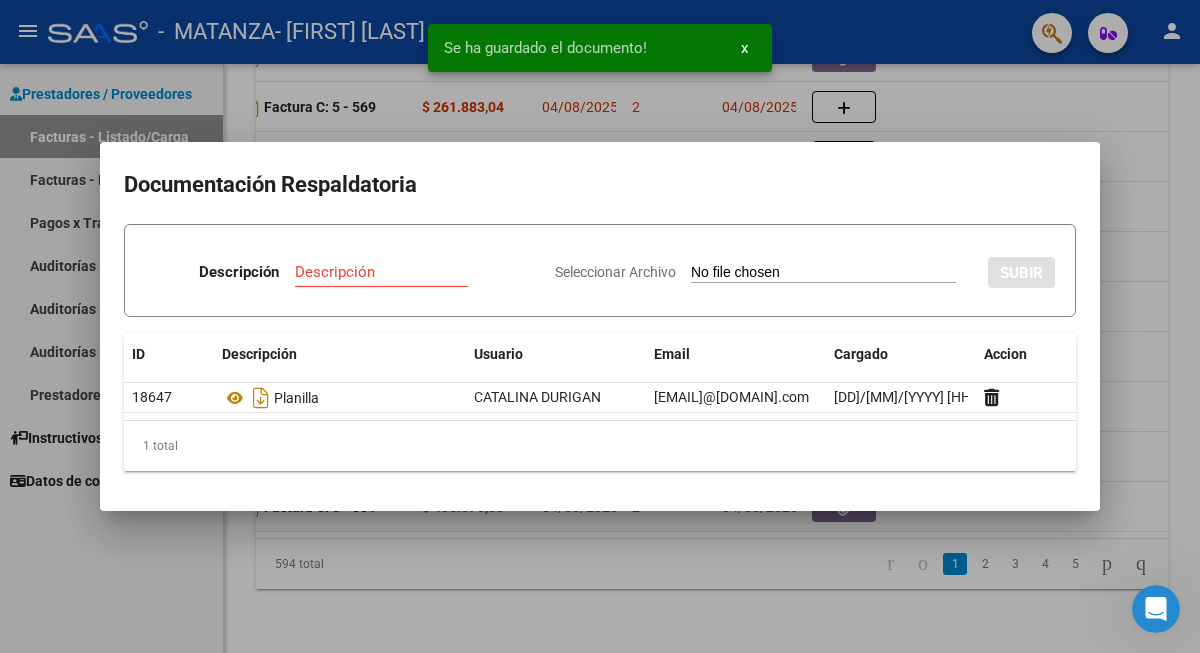 click at bounding box center [600, 326] 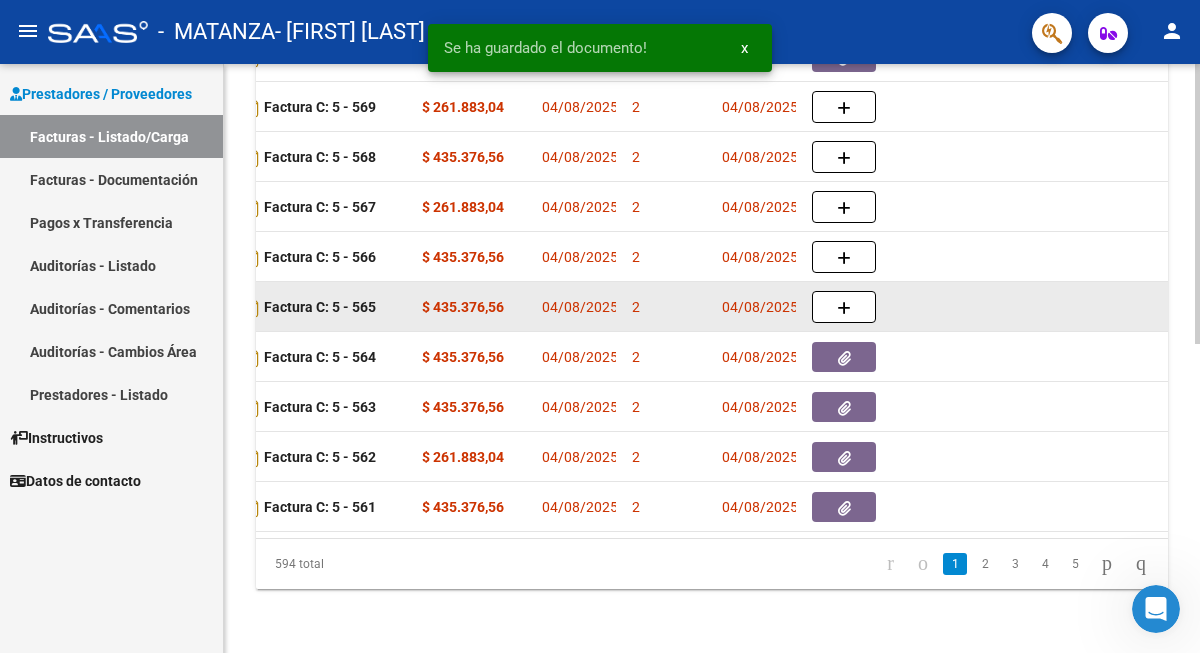 scroll, scrollTop: 649, scrollLeft: 0, axis: vertical 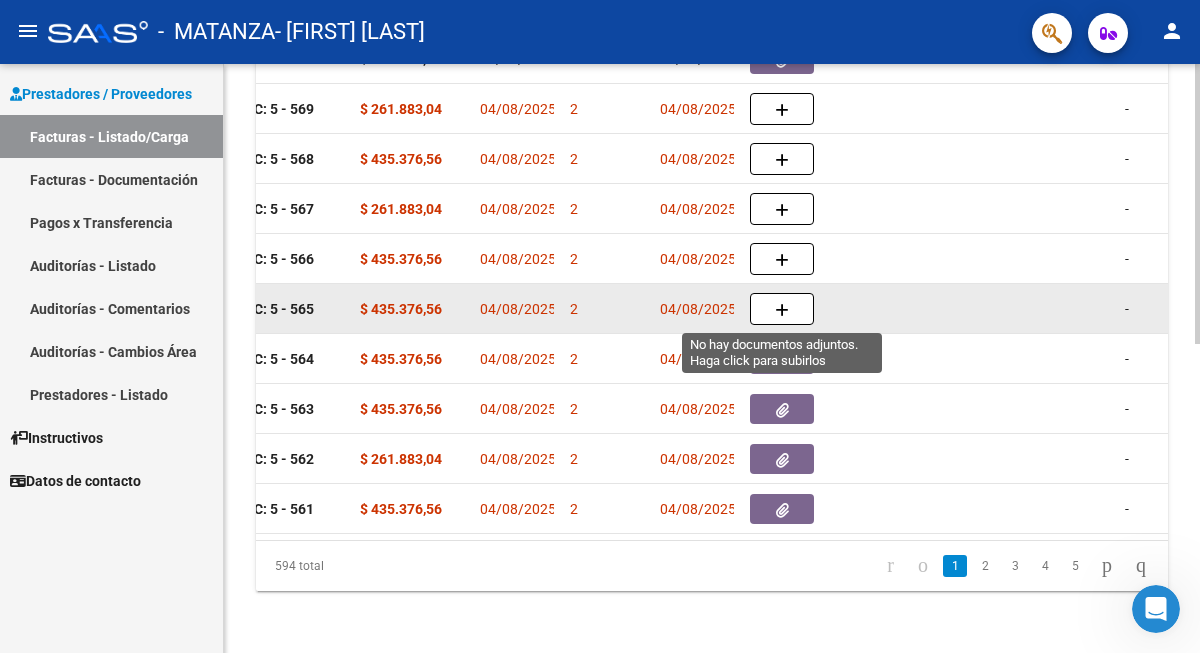 click 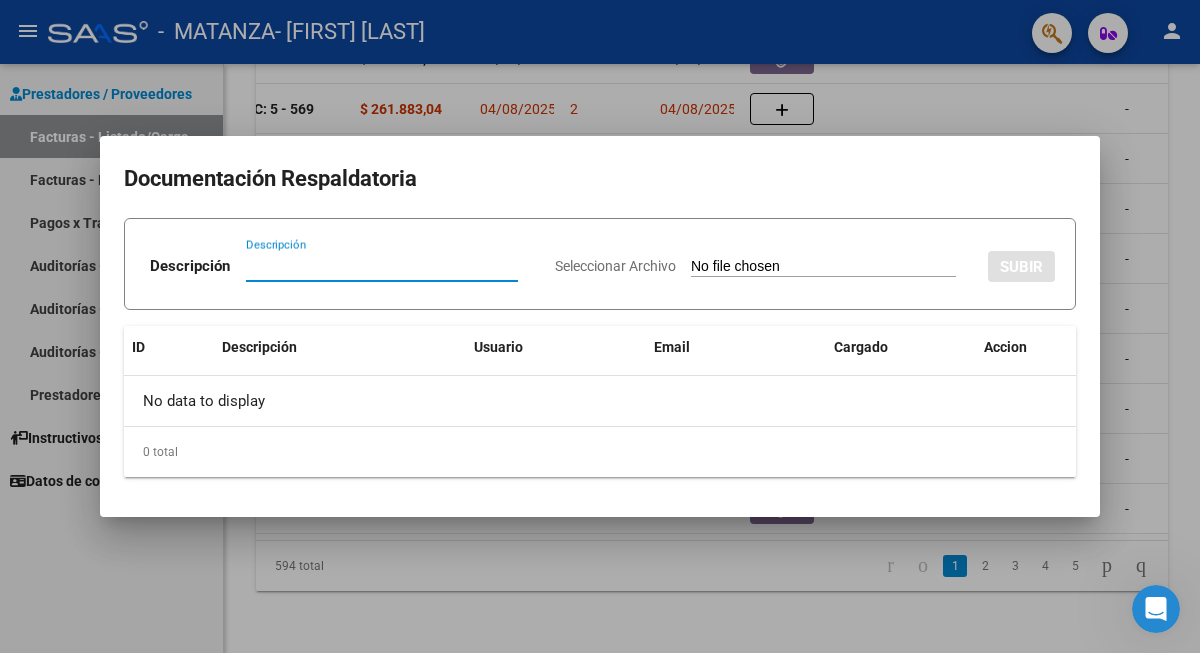 paste on "Planilla" 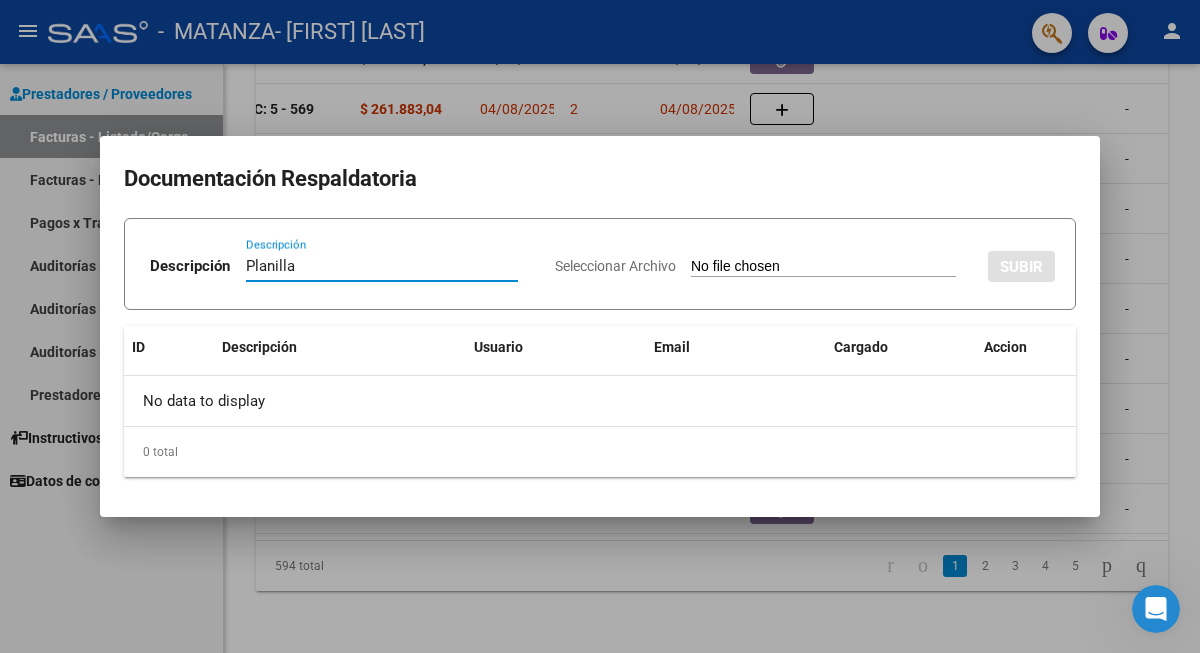 type on "Planilla" 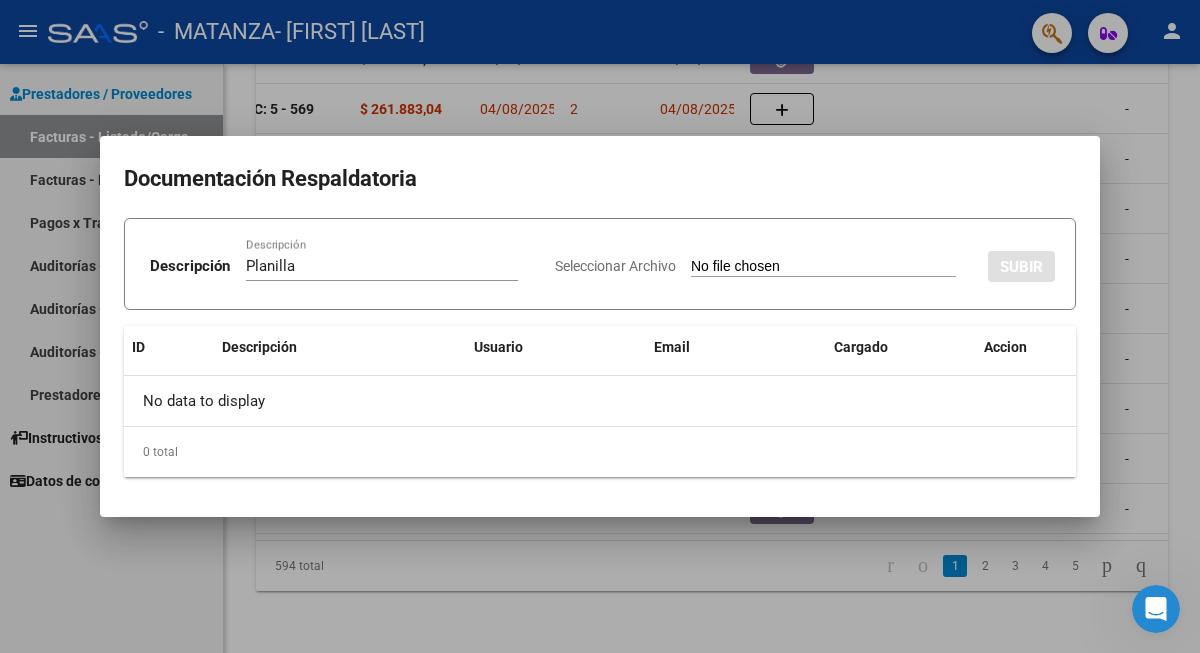 click on "Seleccionar Archivo" at bounding box center [823, 267] 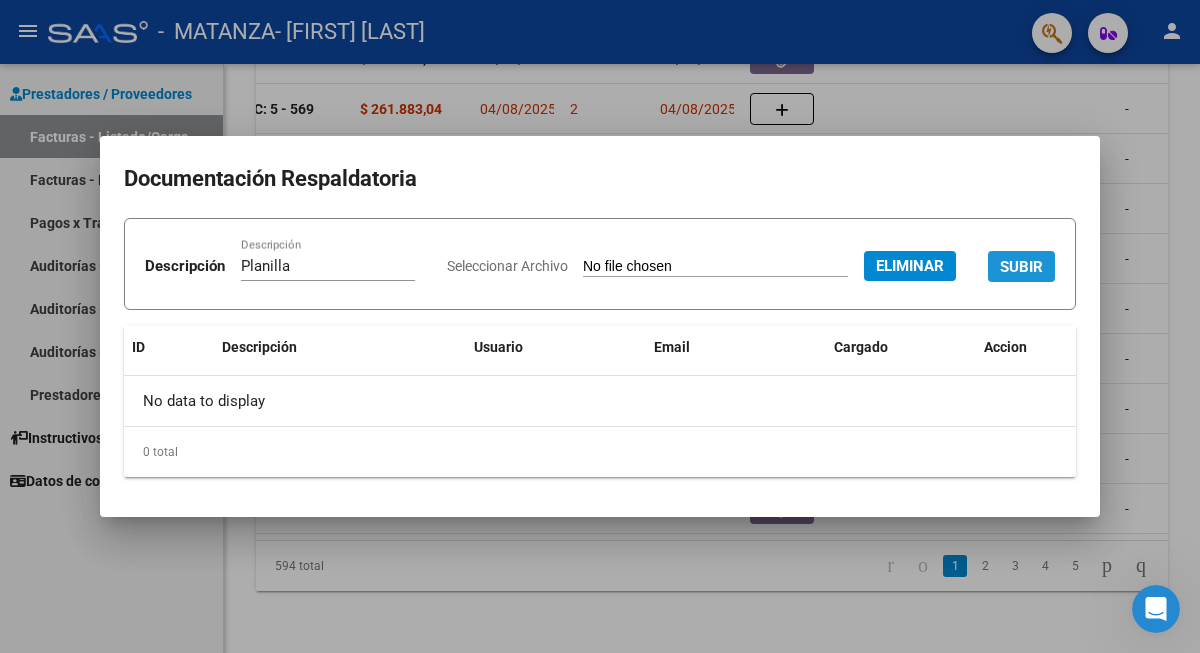 click on "SUBIR" at bounding box center [1021, 266] 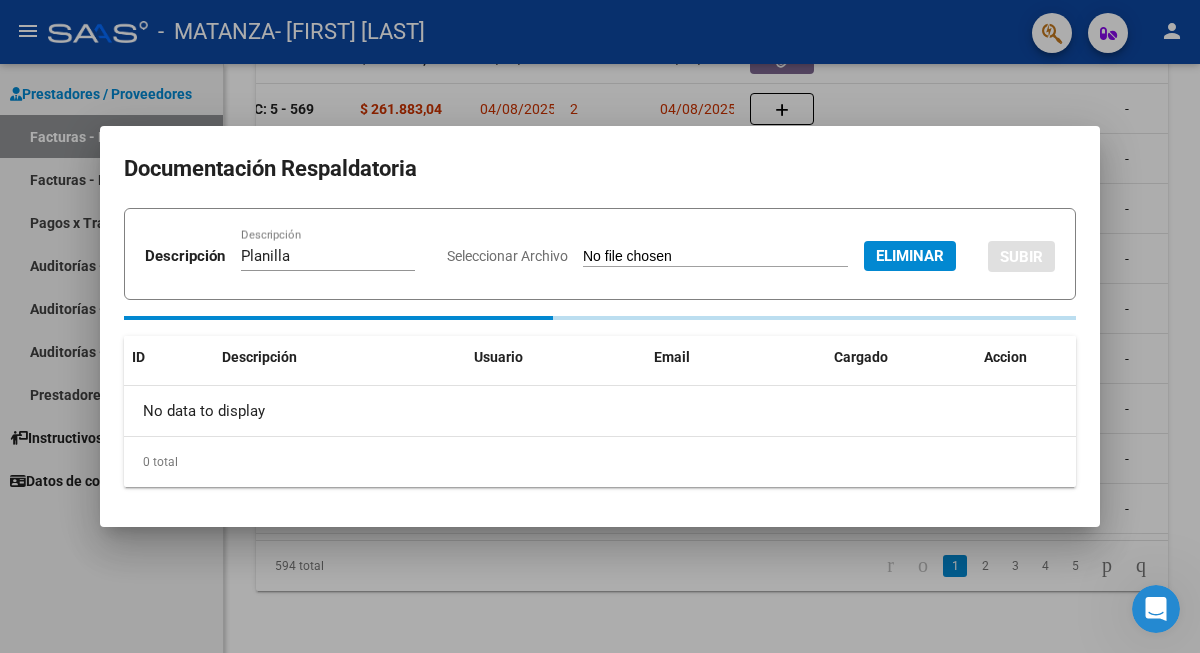 type 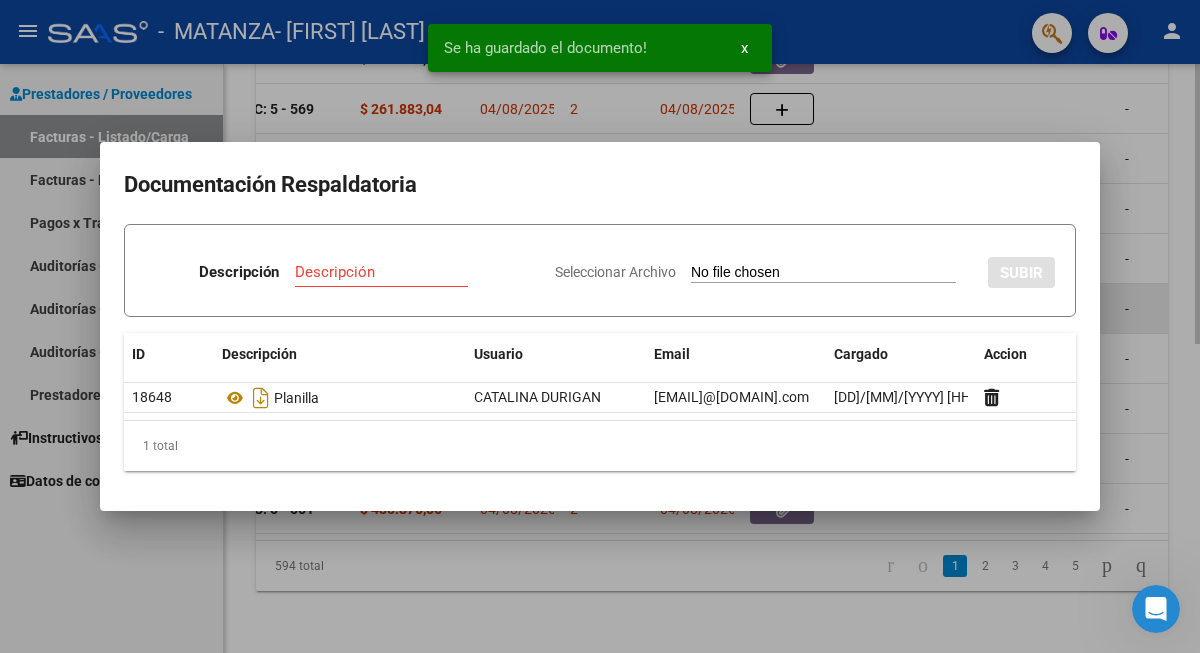 click at bounding box center (600, 326) 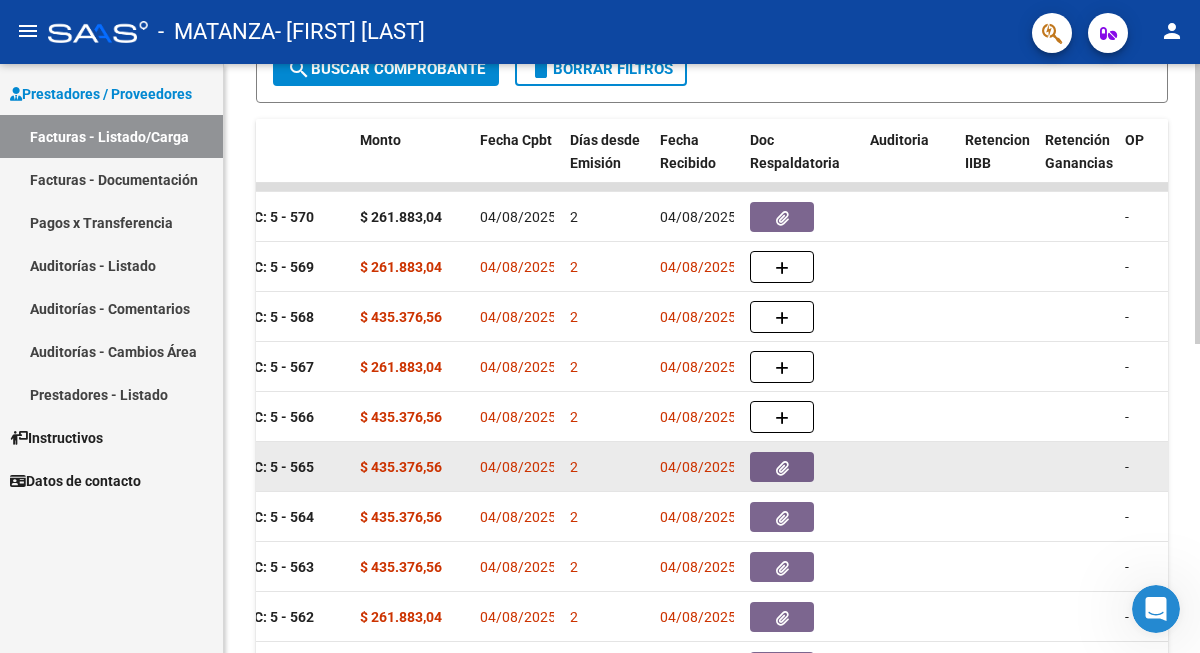 scroll, scrollTop: 493, scrollLeft: 0, axis: vertical 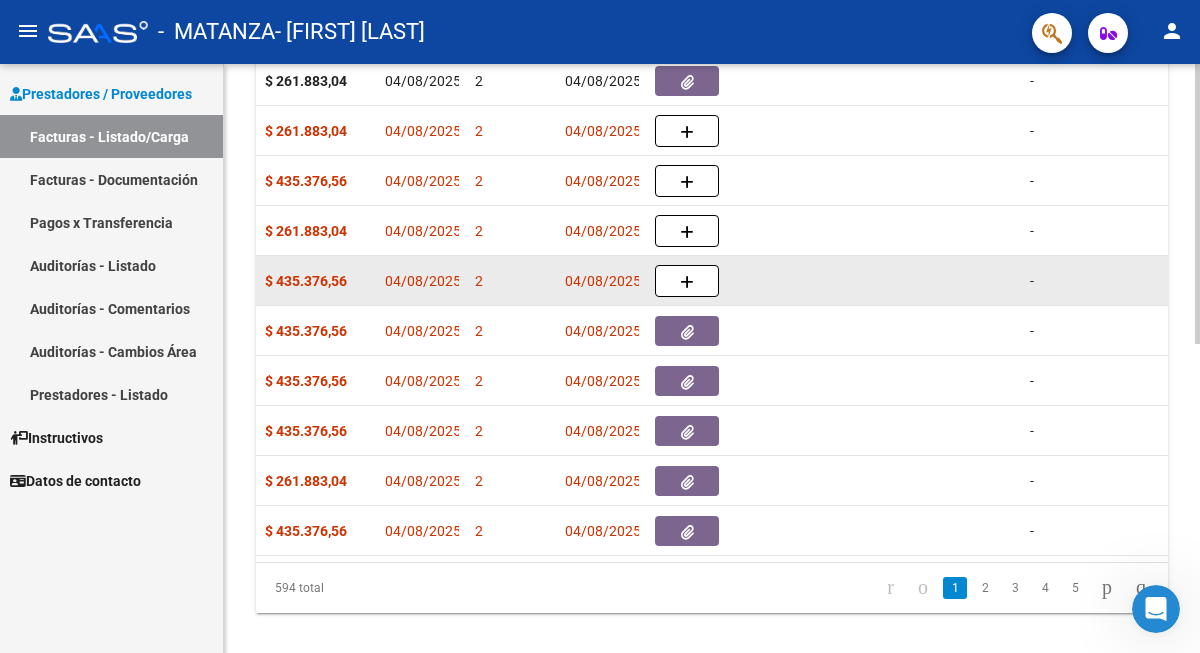 click 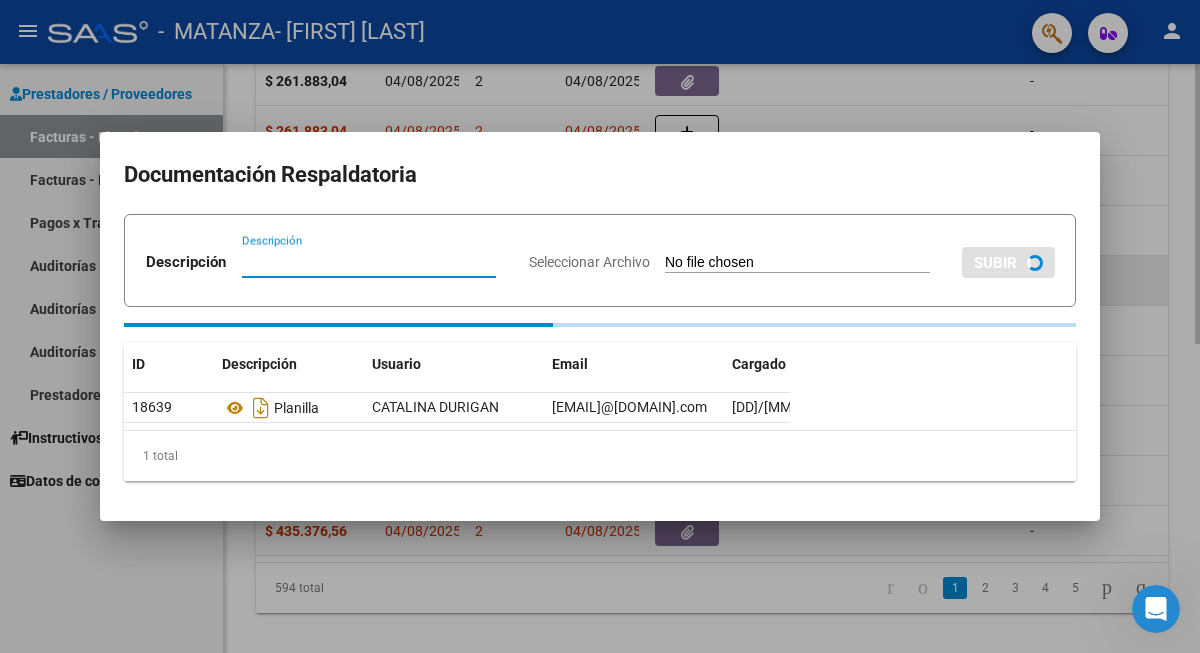 paste on "Planilla" 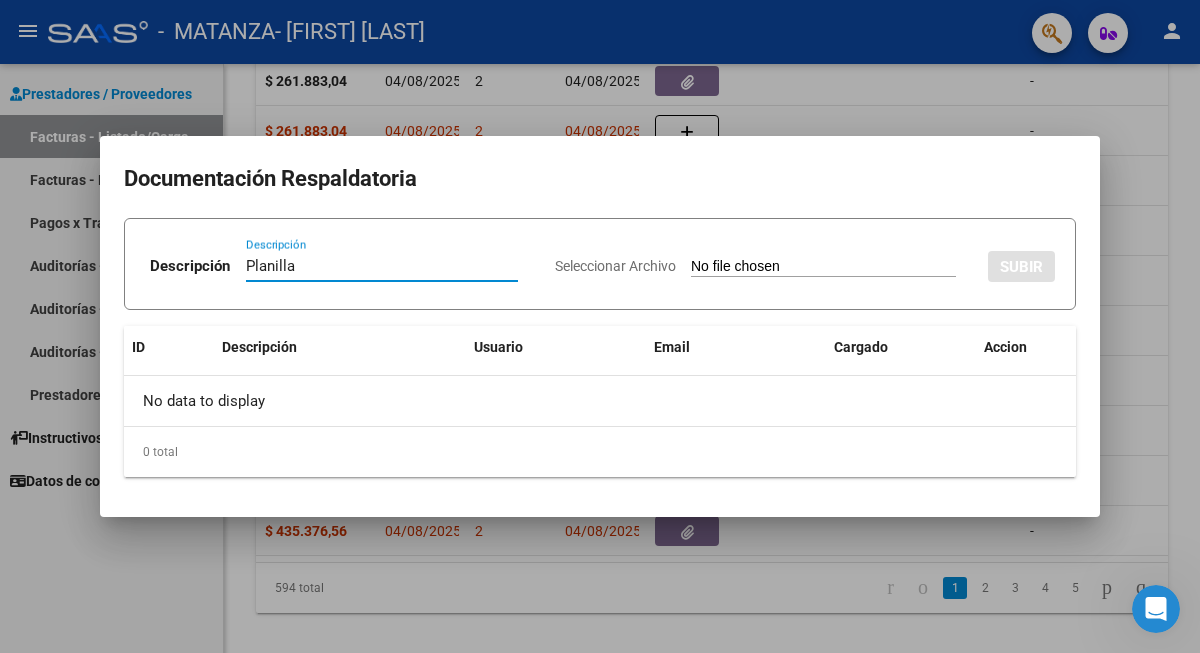 type on "Planilla" 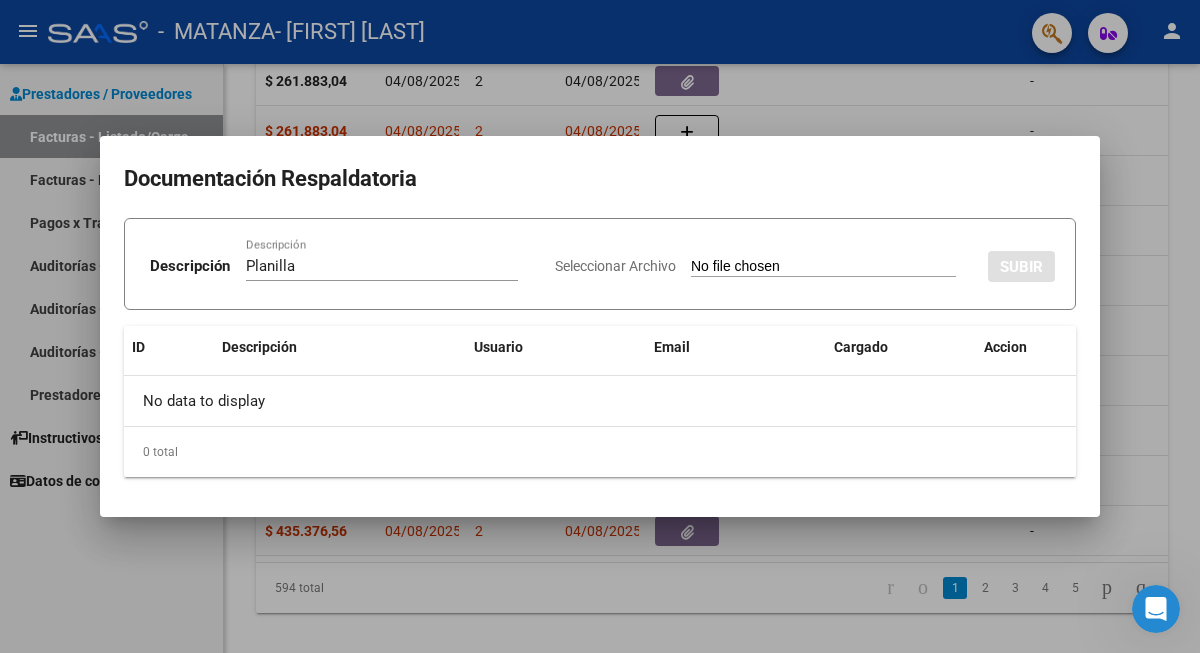 click on "Seleccionar Archivo" at bounding box center (823, 267) 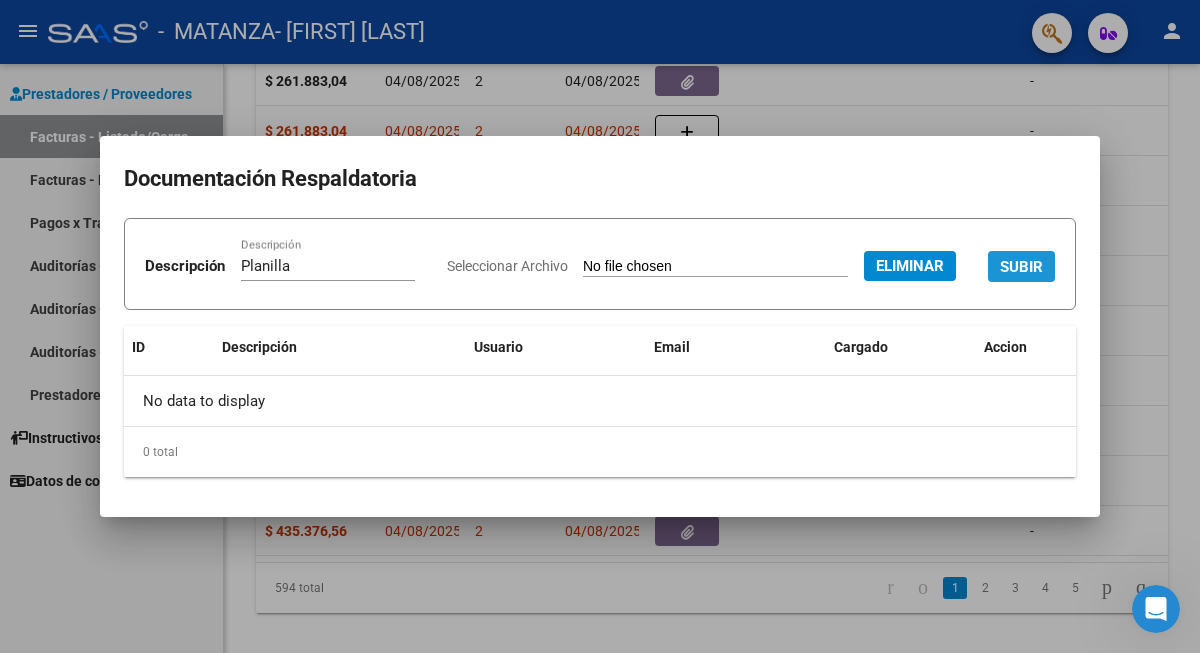 click on "SUBIR" at bounding box center [1021, 267] 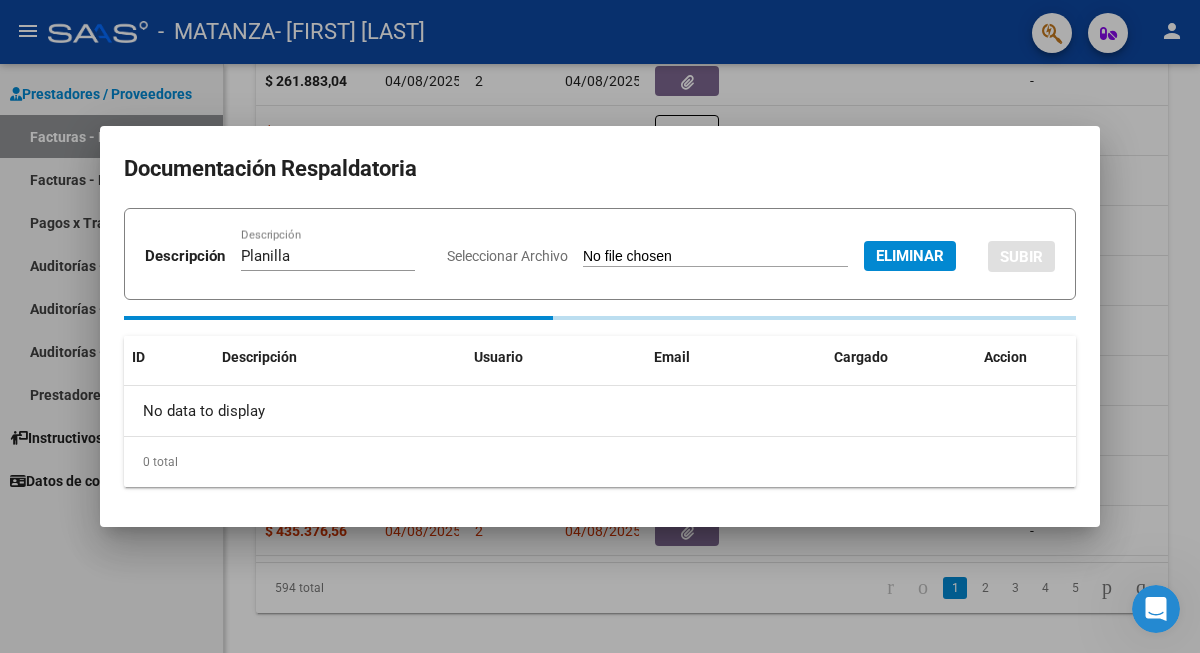 type 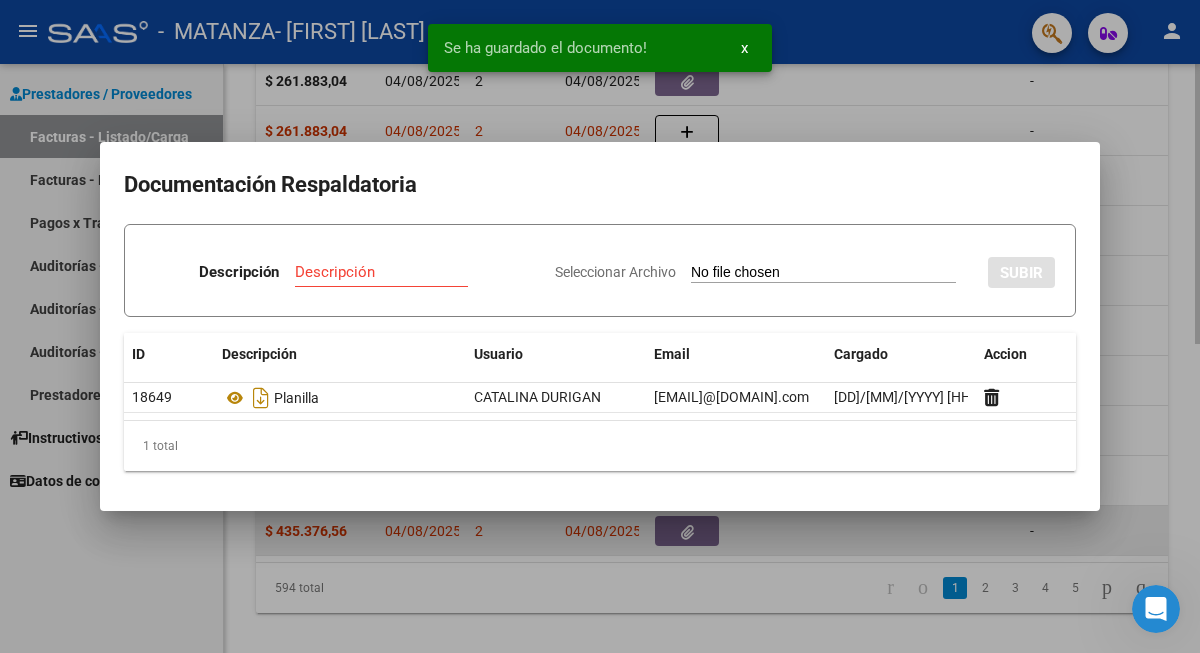 click at bounding box center [600, 326] 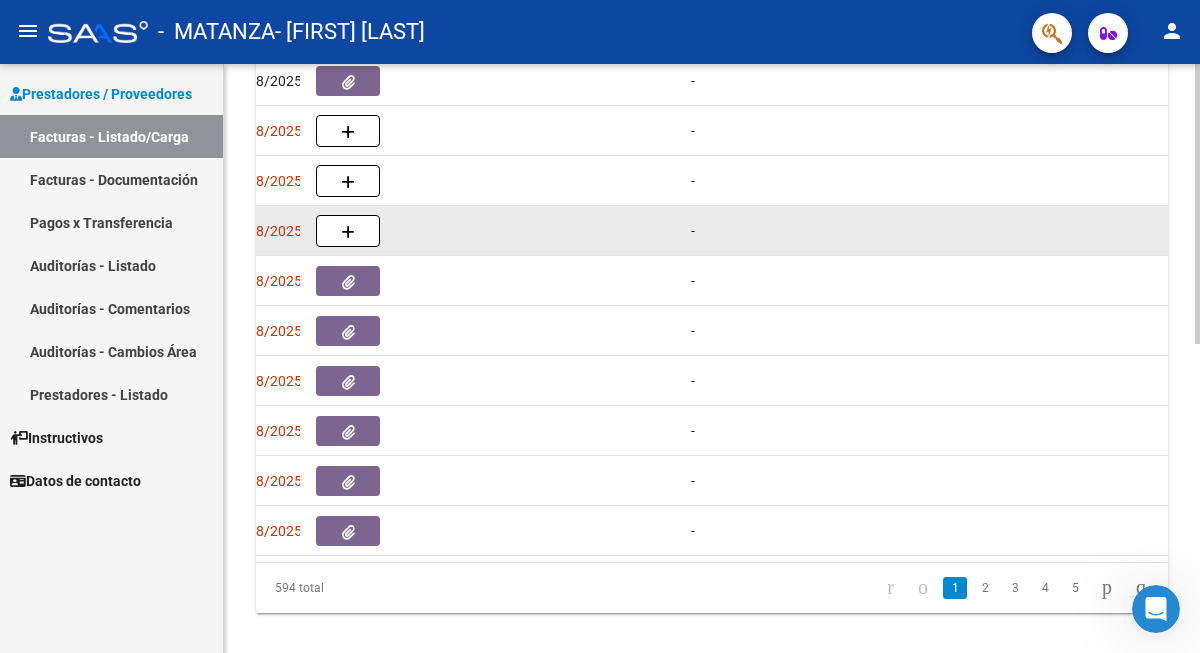 scroll, scrollTop: 0, scrollLeft: 1092, axis: horizontal 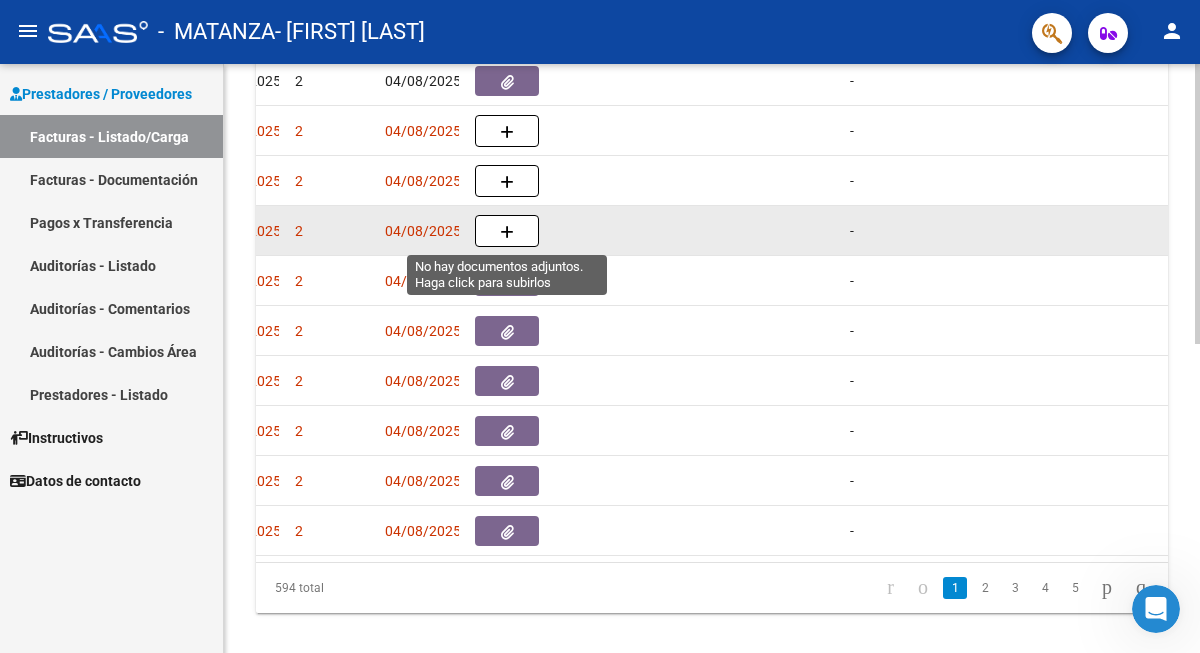 click 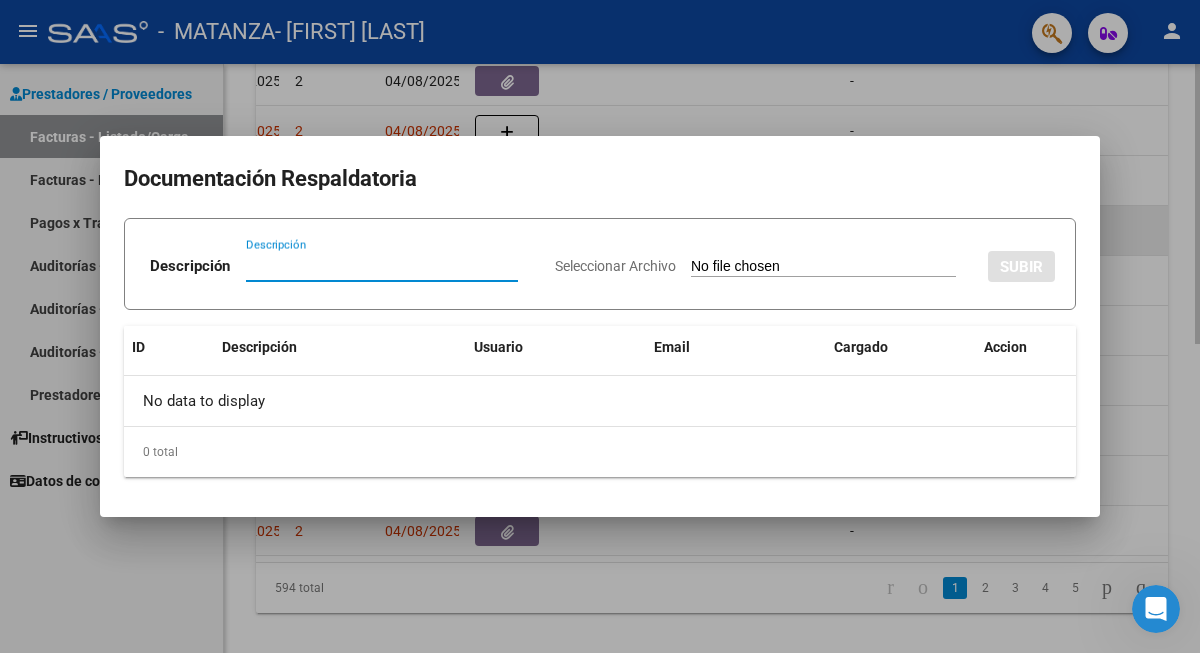 paste on "Planilla" 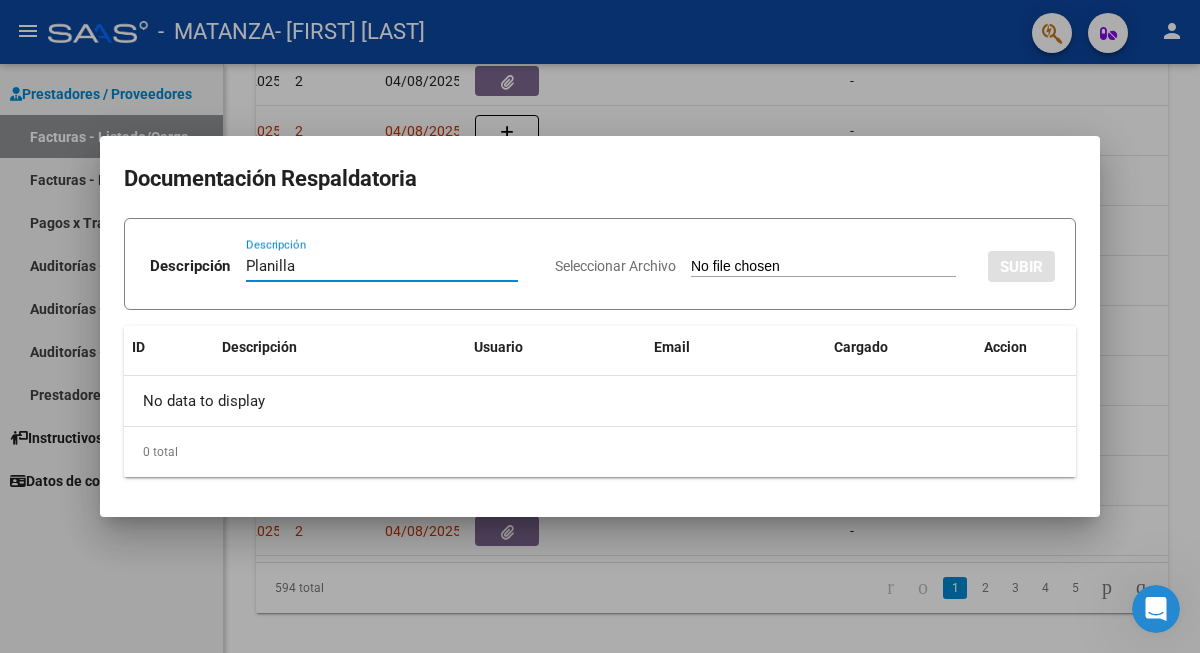 type on "Planilla" 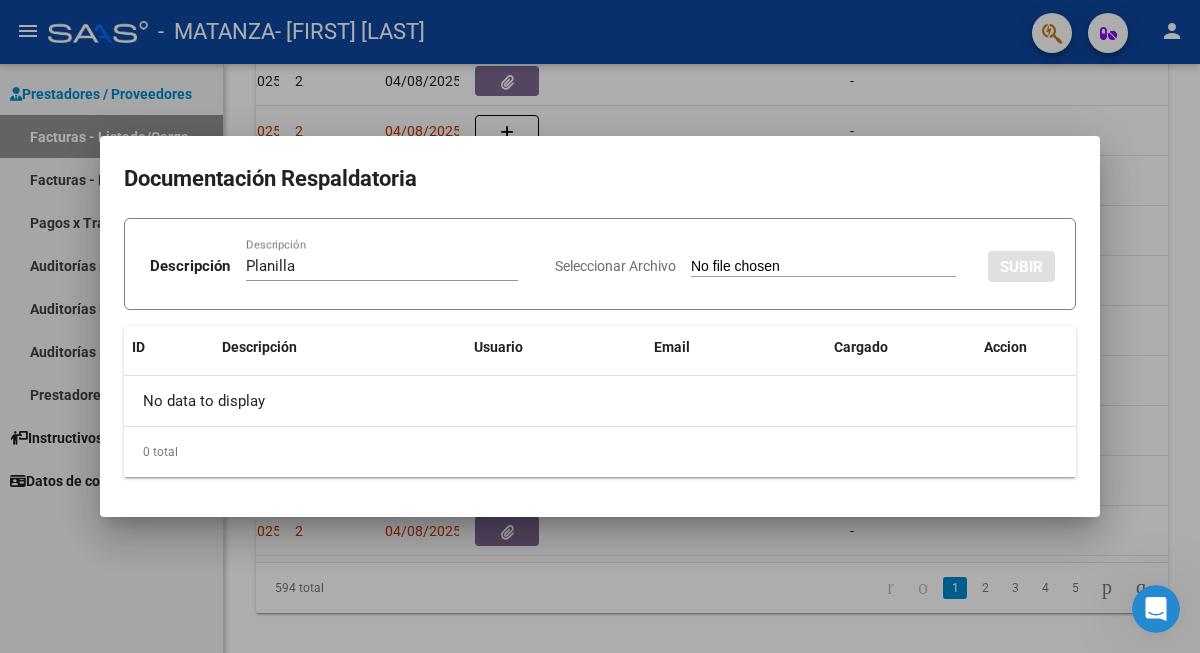 click on "Seleccionar Archivo" at bounding box center (823, 267) 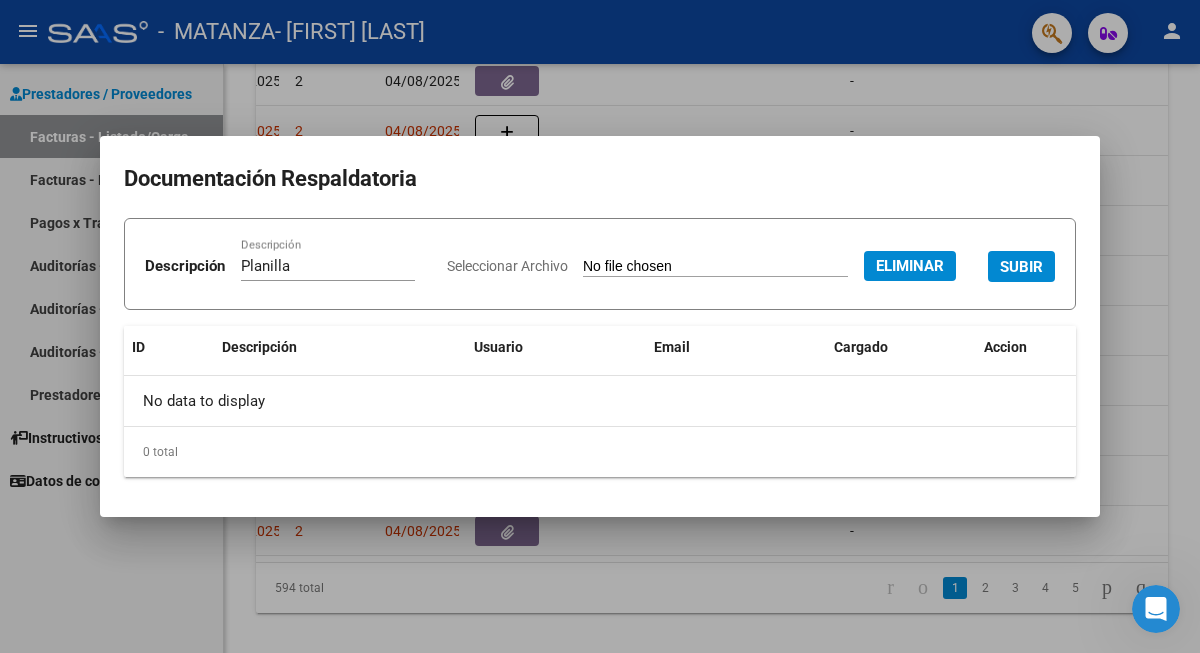 click on "SUBIR" at bounding box center [1021, 266] 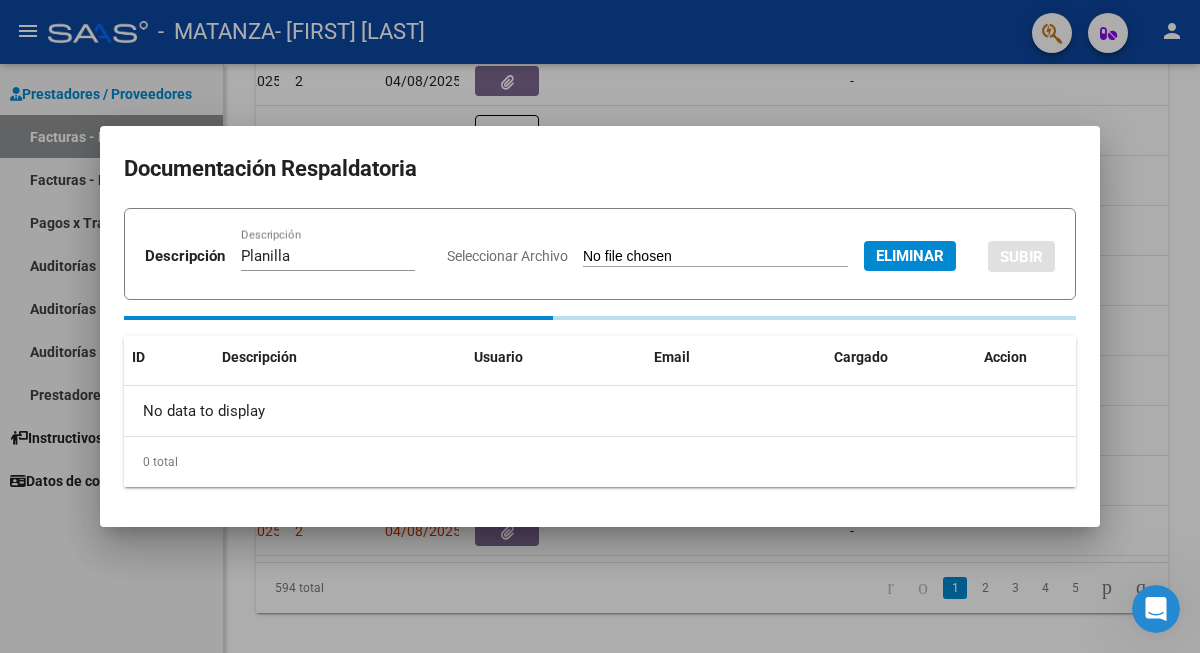 type 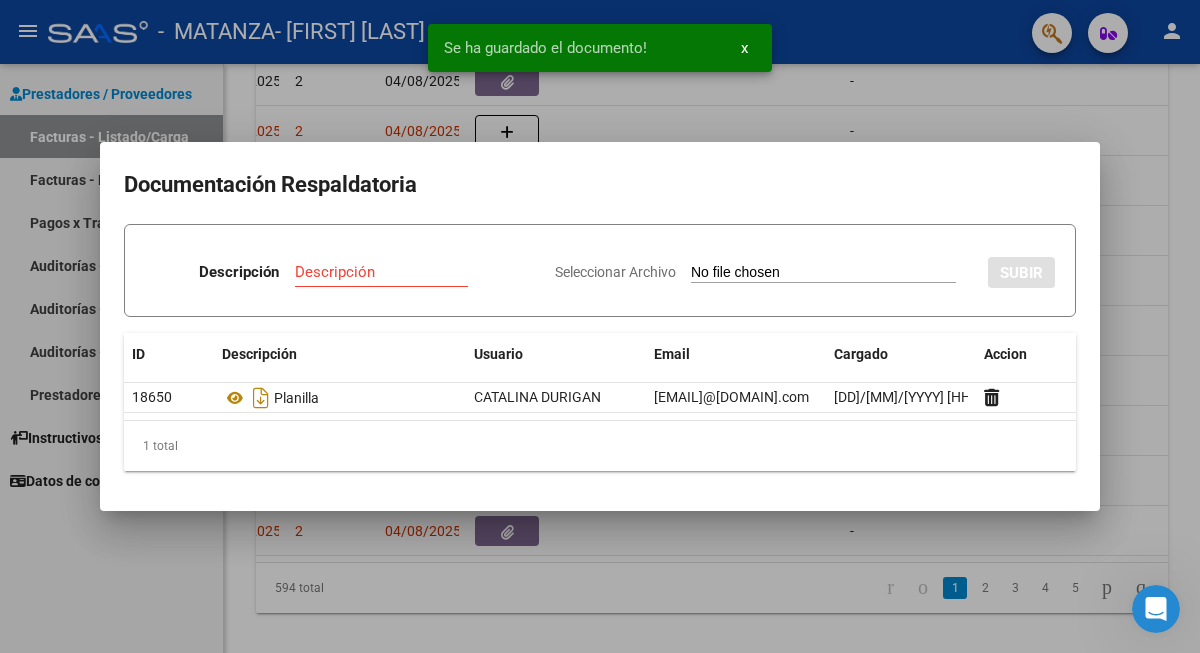 click at bounding box center [600, 326] 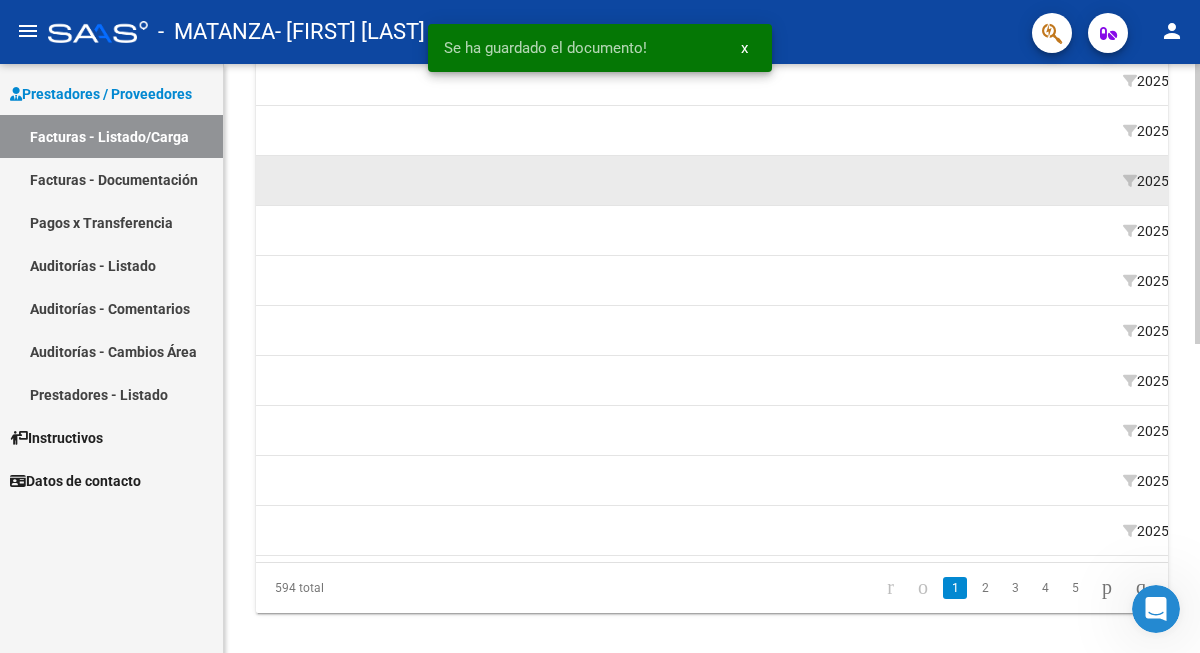 scroll, scrollTop: 0, scrollLeft: 983, axis: horizontal 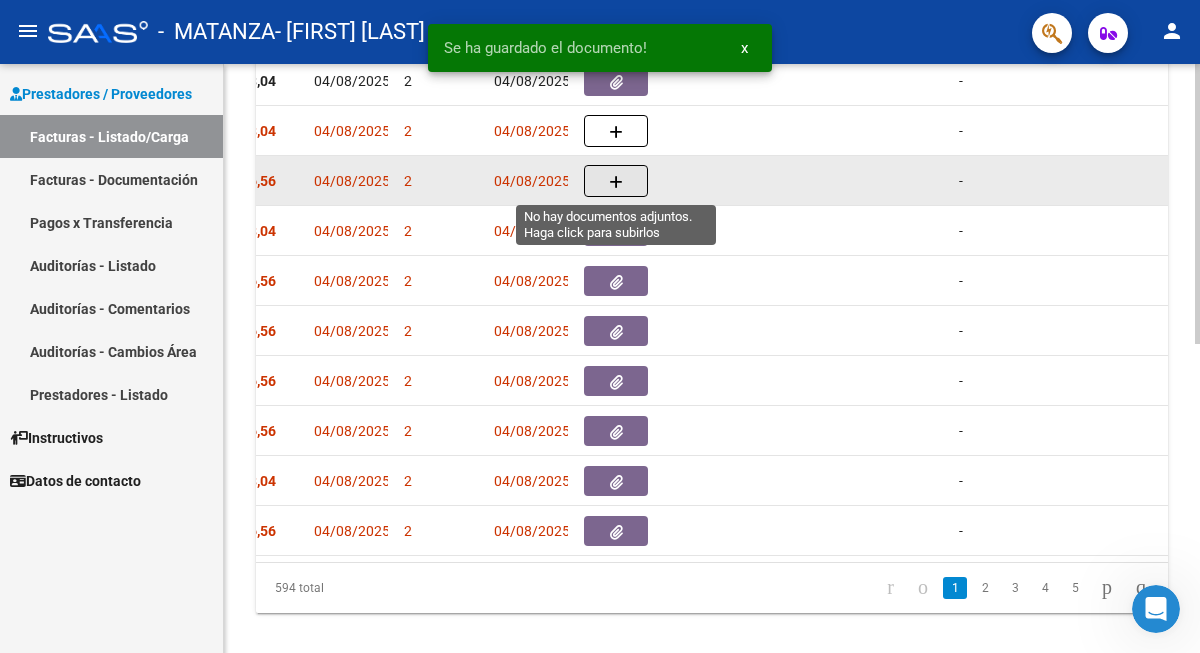click 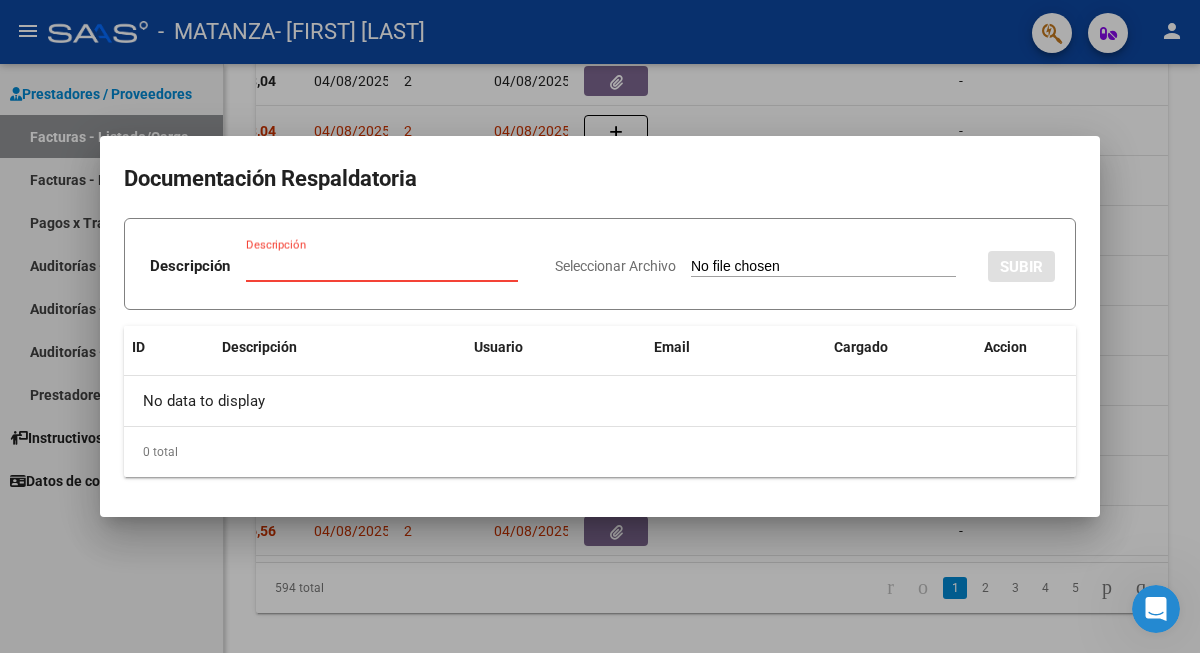paste on "Planilla" 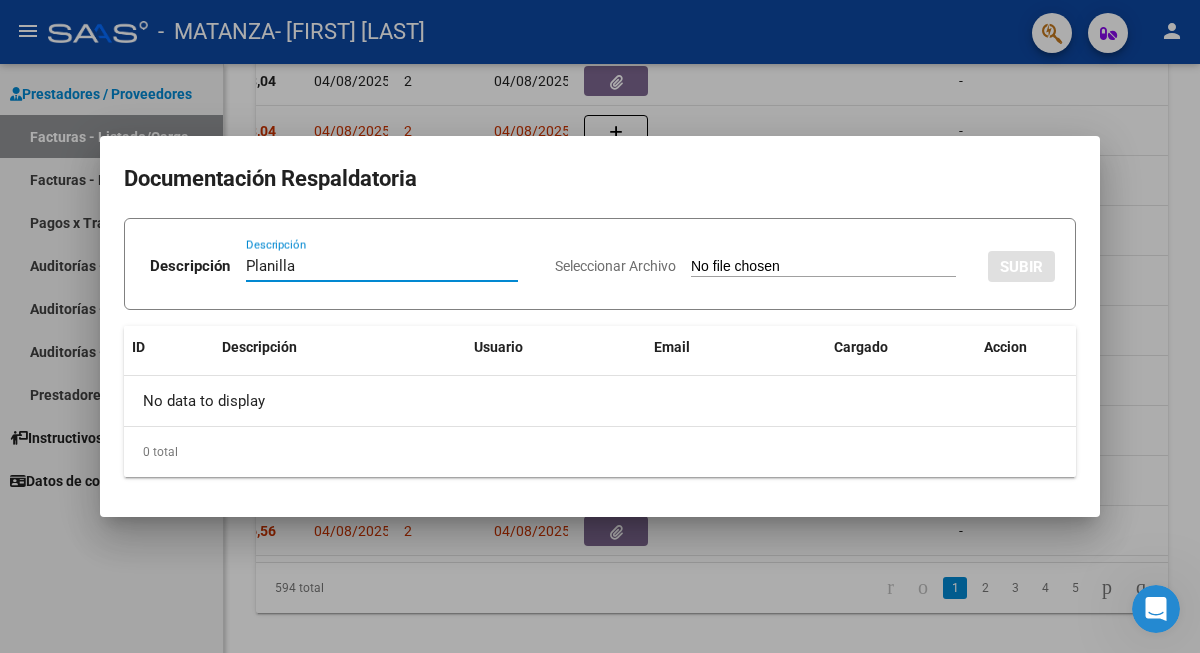 type on "Planilla" 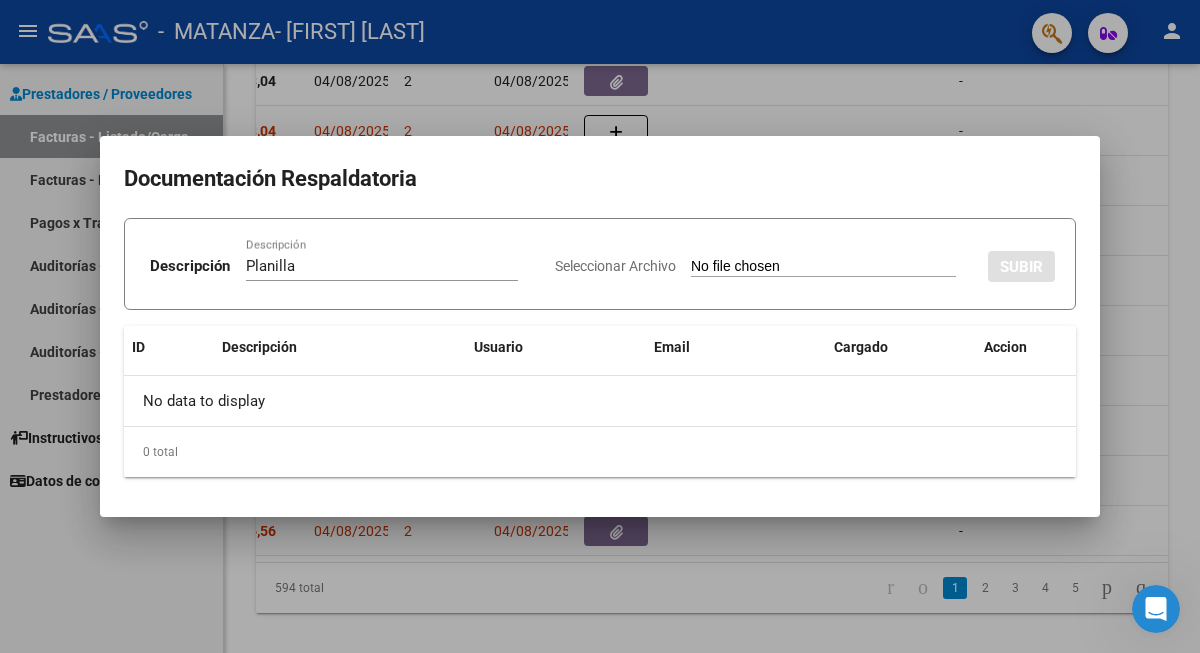 type on "C:\fakepath\[LAST] [FIRST] [YEAR].pdf" 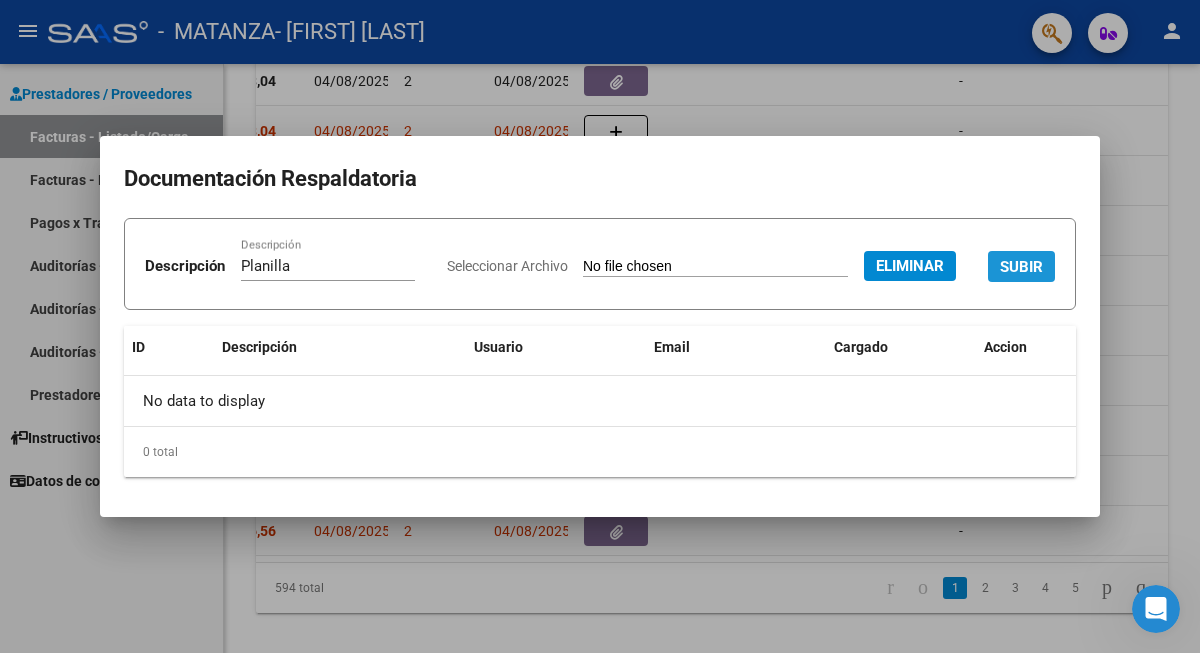 click on "SUBIR" at bounding box center [1021, 266] 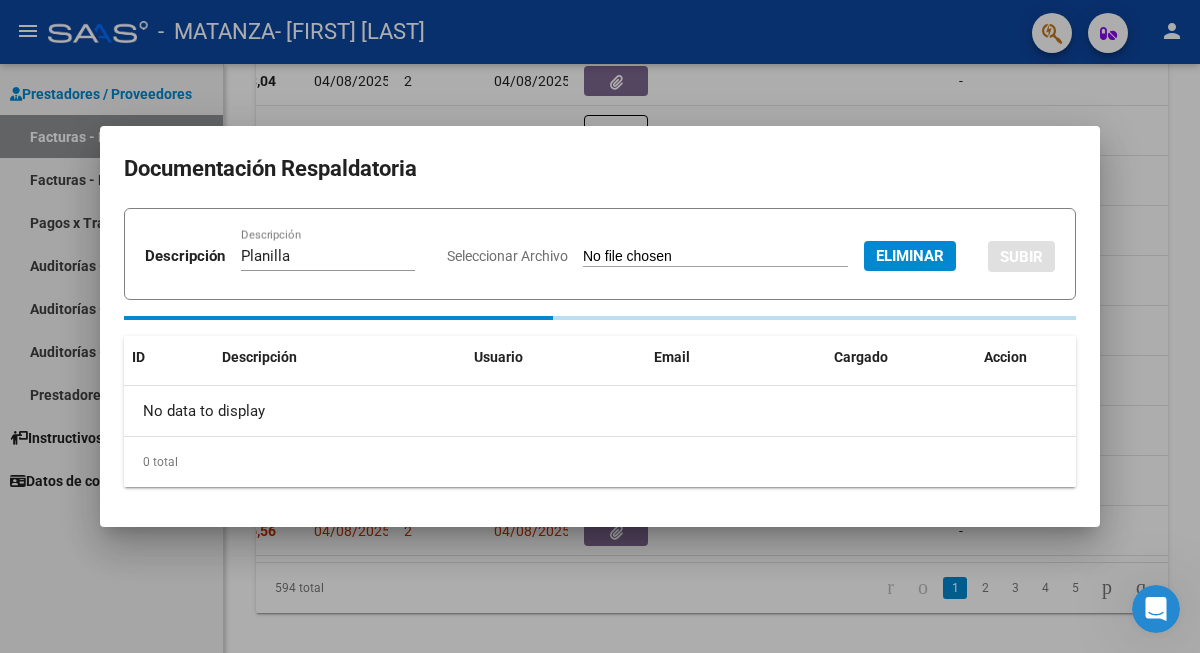 type 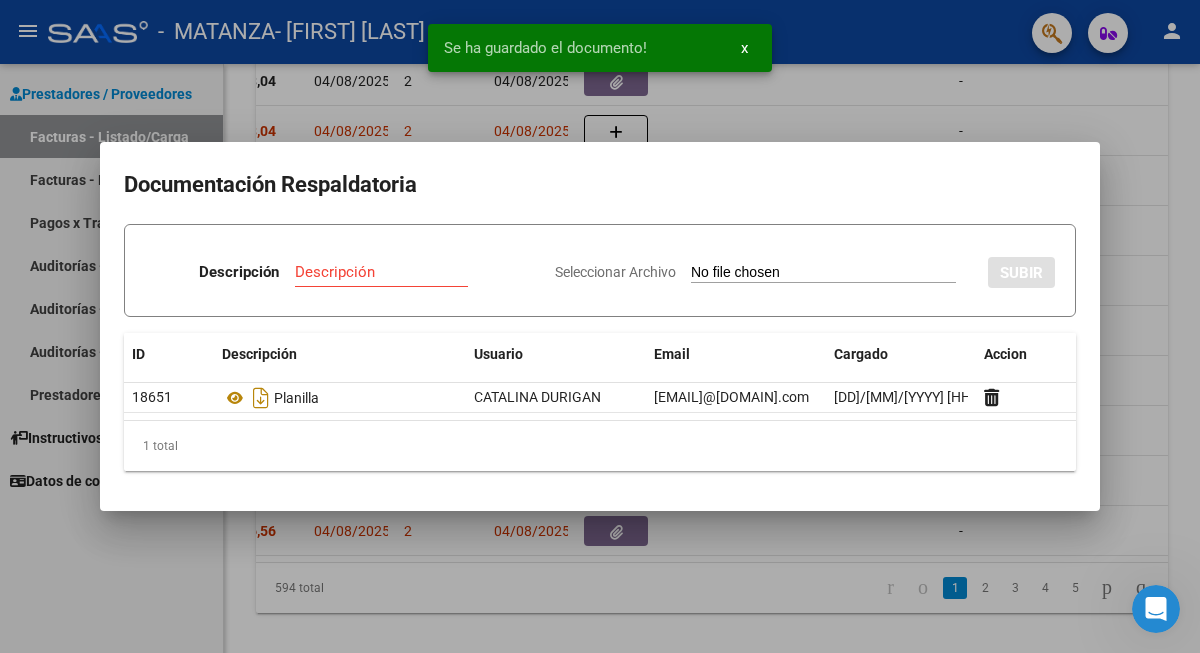 click at bounding box center (600, 326) 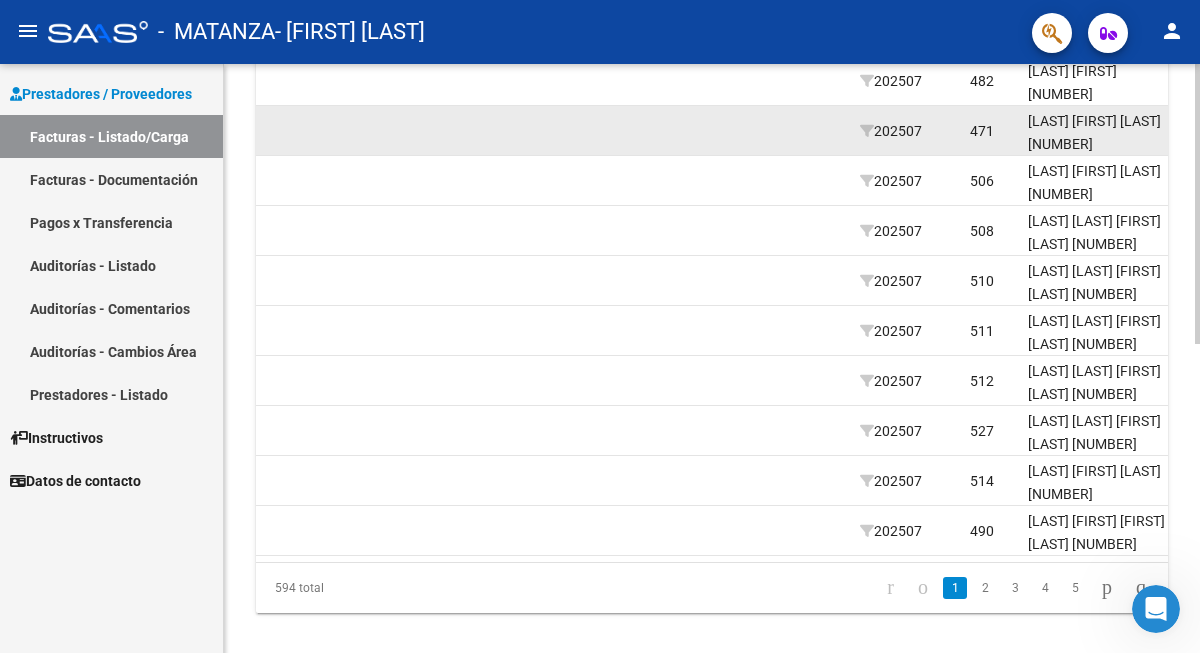 scroll, scrollTop: 0, scrollLeft: 2011, axis: horizontal 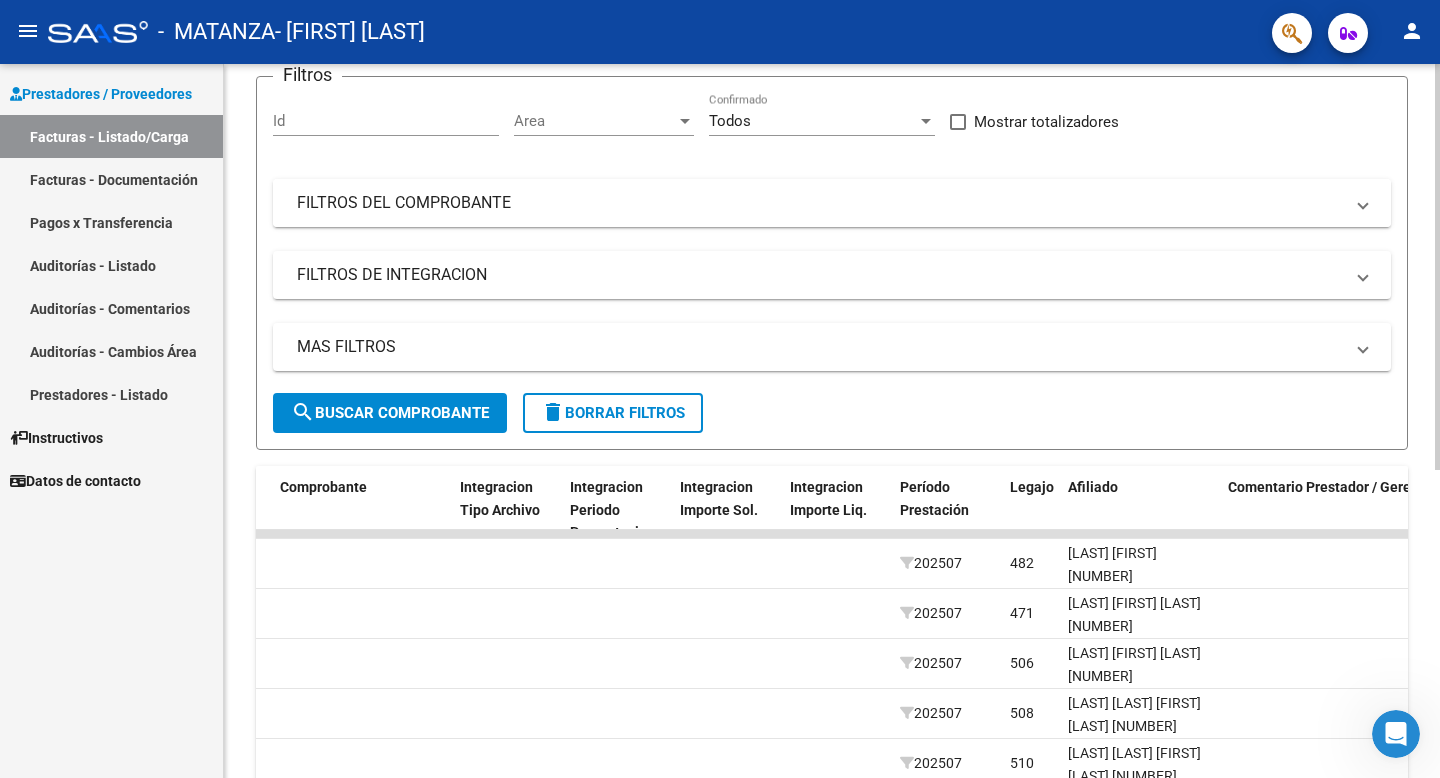 click on "FILTROS DEL COMPROBANTE" at bounding box center [820, 203] 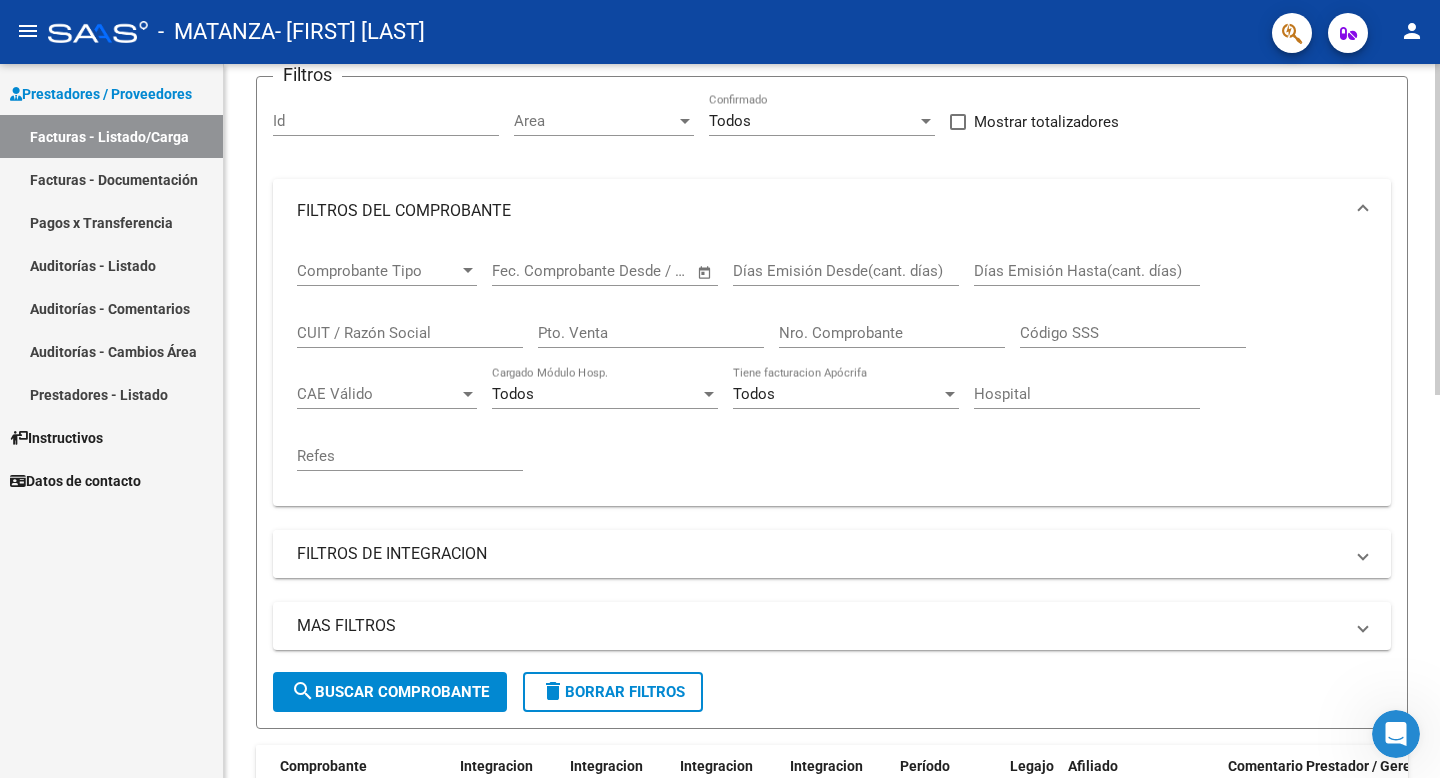 click on "FILTROS DE INTEGRACION" at bounding box center (820, 554) 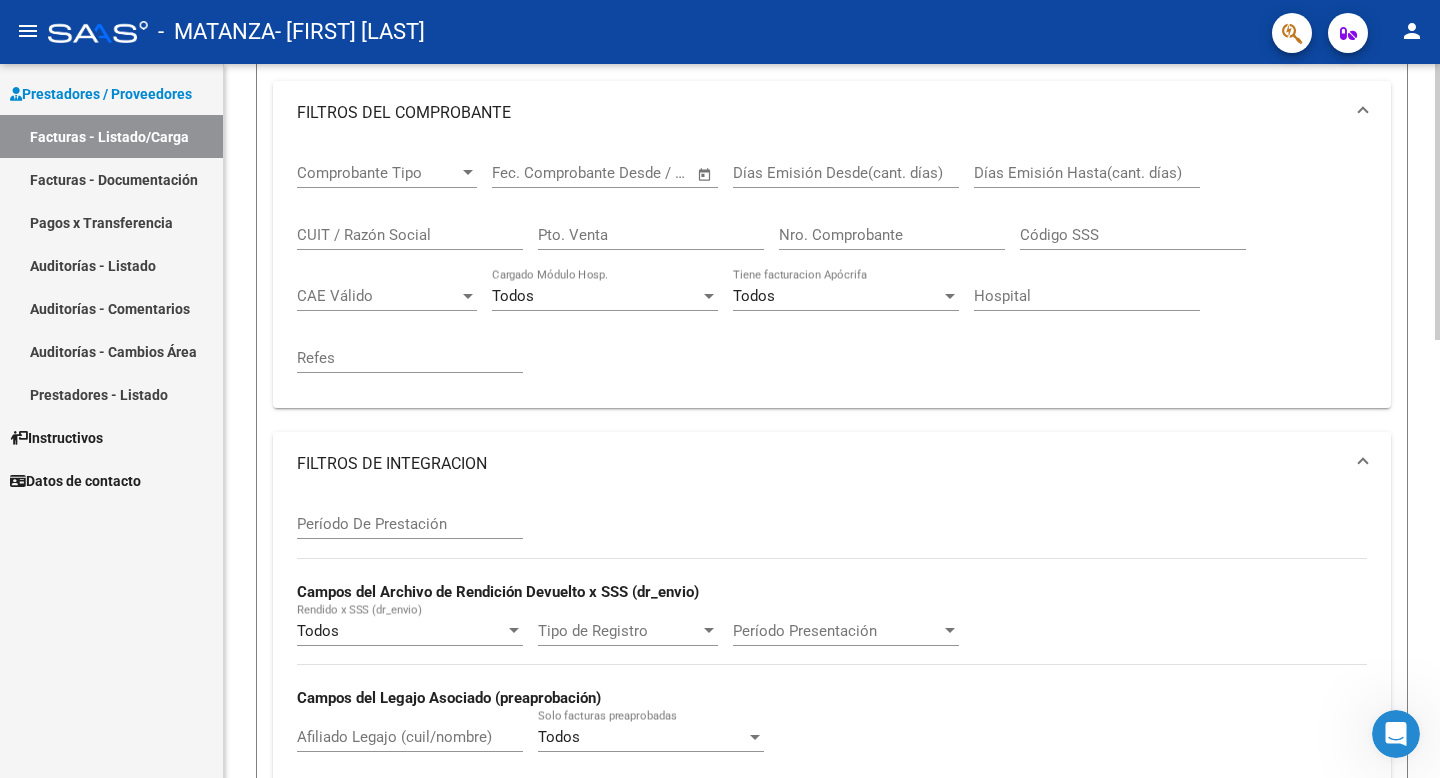 scroll, scrollTop: 365, scrollLeft: 0, axis: vertical 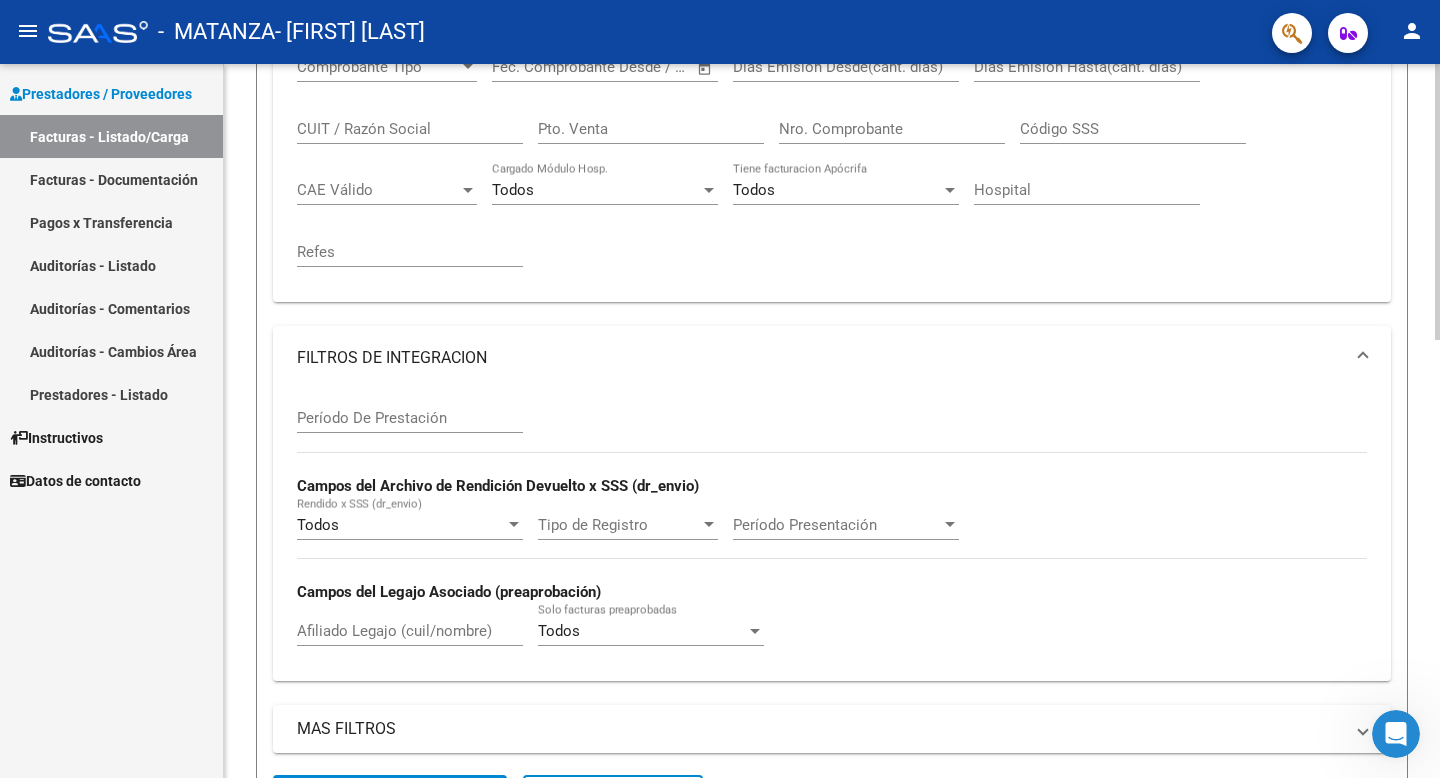 click on "Afiliado Legajo (cuil/nombre)" at bounding box center [410, 631] 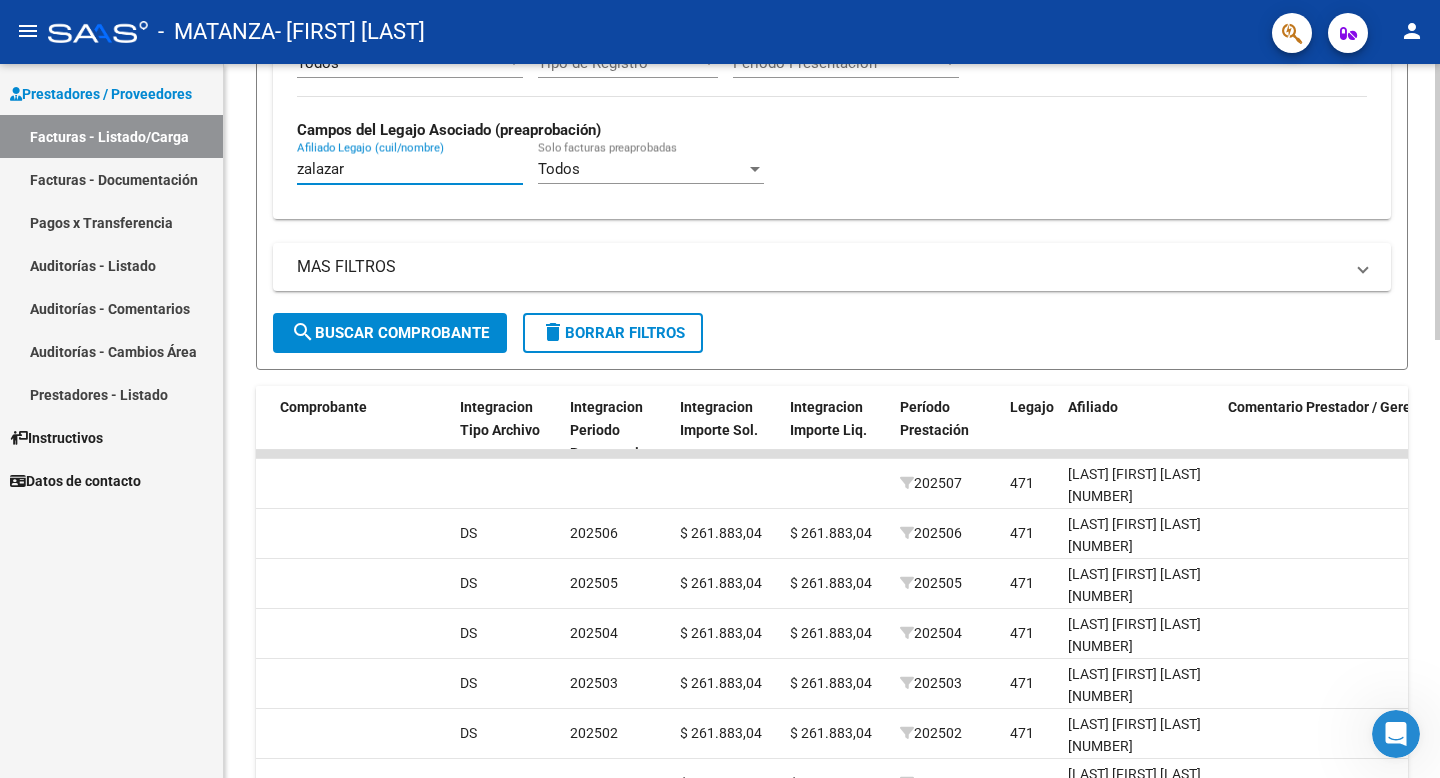 scroll, scrollTop: 845, scrollLeft: 0, axis: vertical 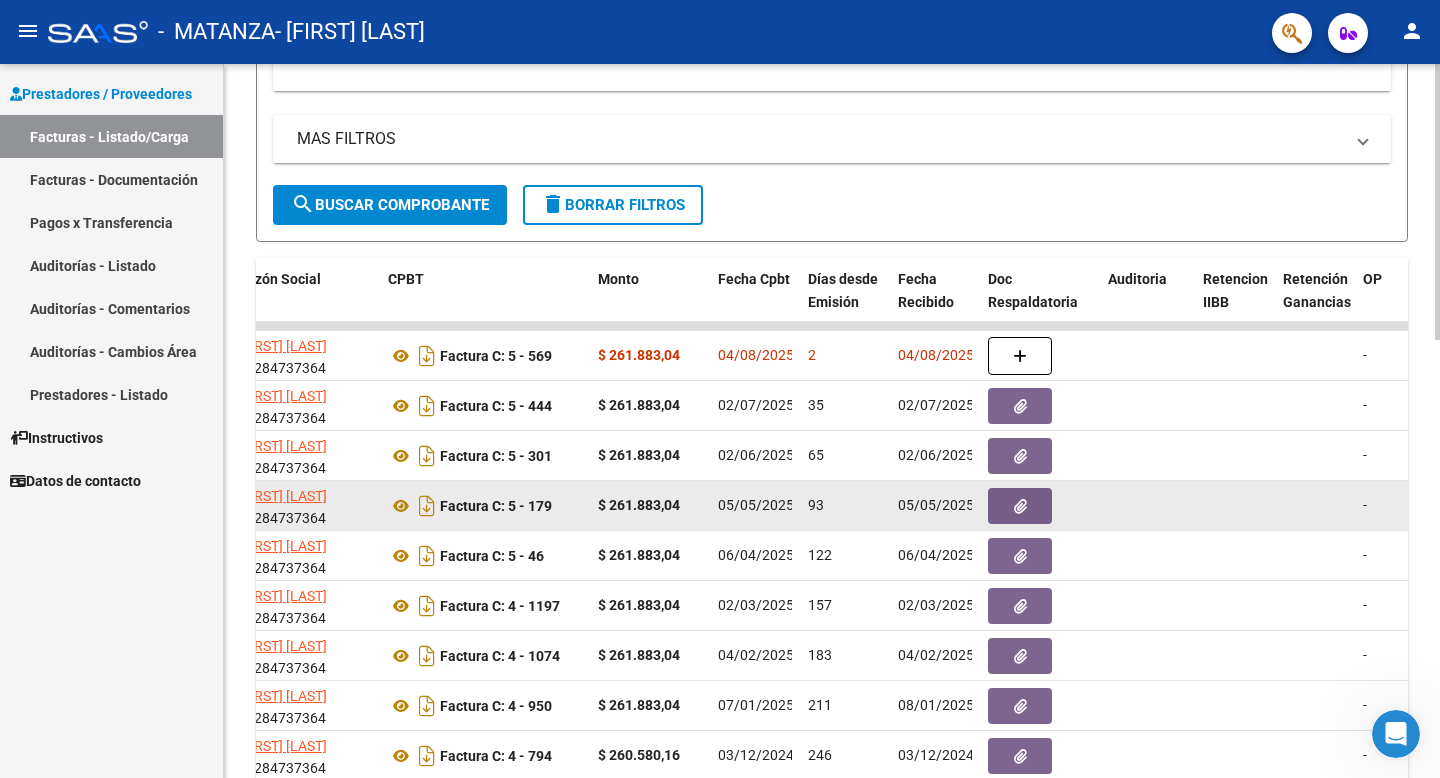 type on "zalazar" 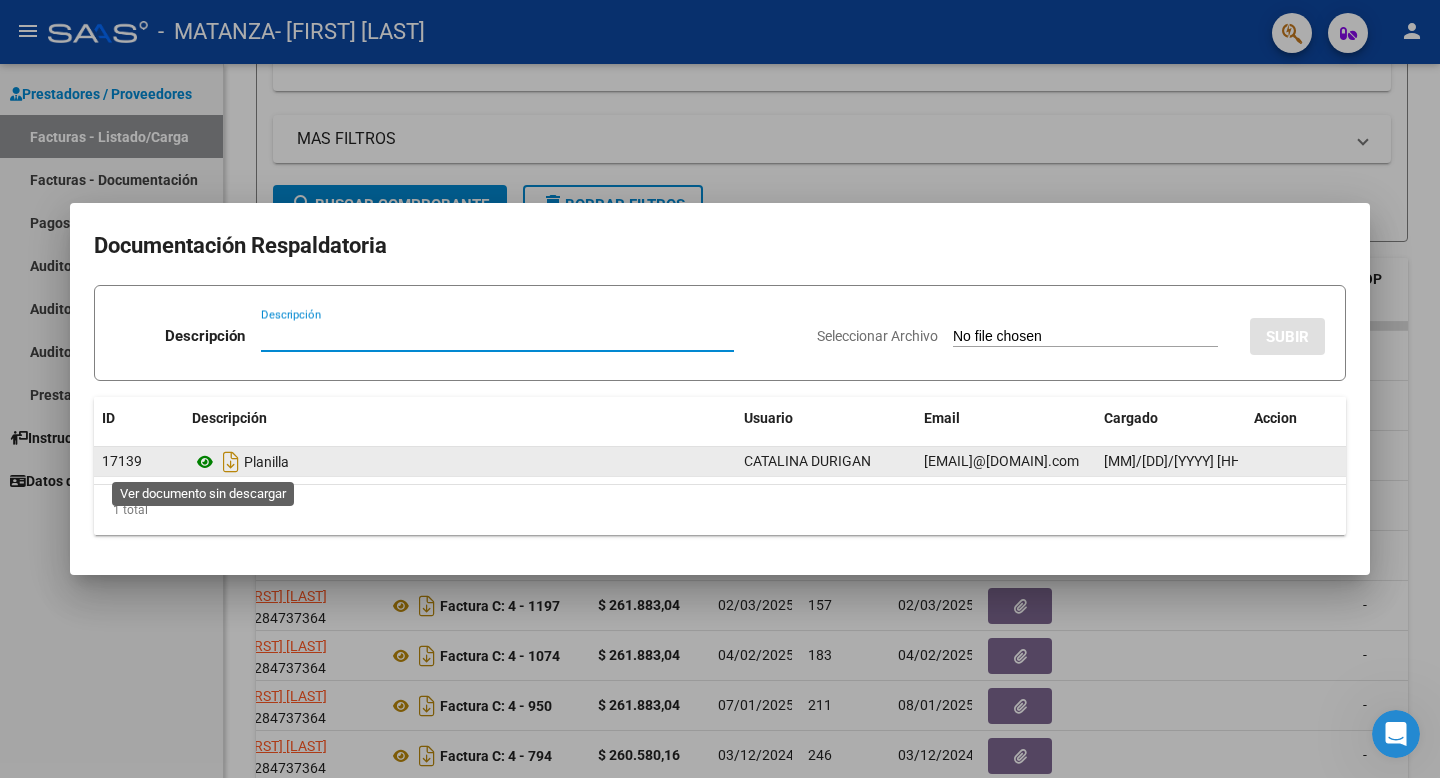 click 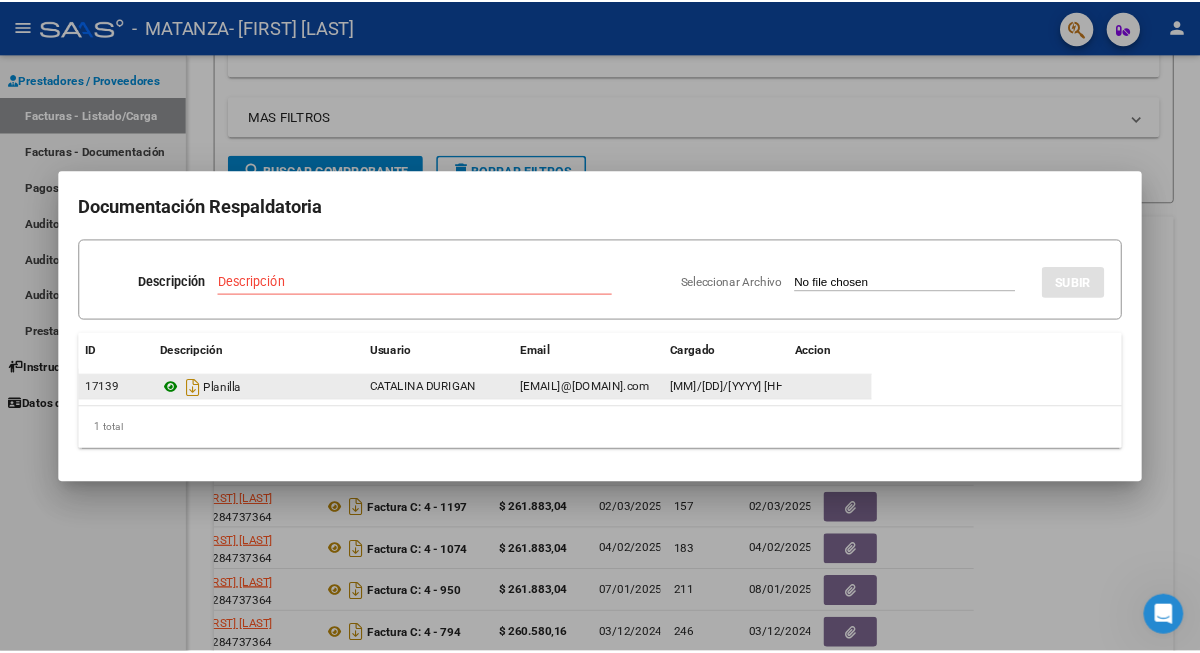scroll, scrollTop: 1006, scrollLeft: 0, axis: vertical 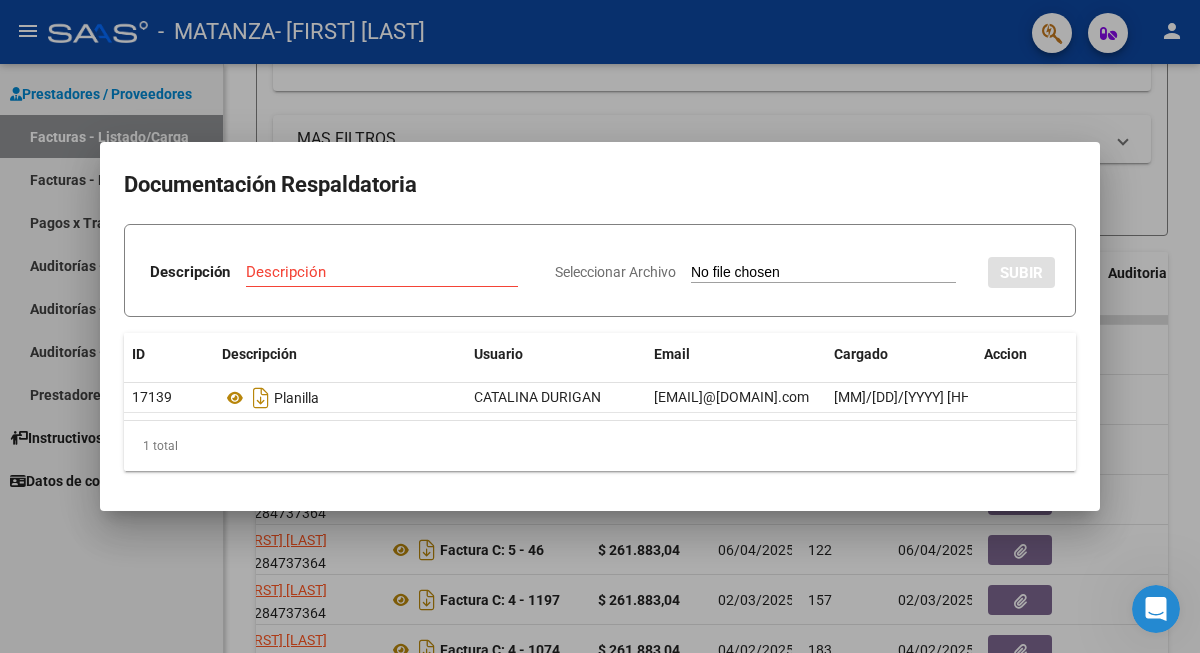 click at bounding box center (600, 326) 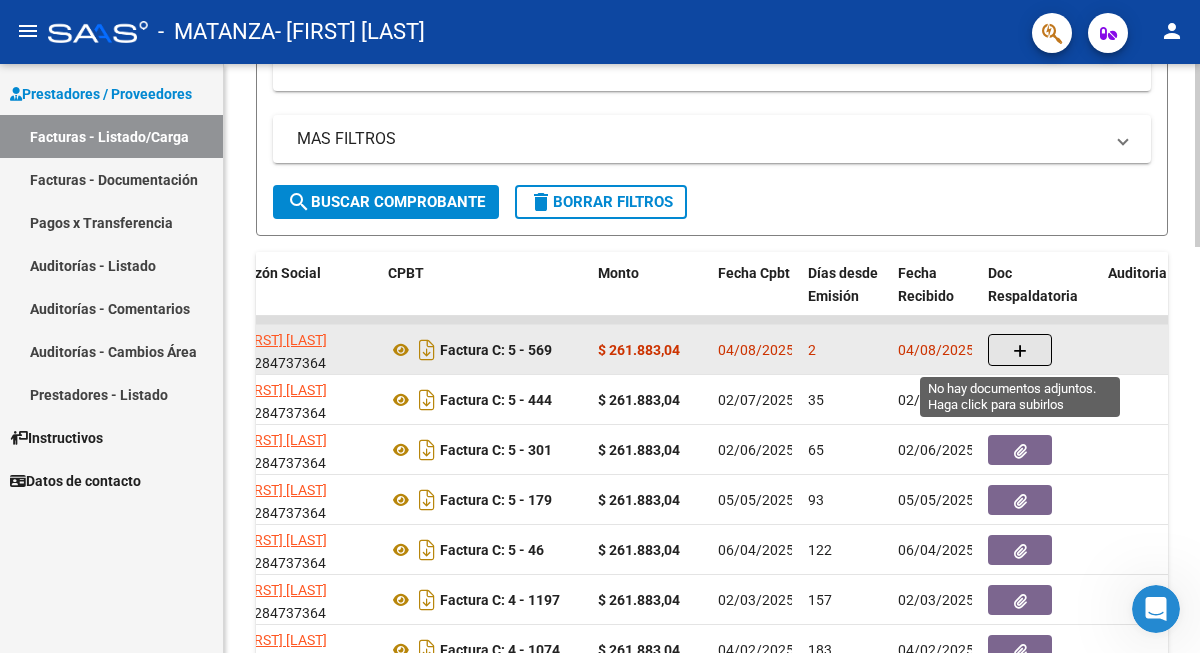 click 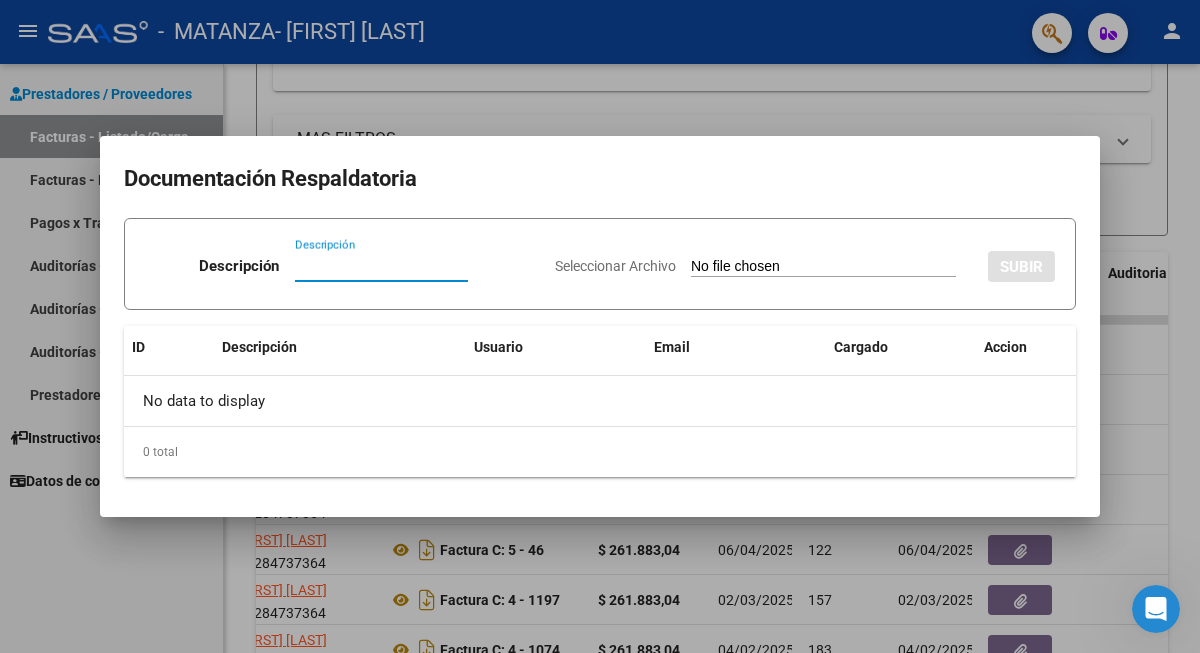 click on "Descripción" at bounding box center [381, 266] 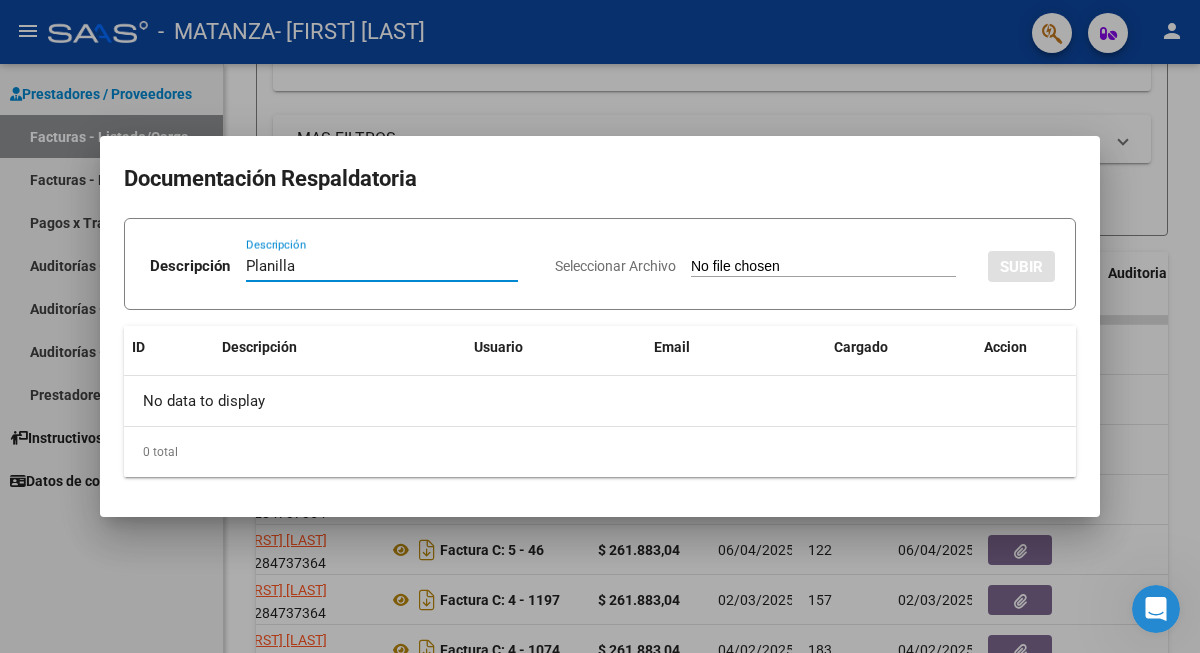 type on "Planilla" 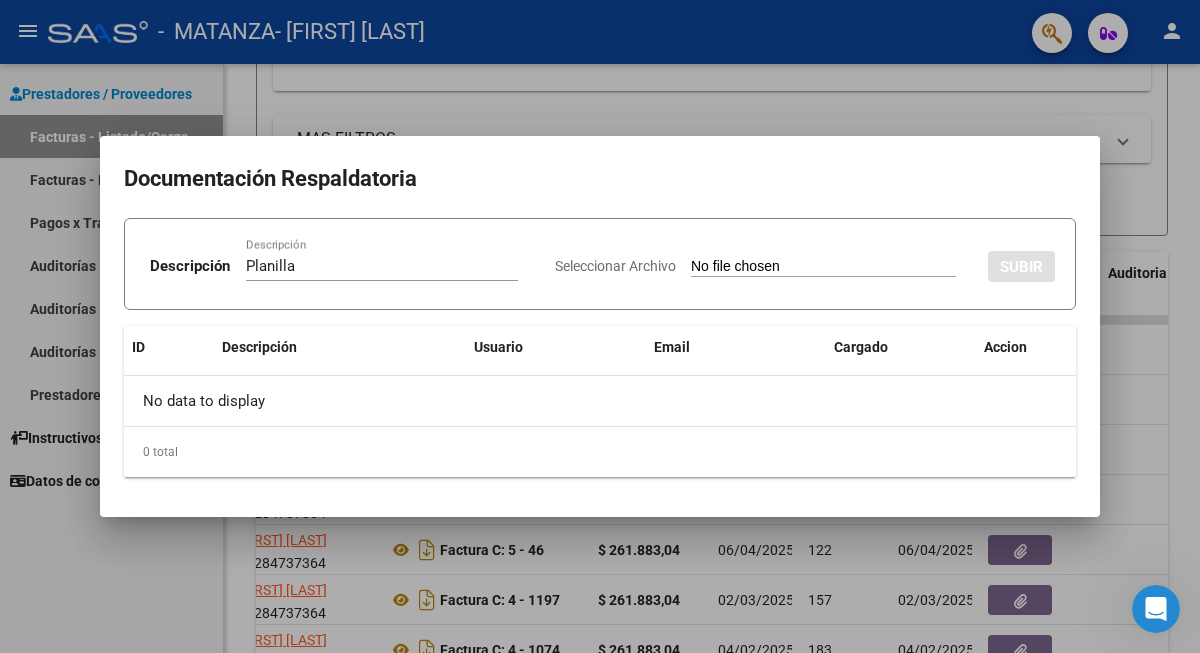 type on "C:\fakepath\[LAST] [YEAR].pdf" 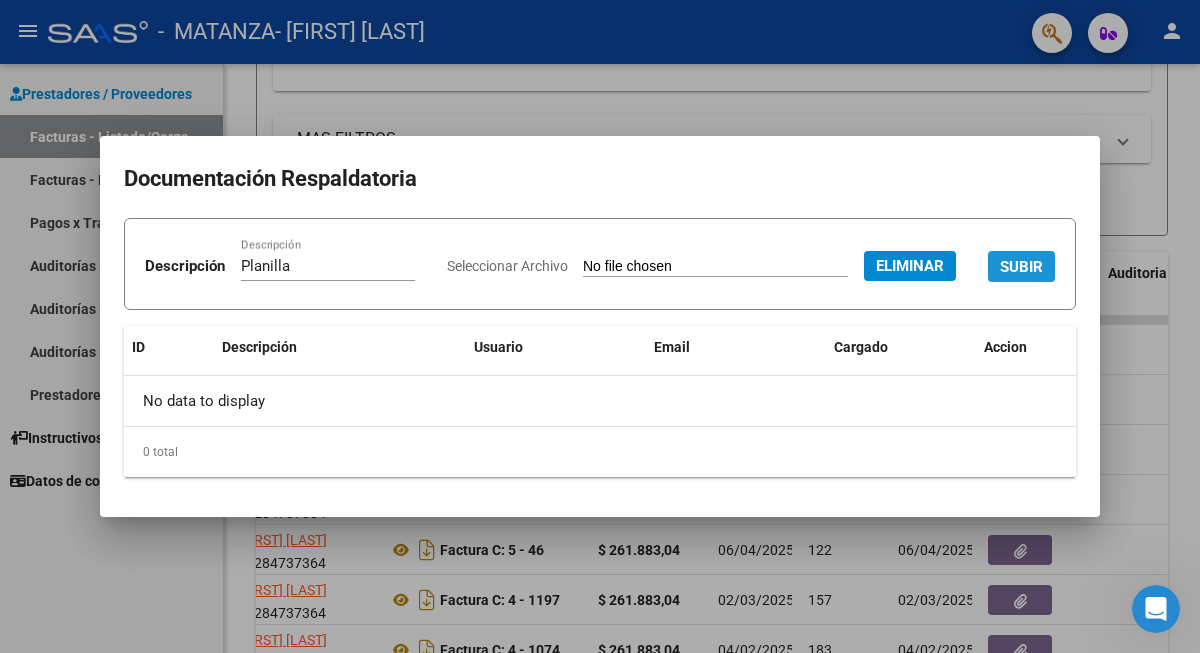 click on "SUBIR" at bounding box center (1021, 267) 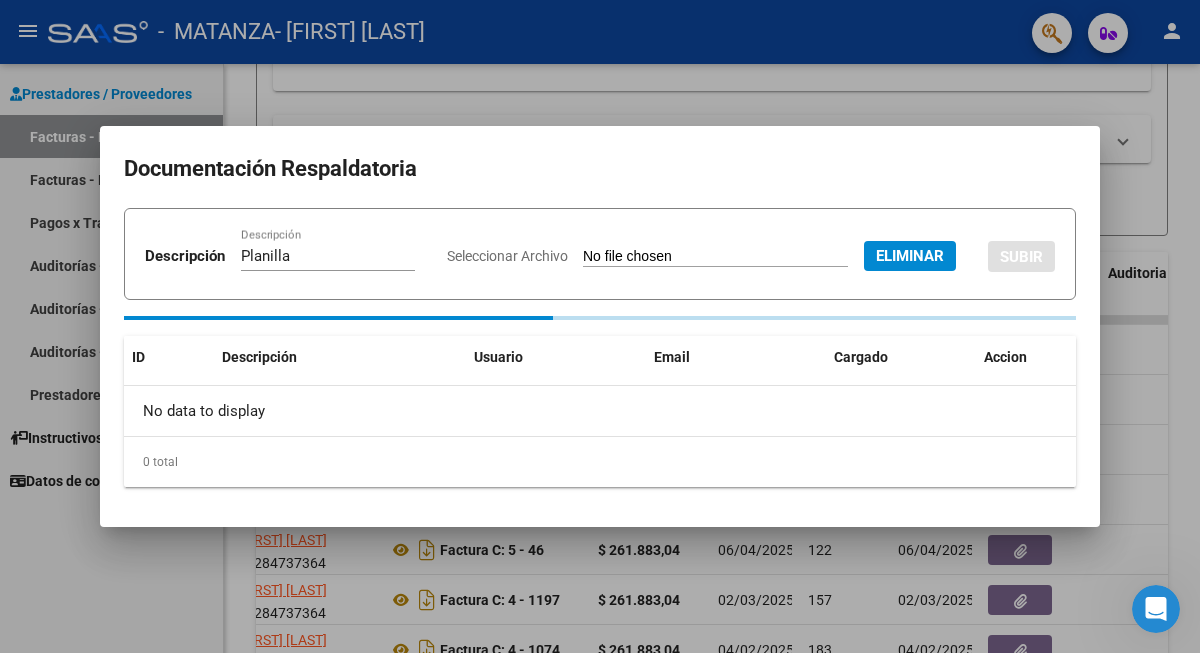 type 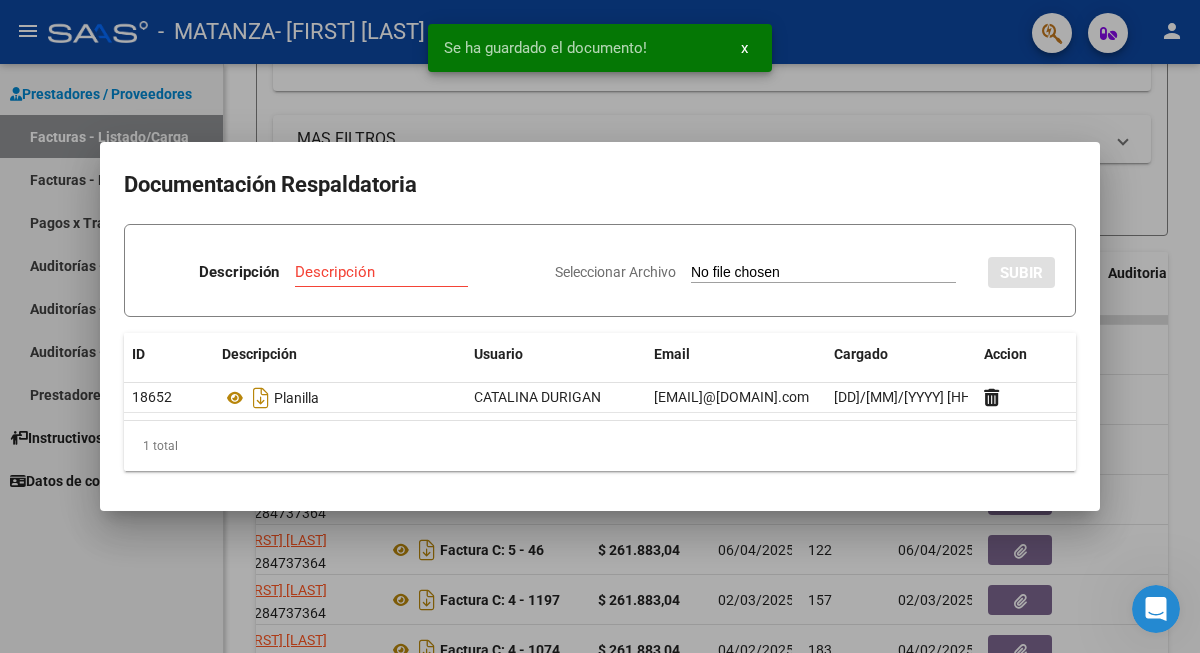 click at bounding box center [600, 326] 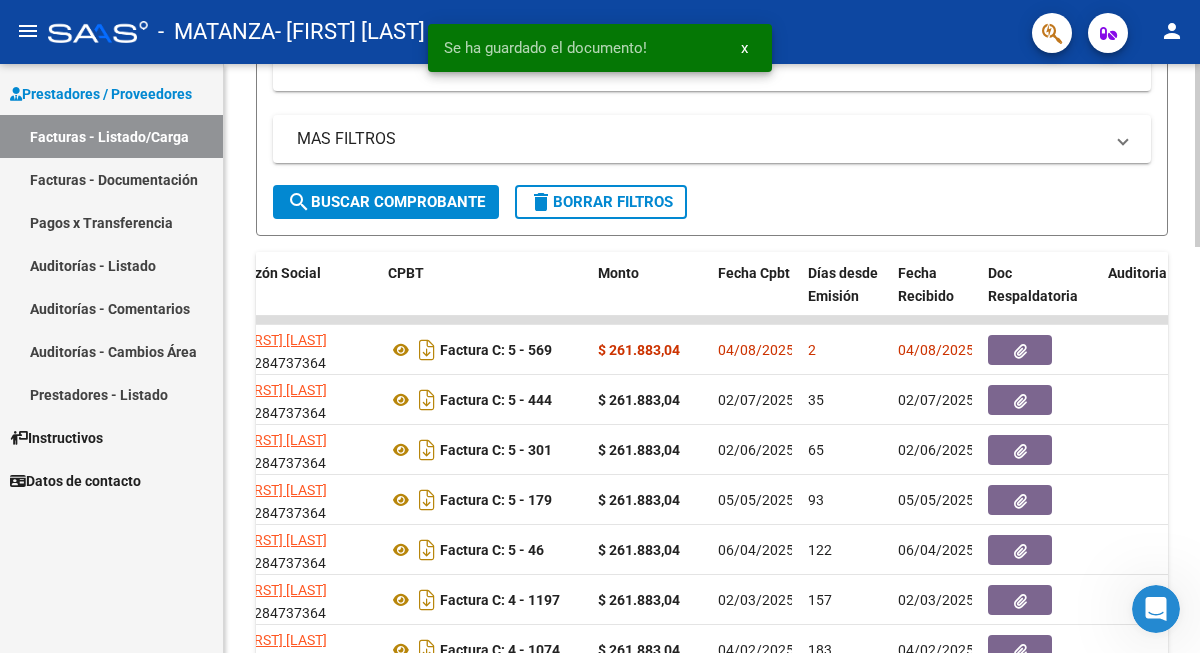 click on "delete  Borrar Filtros" 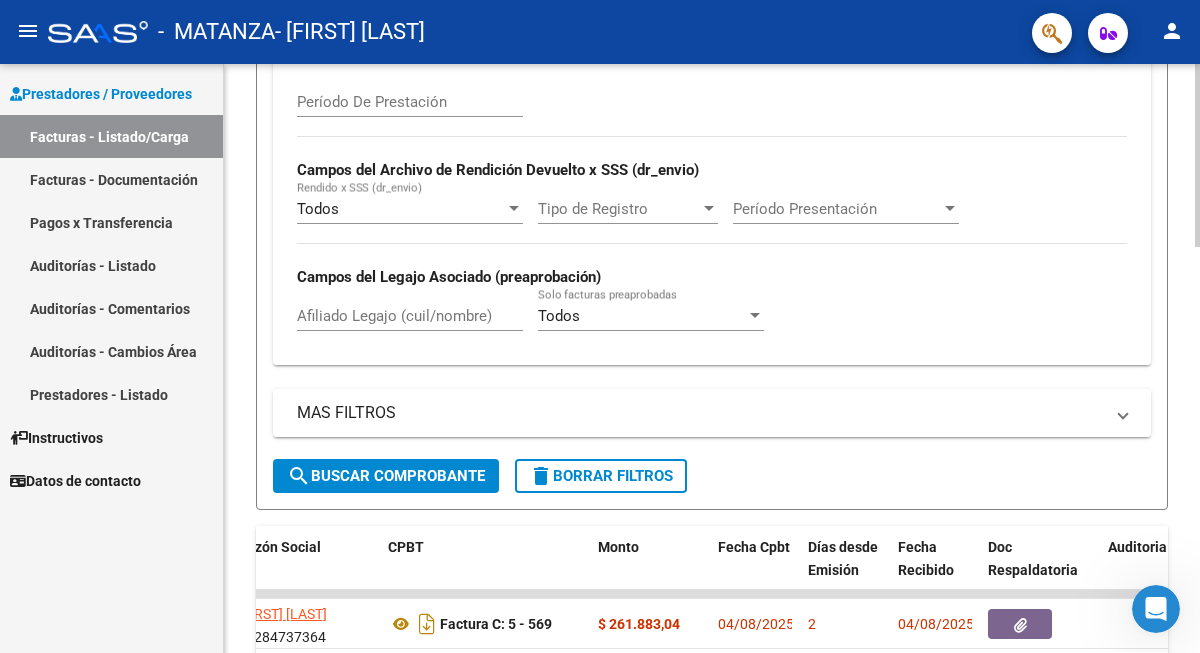scroll, scrollTop: 649, scrollLeft: 0, axis: vertical 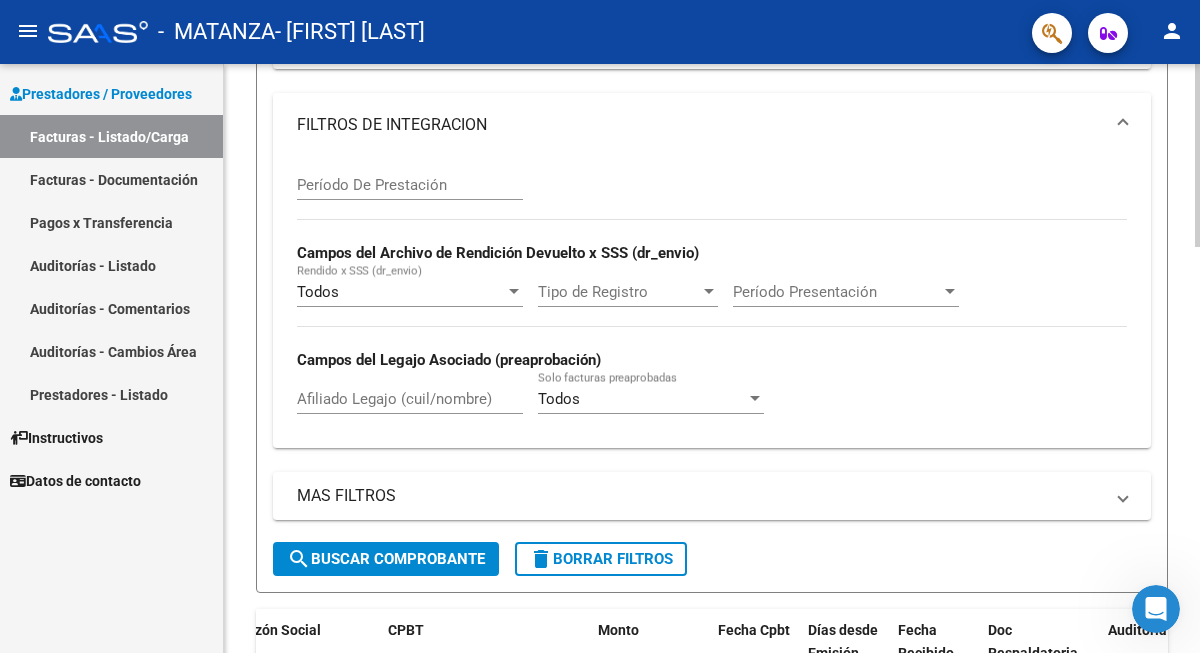click on "Afiliado Legajo (cuil/nombre)" at bounding box center (410, 399) 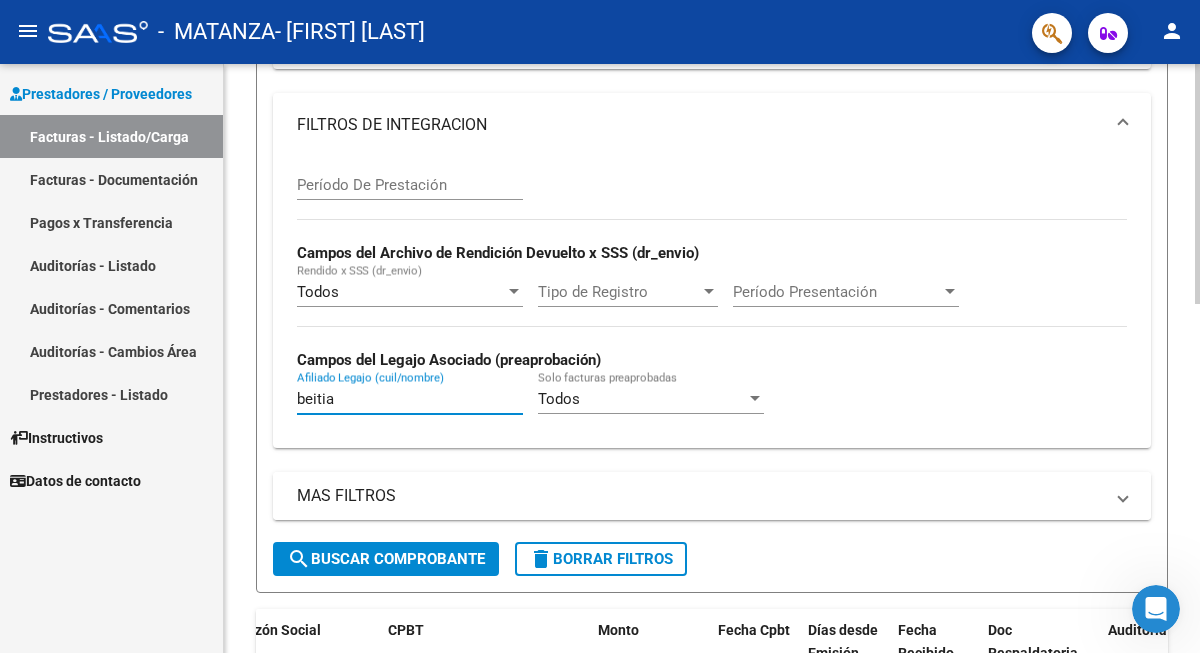 scroll, scrollTop: 854, scrollLeft: 0, axis: vertical 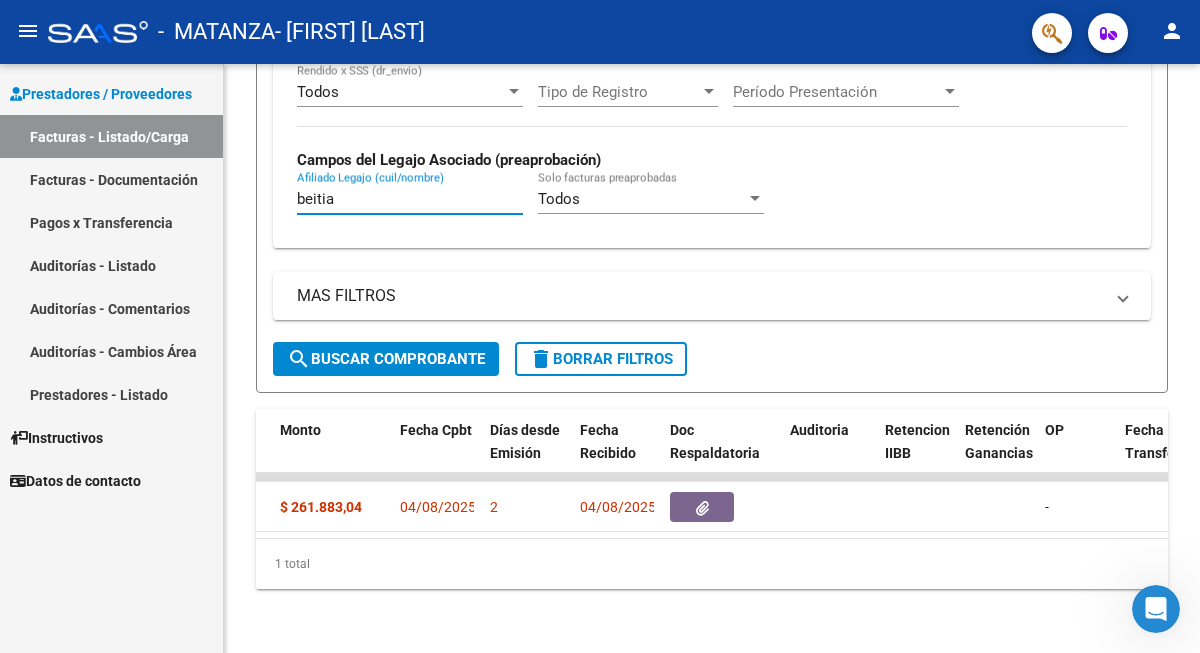 drag, startPoint x: 342, startPoint y: 202, endPoint x: 160, endPoint y: 215, distance: 182.4637 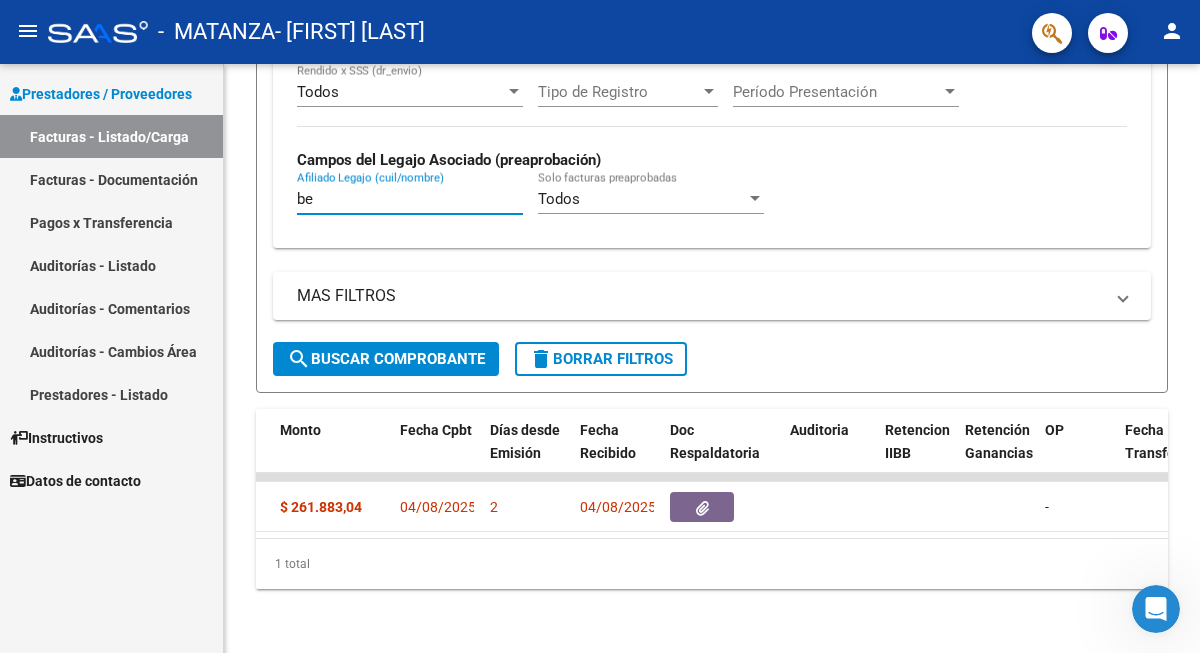 type on "b" 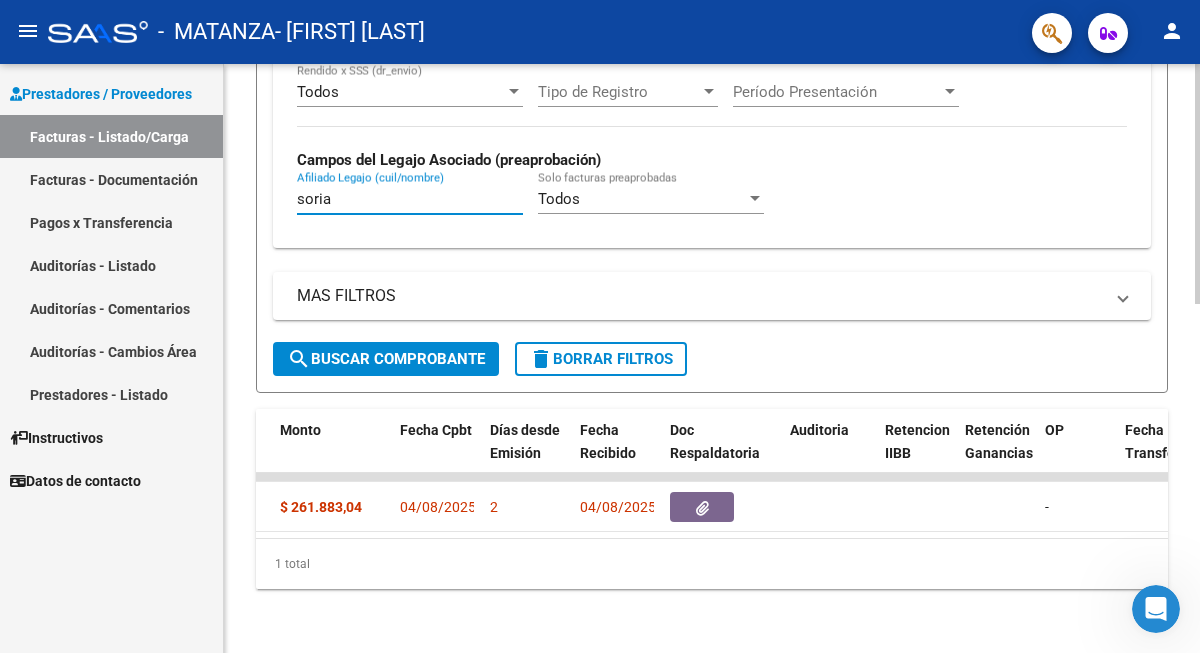 type on "soria" 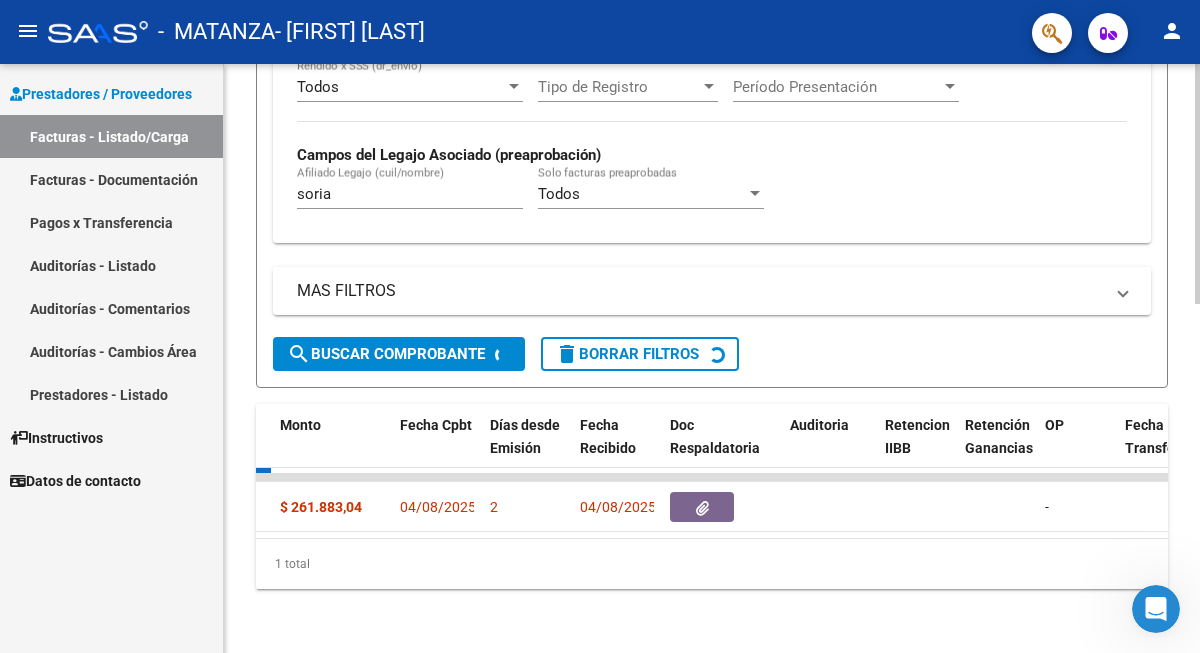 scroll, scrollTop: 0, scrollLeft: 0, axis: both 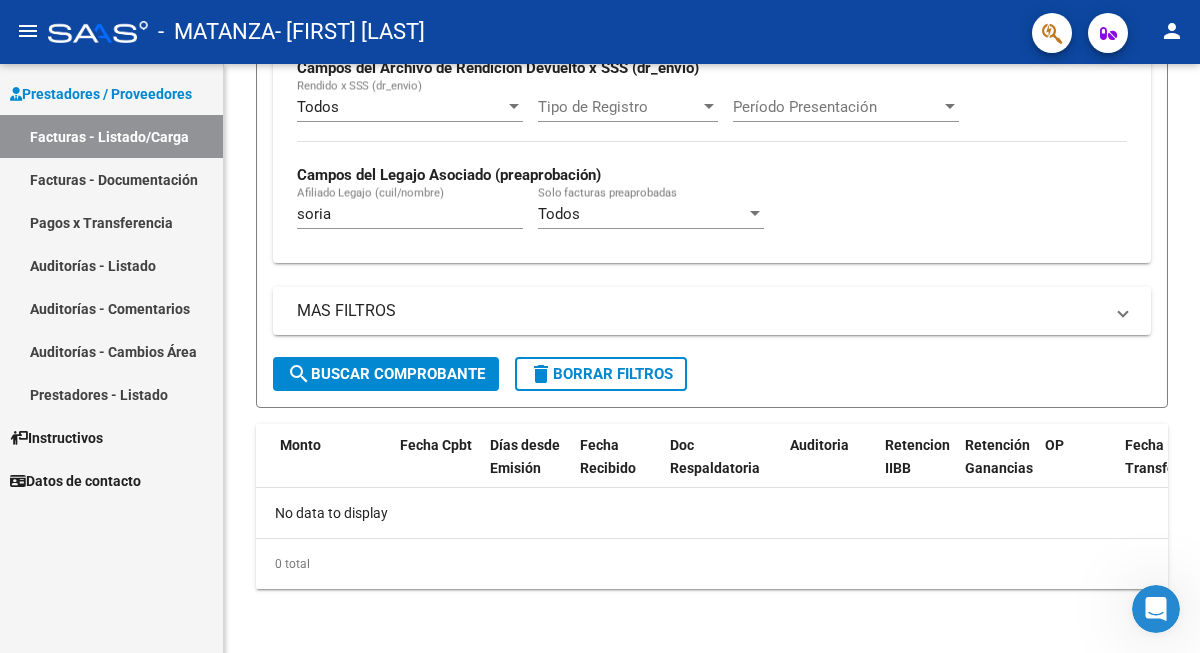 click on "Facturas - Documentación" at bounding box center (111, 179) 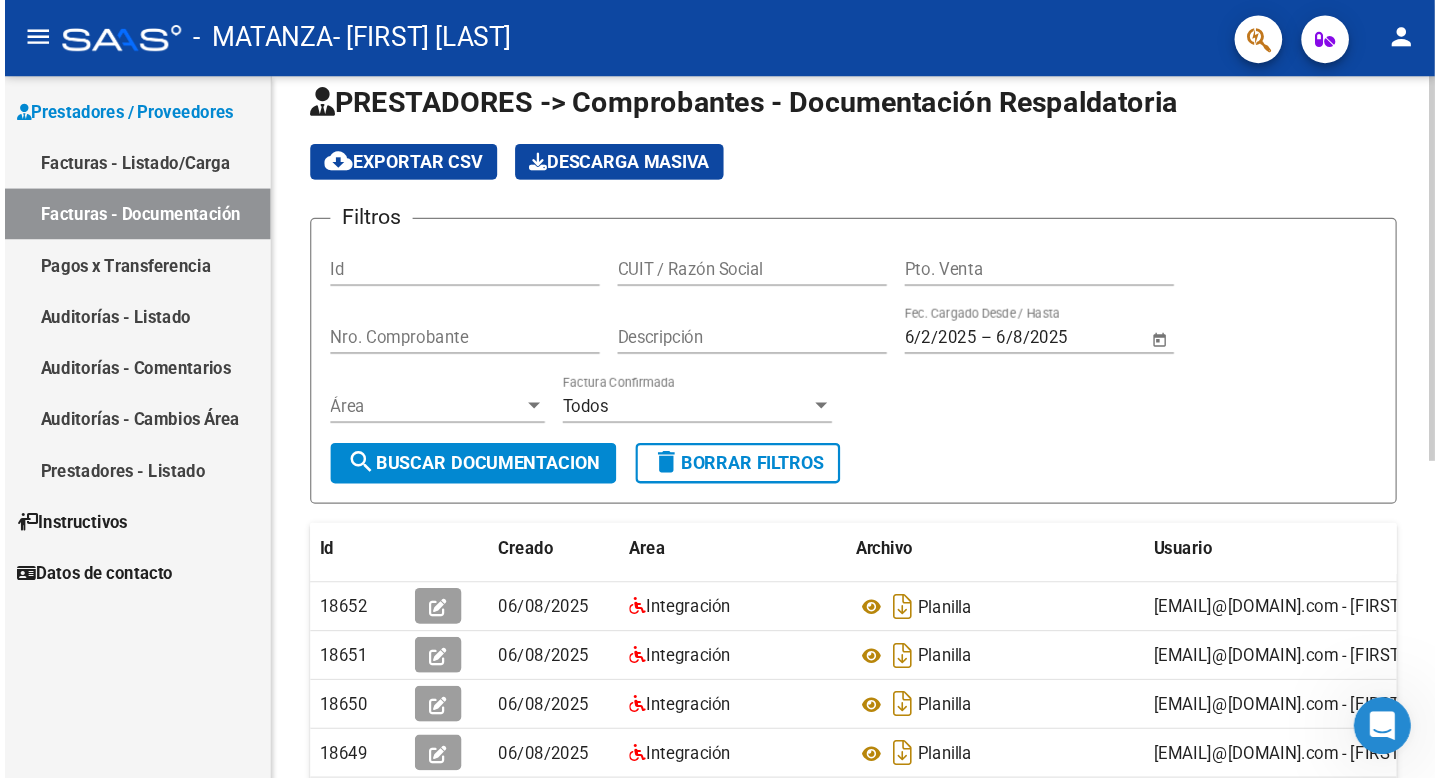 scroll, scrollTop: 0, scrollLeft: 0, axis: both 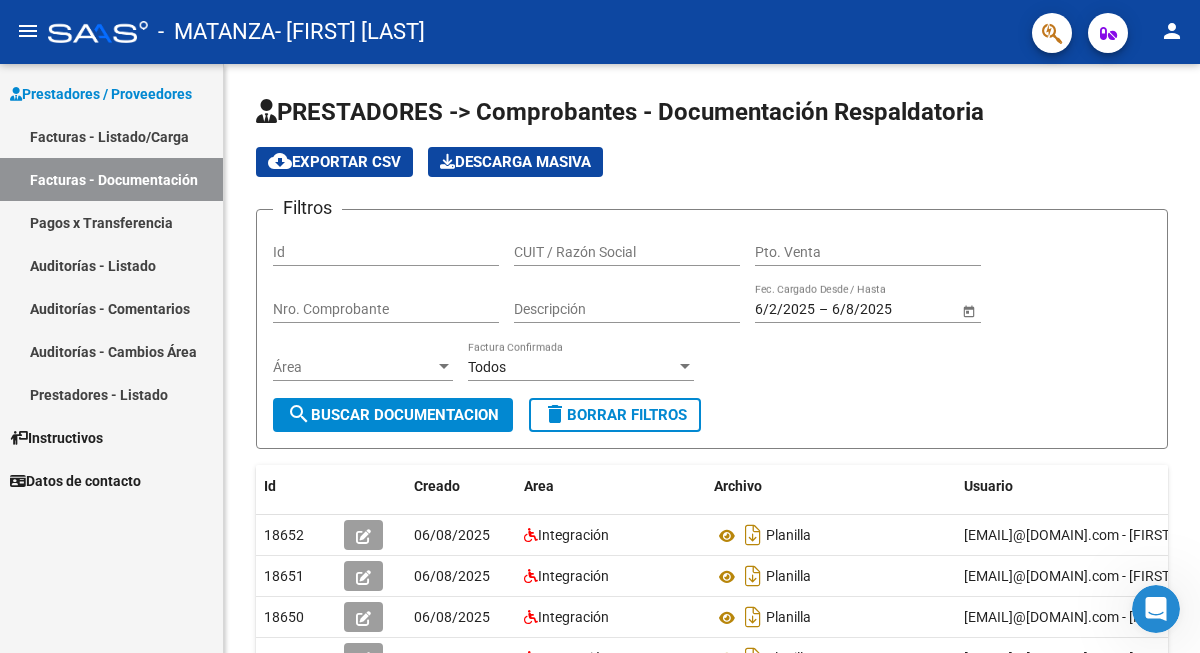 click on "Prestadores / Proveedores" at bounding box center (101, 94) 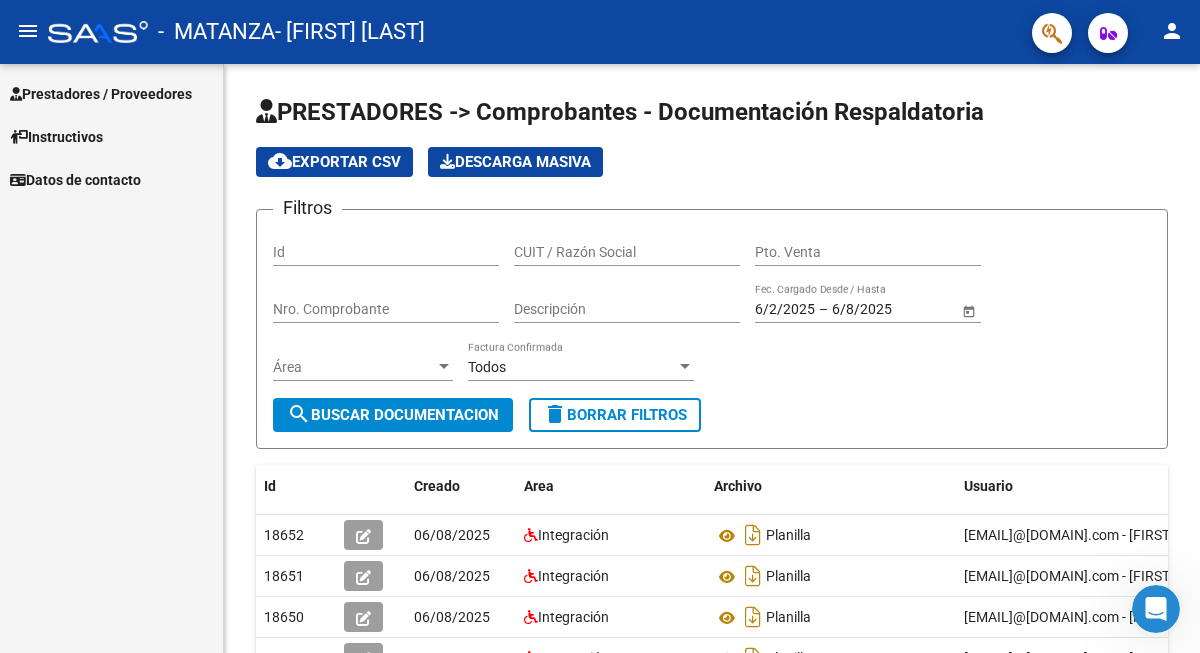 click on "Prestadores / Proveedores" at bounding box center (101, 94) 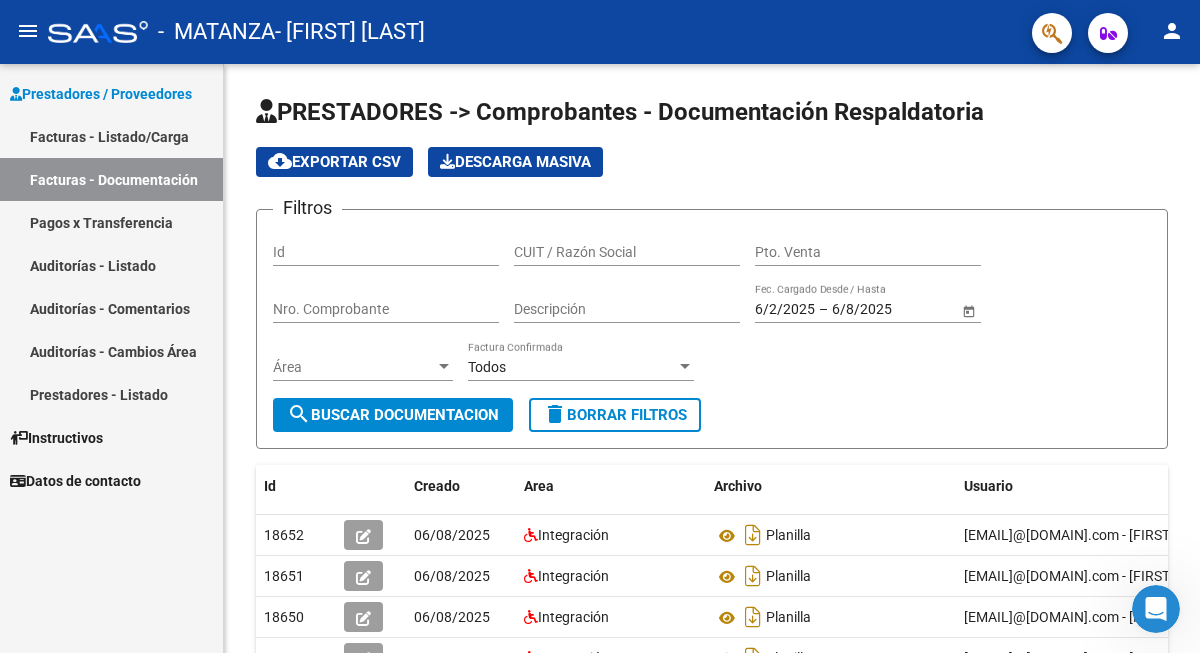 click on "Facturas - Listado/Carga" at bounding box center [111, 136] 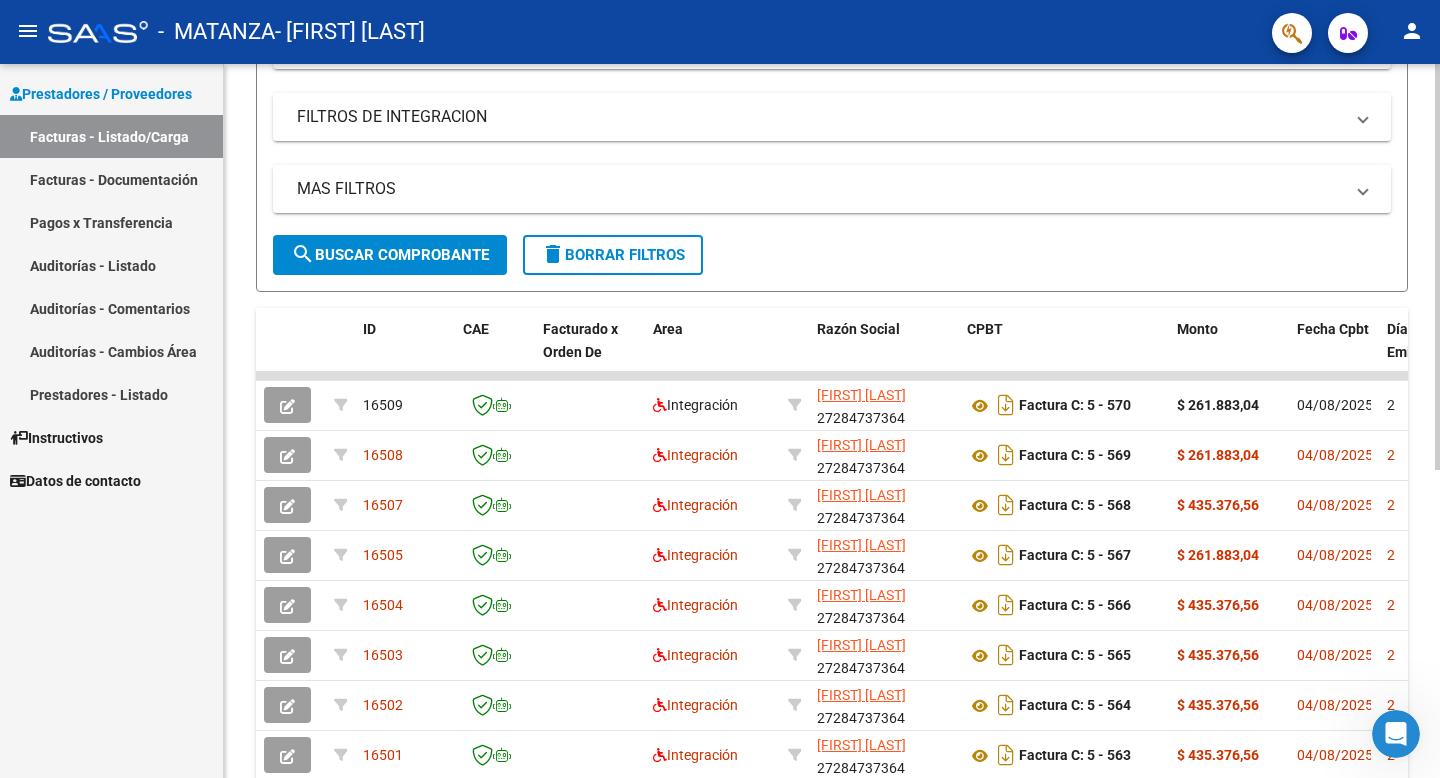 scroll, scrollTop: 355, scrollLeft: 0, axis: vertical 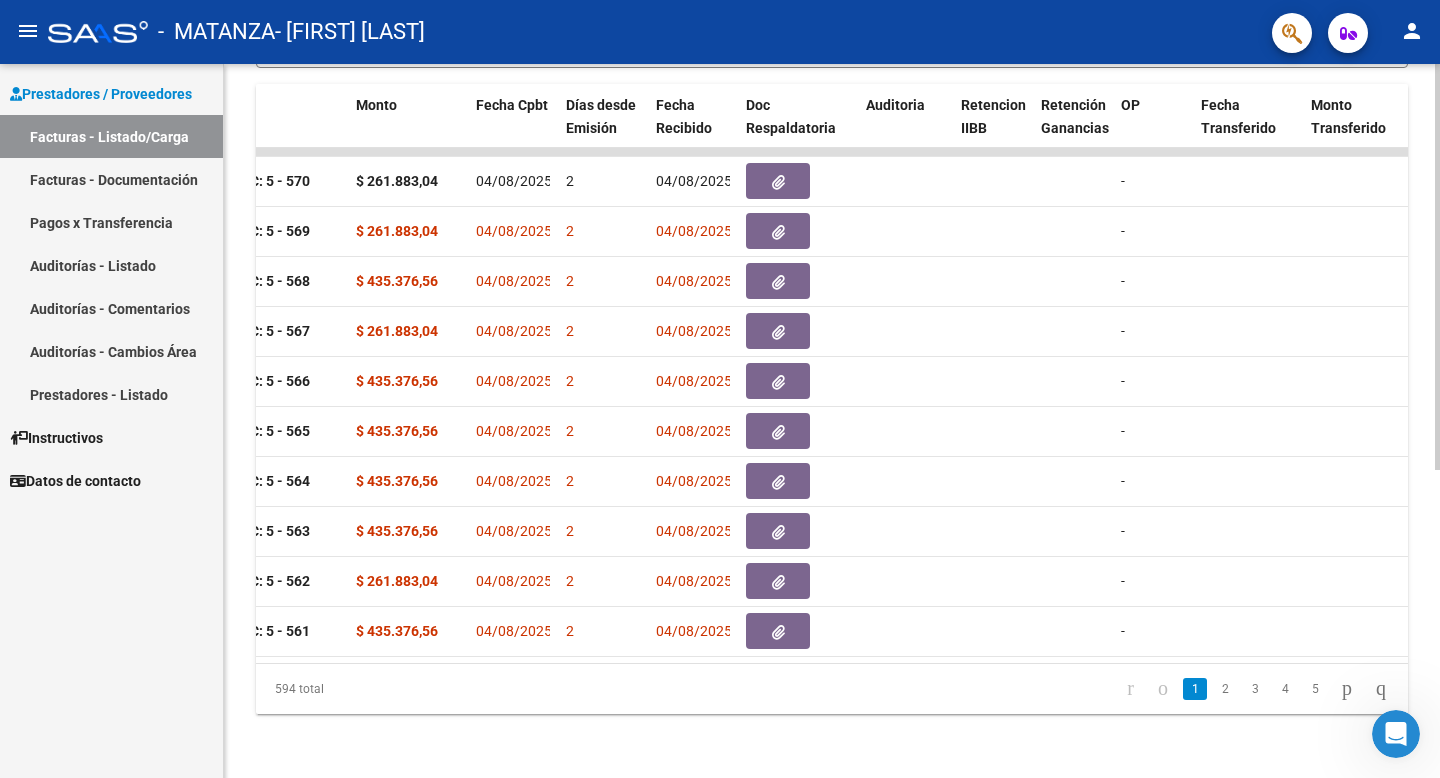click on "2" 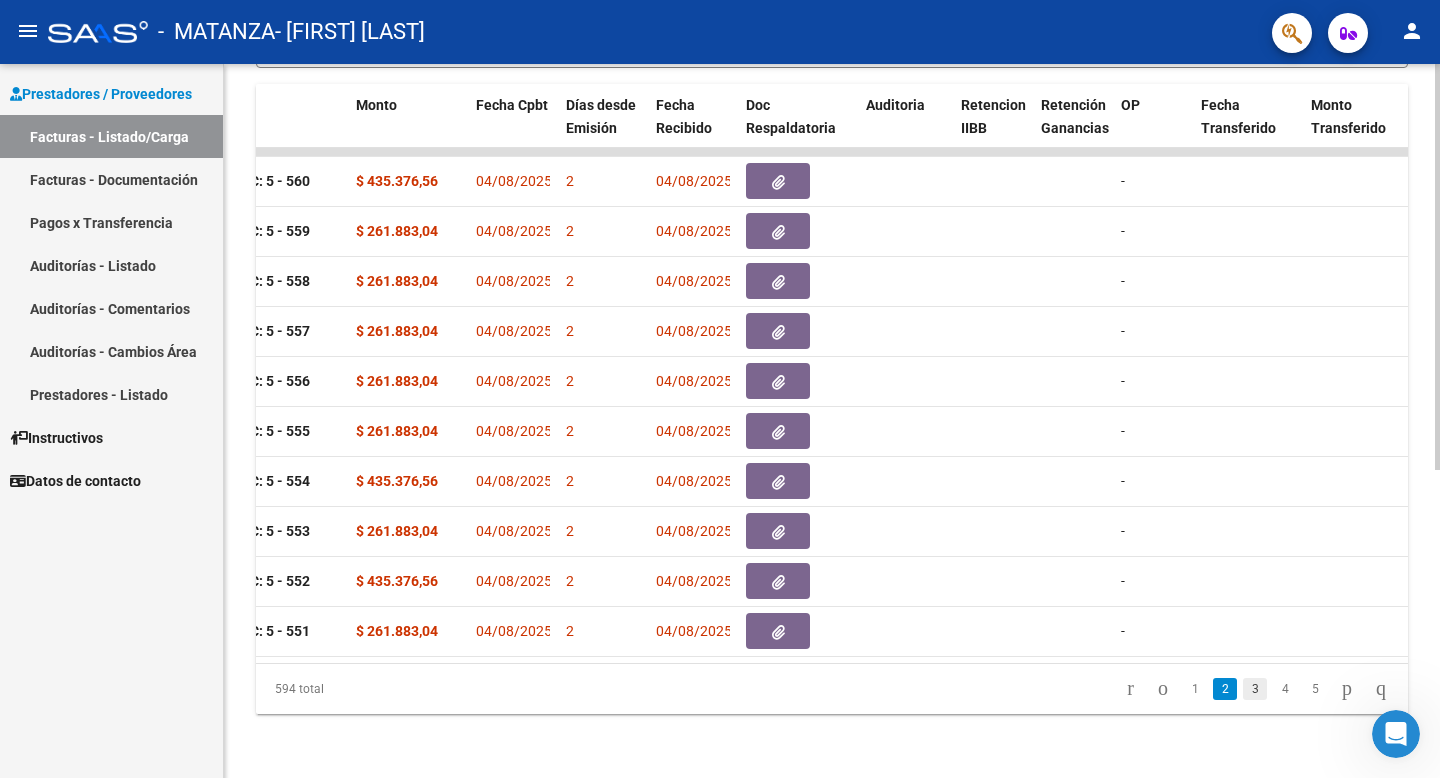 click on "3" 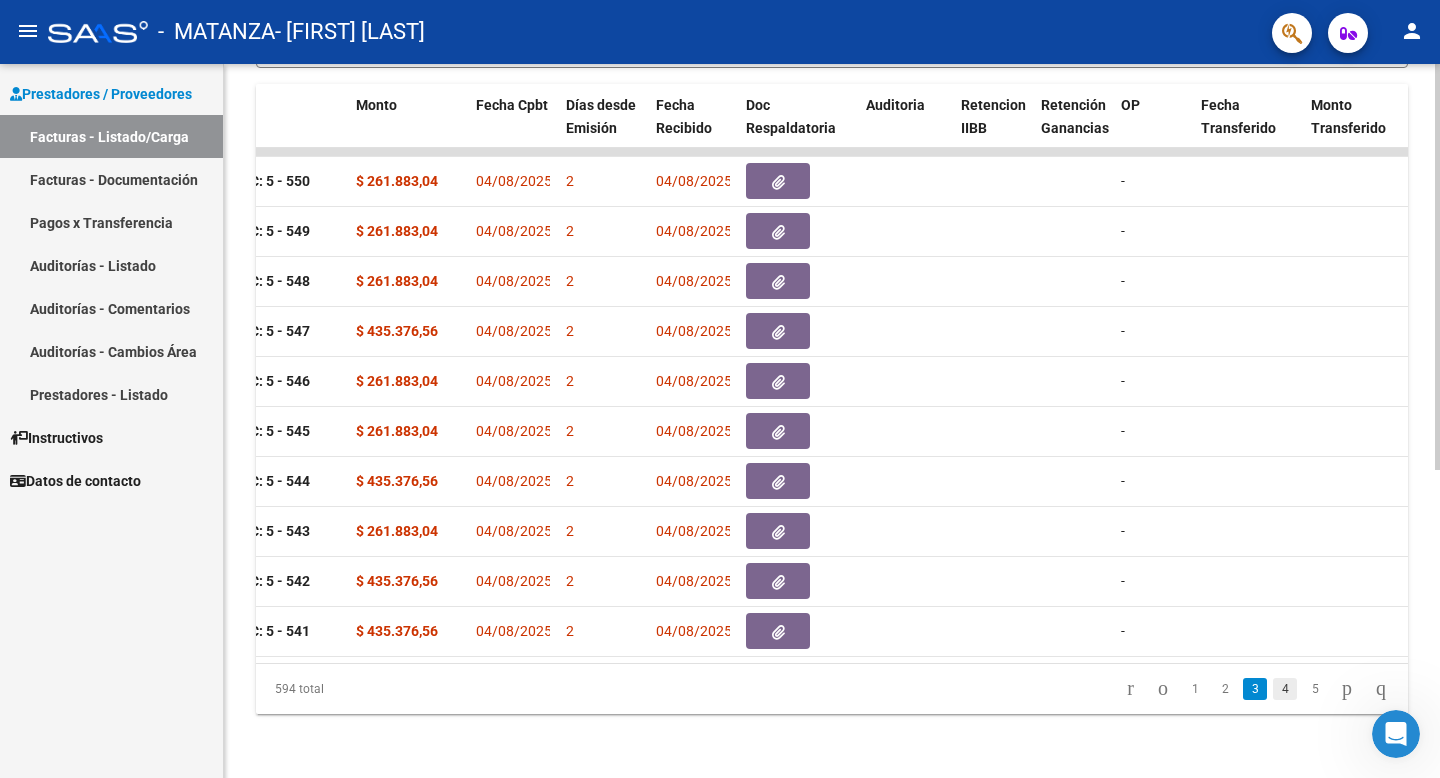 click on "4" 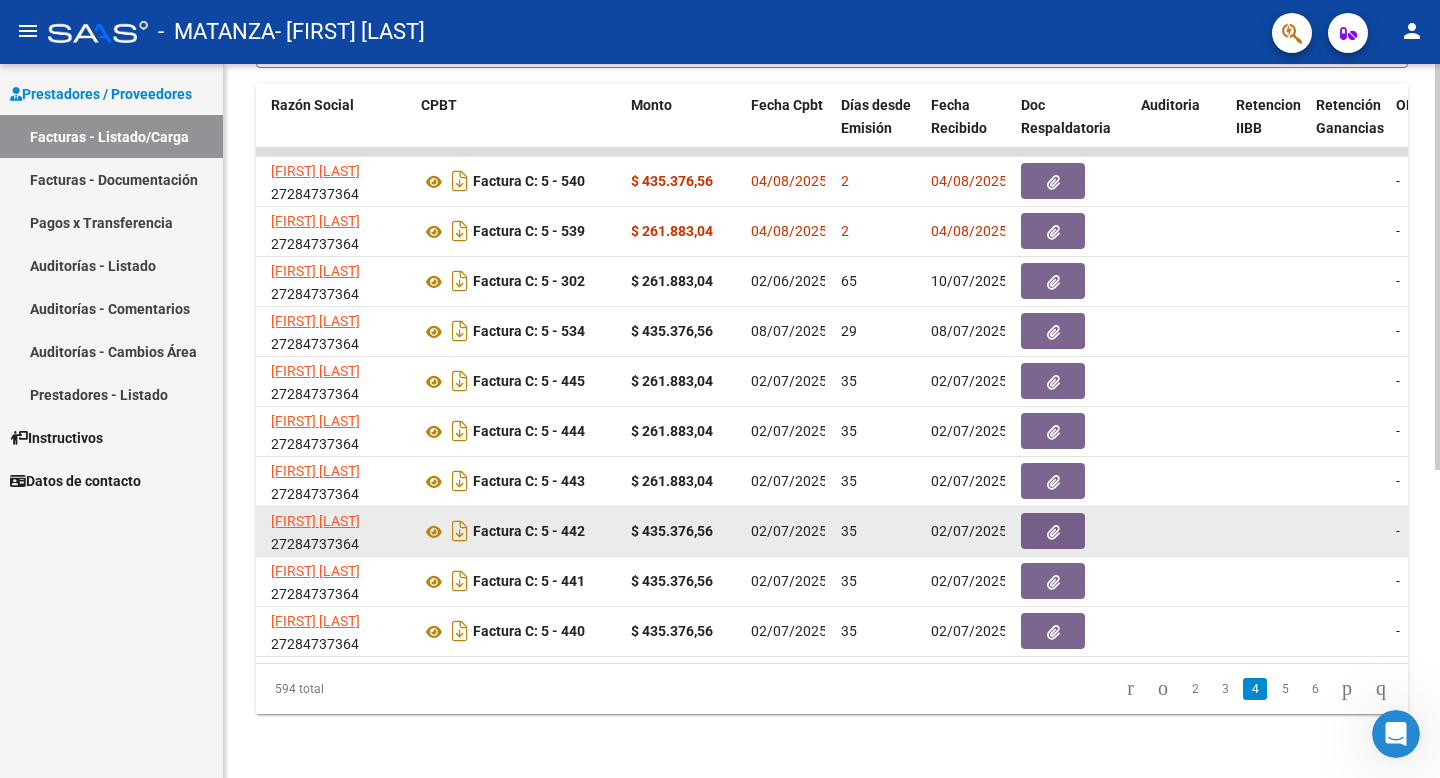 scroll, scrollTop: 0, scrollLeft: 602, axis: horizontal 